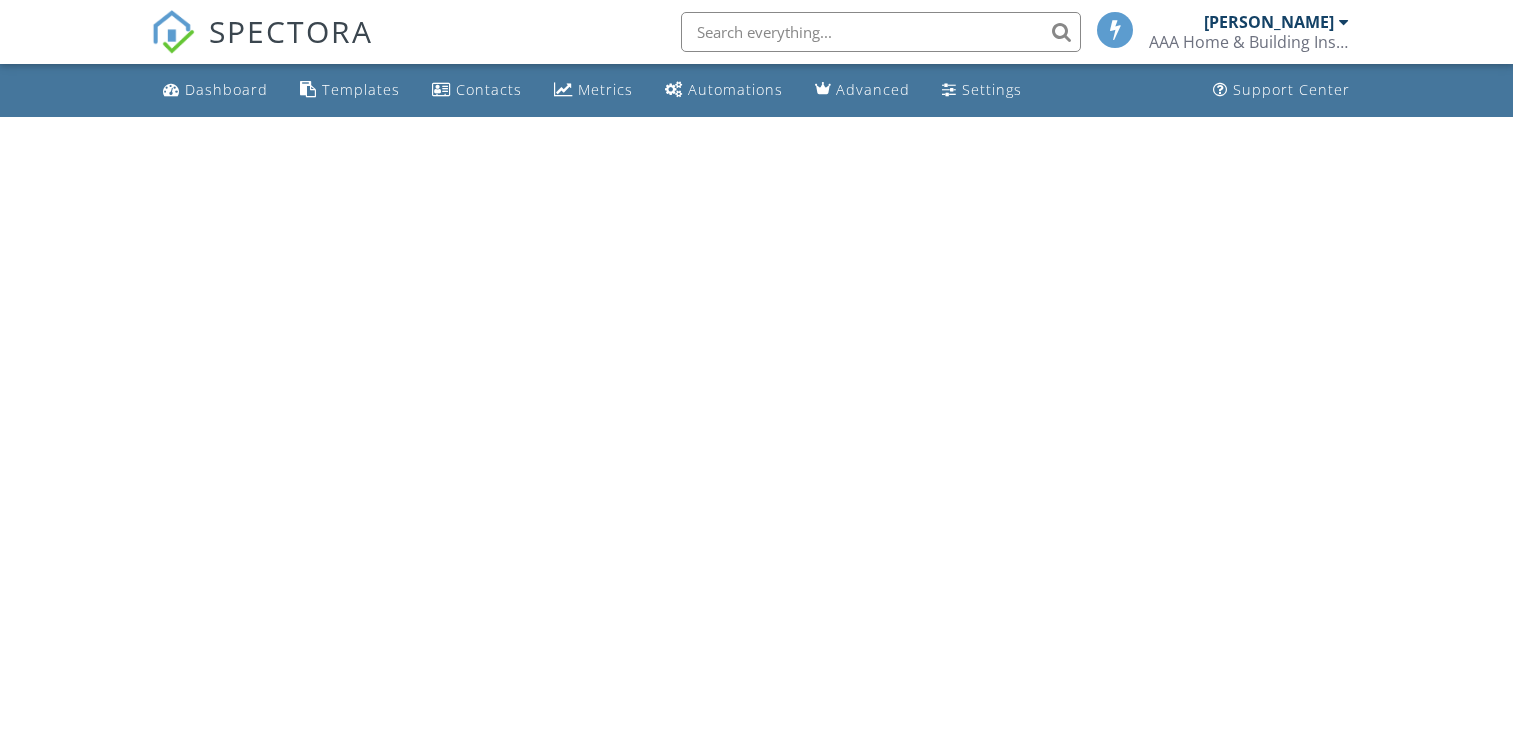 scroll, scrollTop: 0, scrollLeft: 0, axis: both 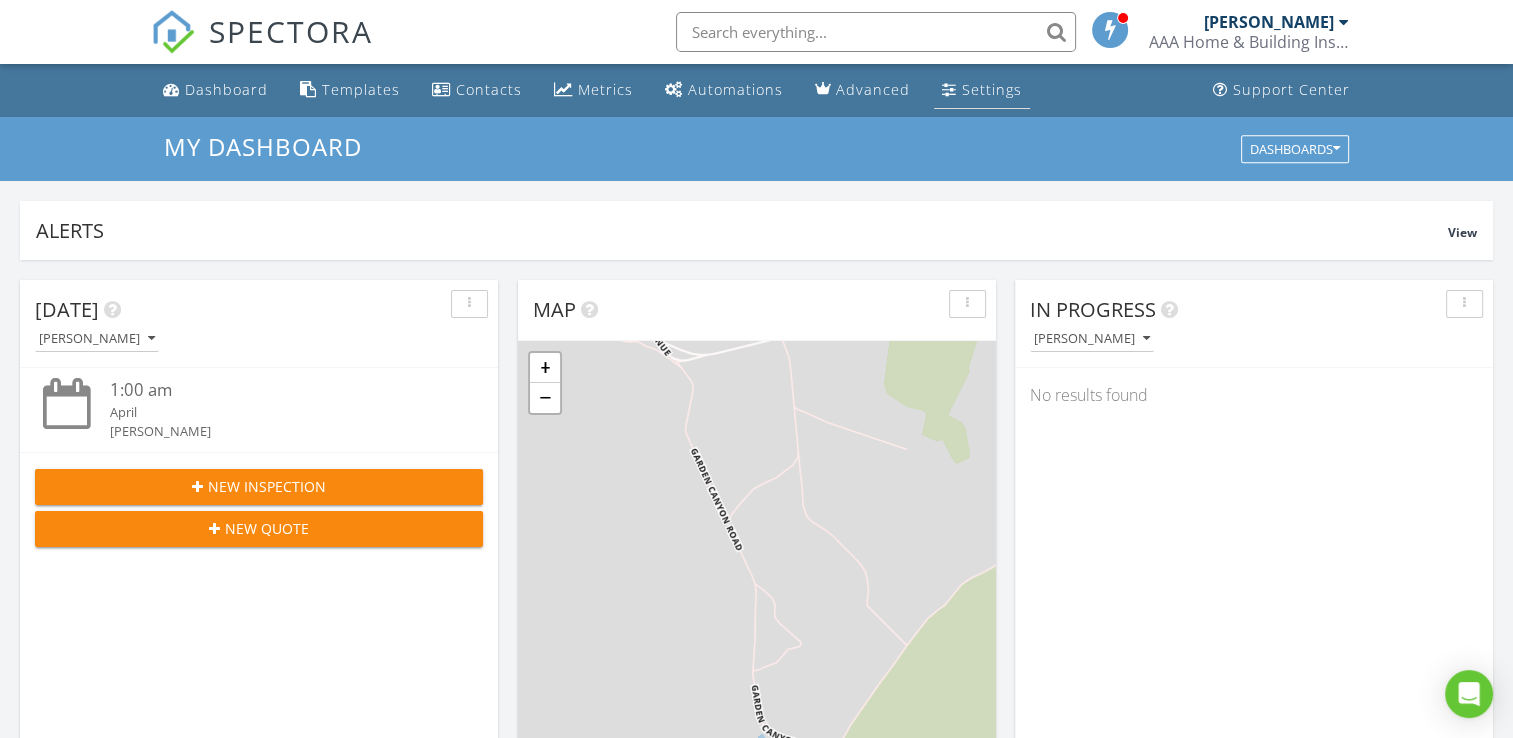 click on "Settings" at bounding box center [992, 89] 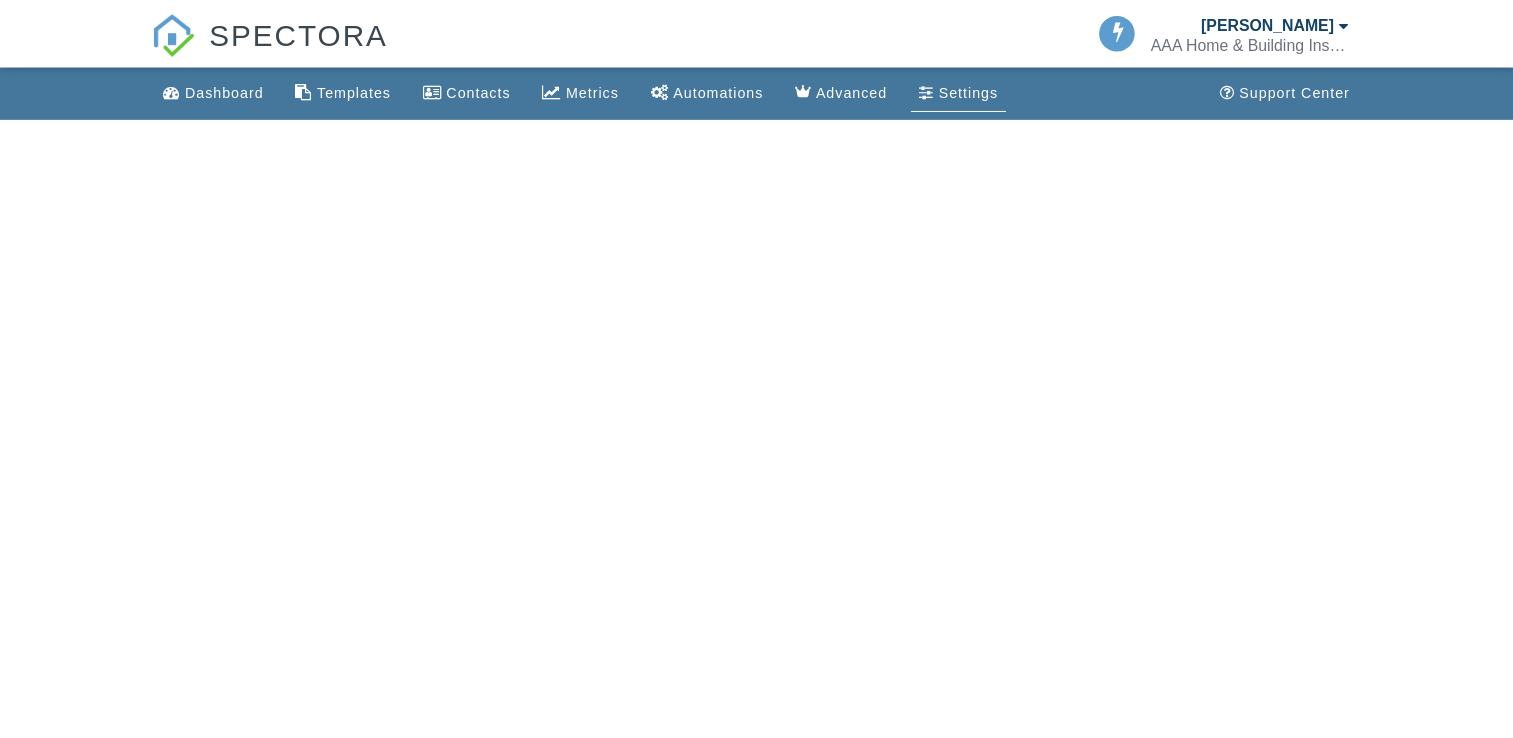 scroll, scrollTop: 0, scrollLeft: 0, axis: both 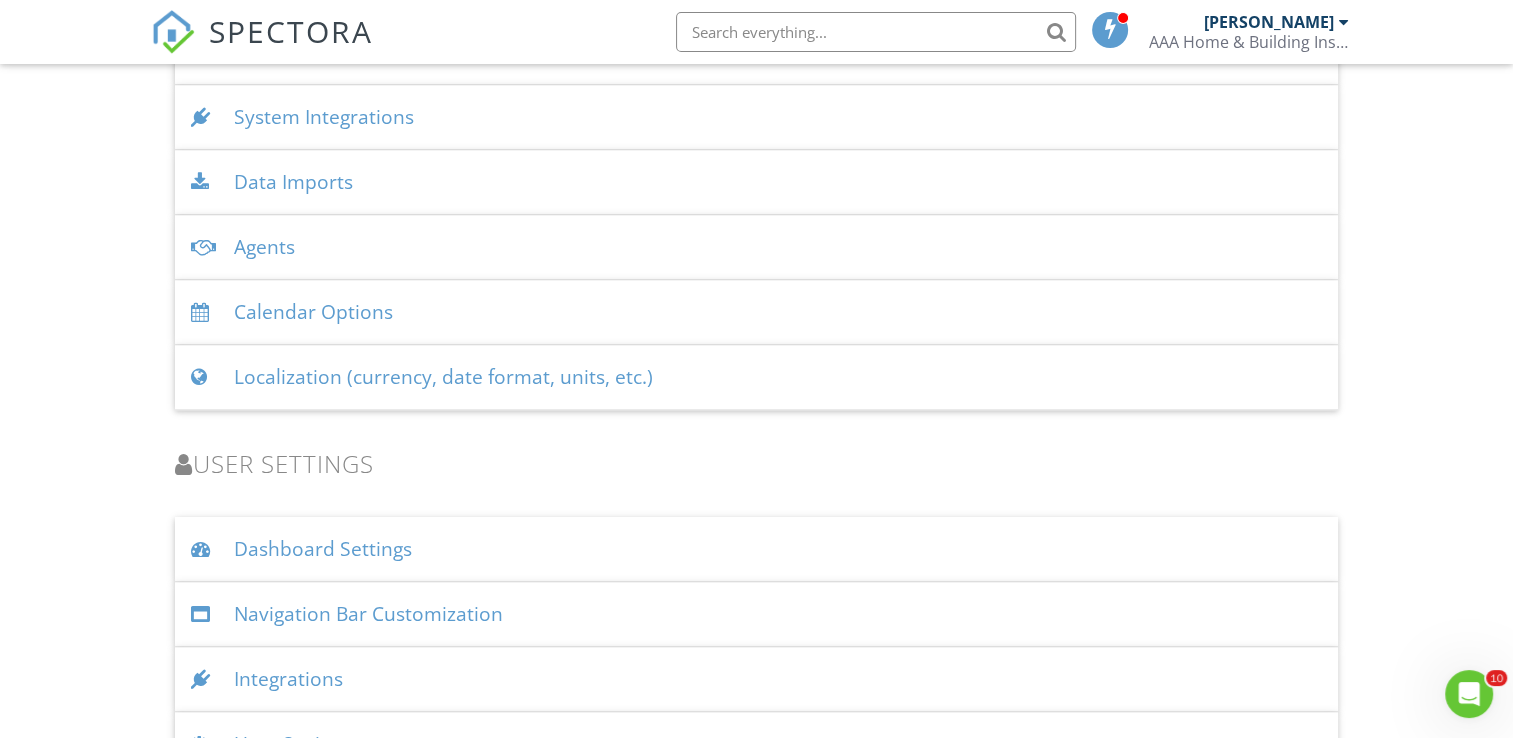 click on "Calendar Options" at bounding box center (756, 312) 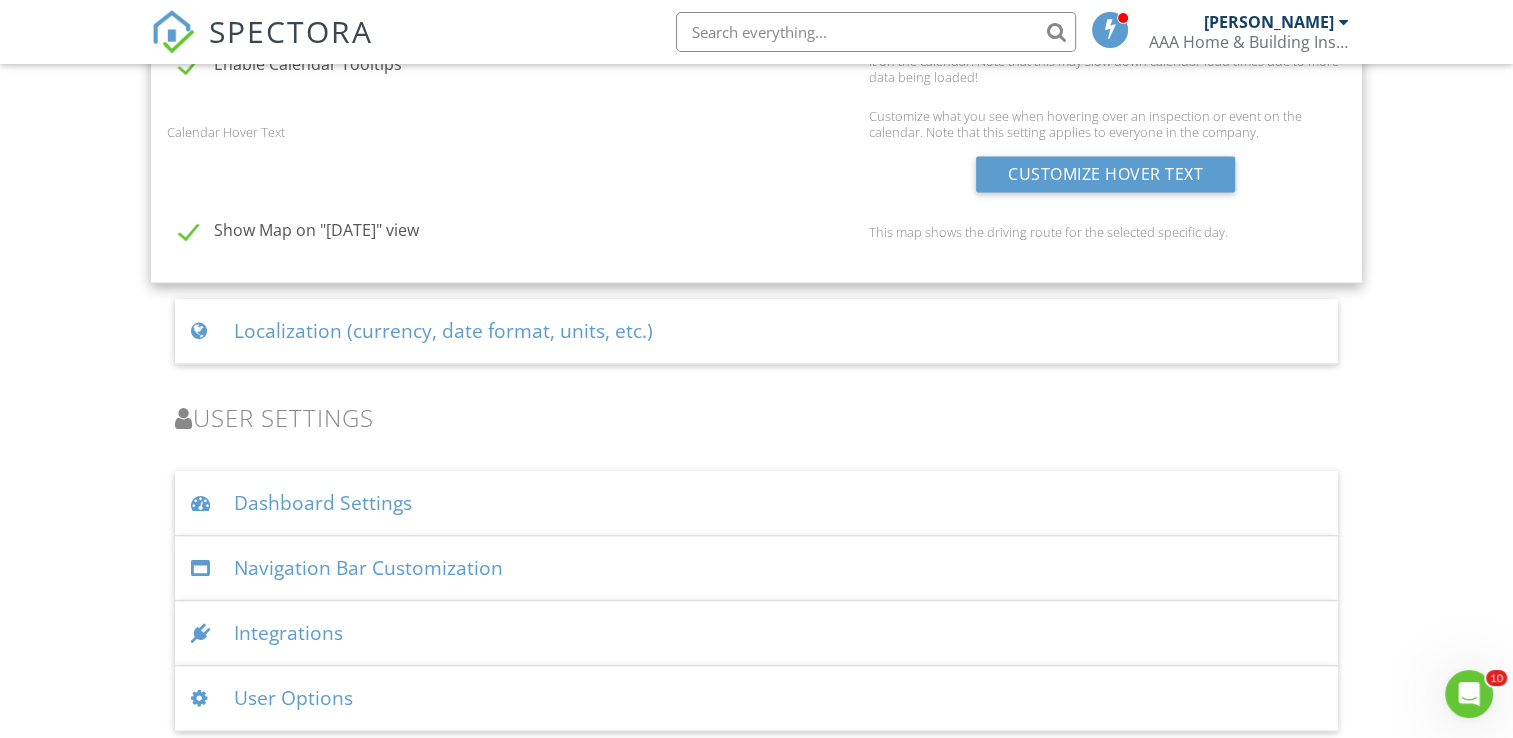 scroll, scrollTop: 2937, scrollLeft: 0, axis: vertical 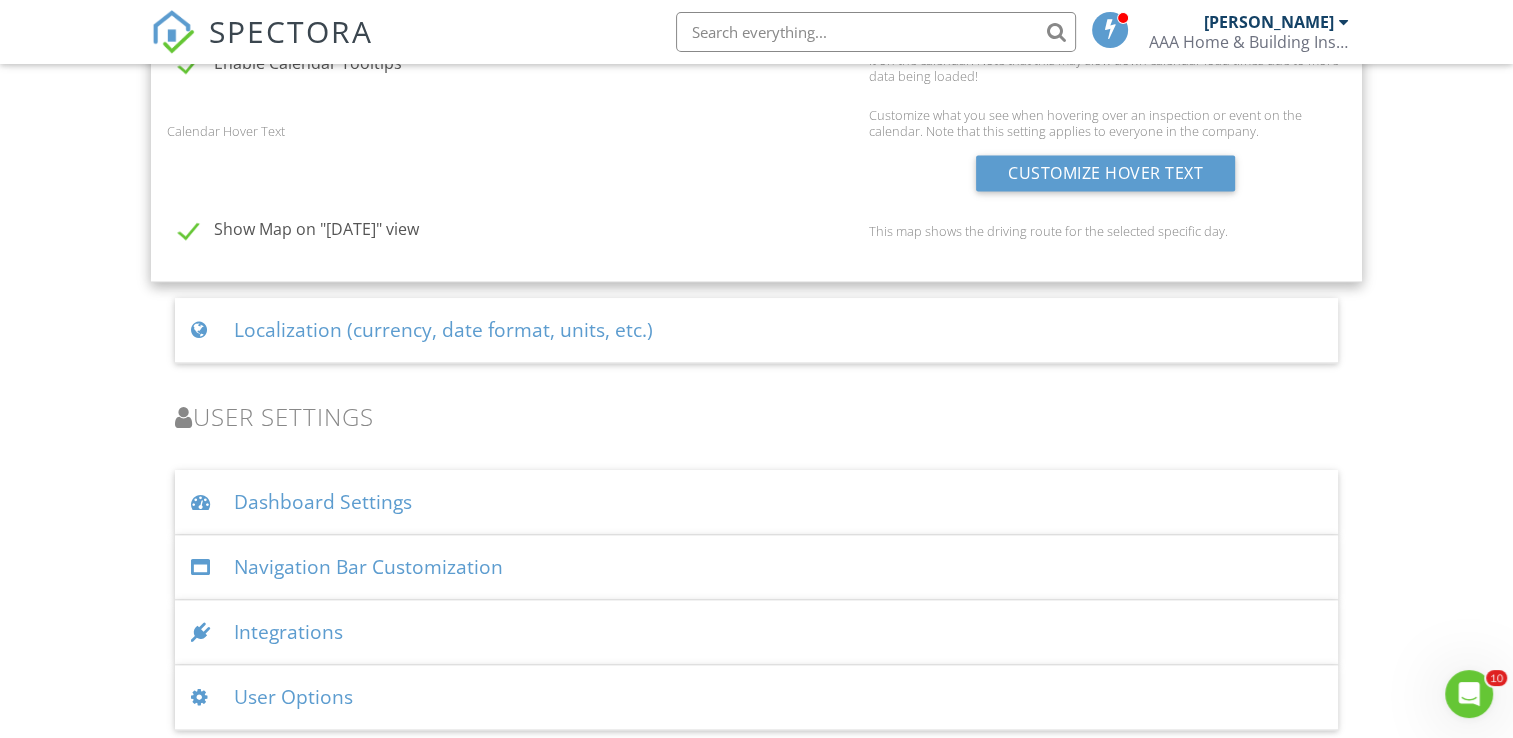 click on "Integrations" at bounding box center (756, 632) 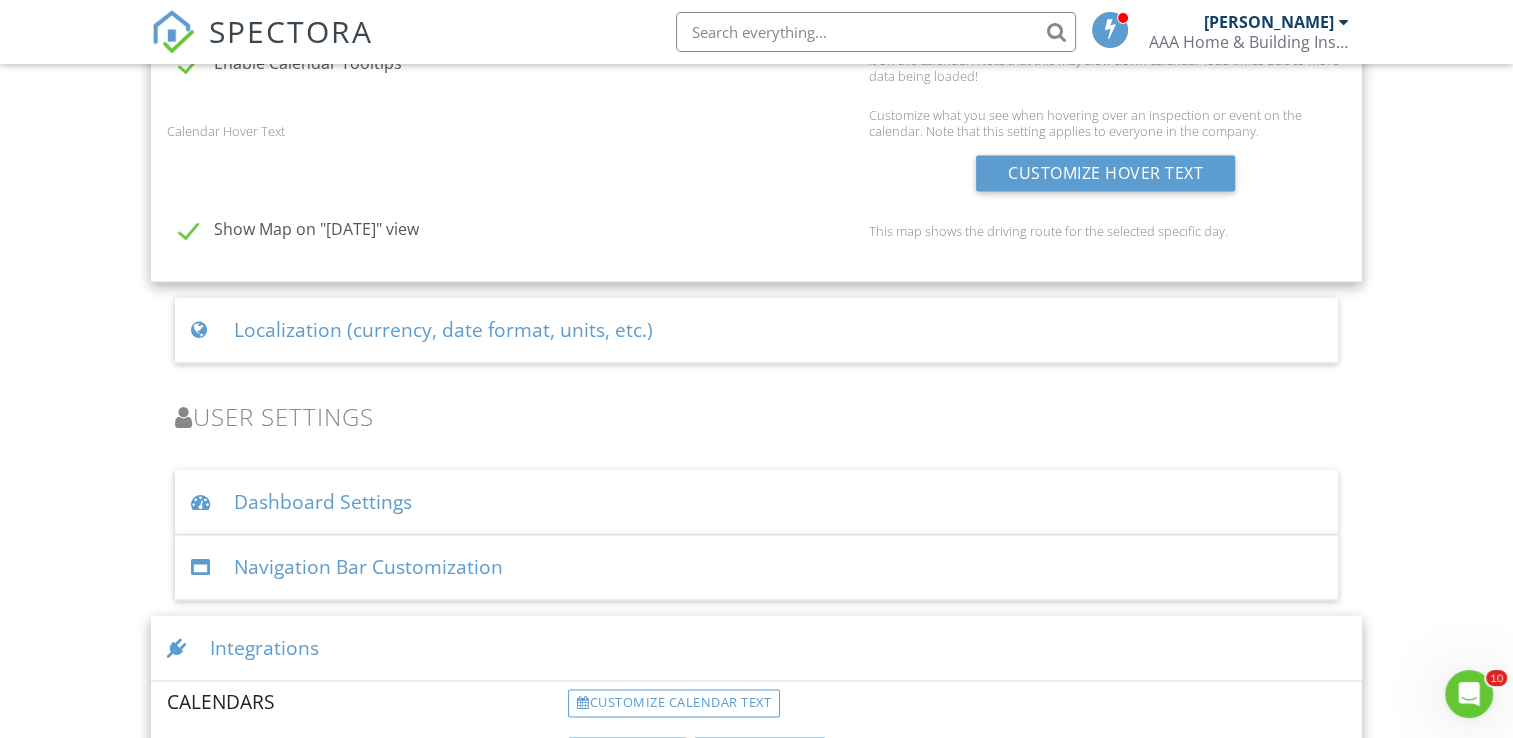 scroll, scrollTop: 3256, scrollLeft: 0, axis: vertical 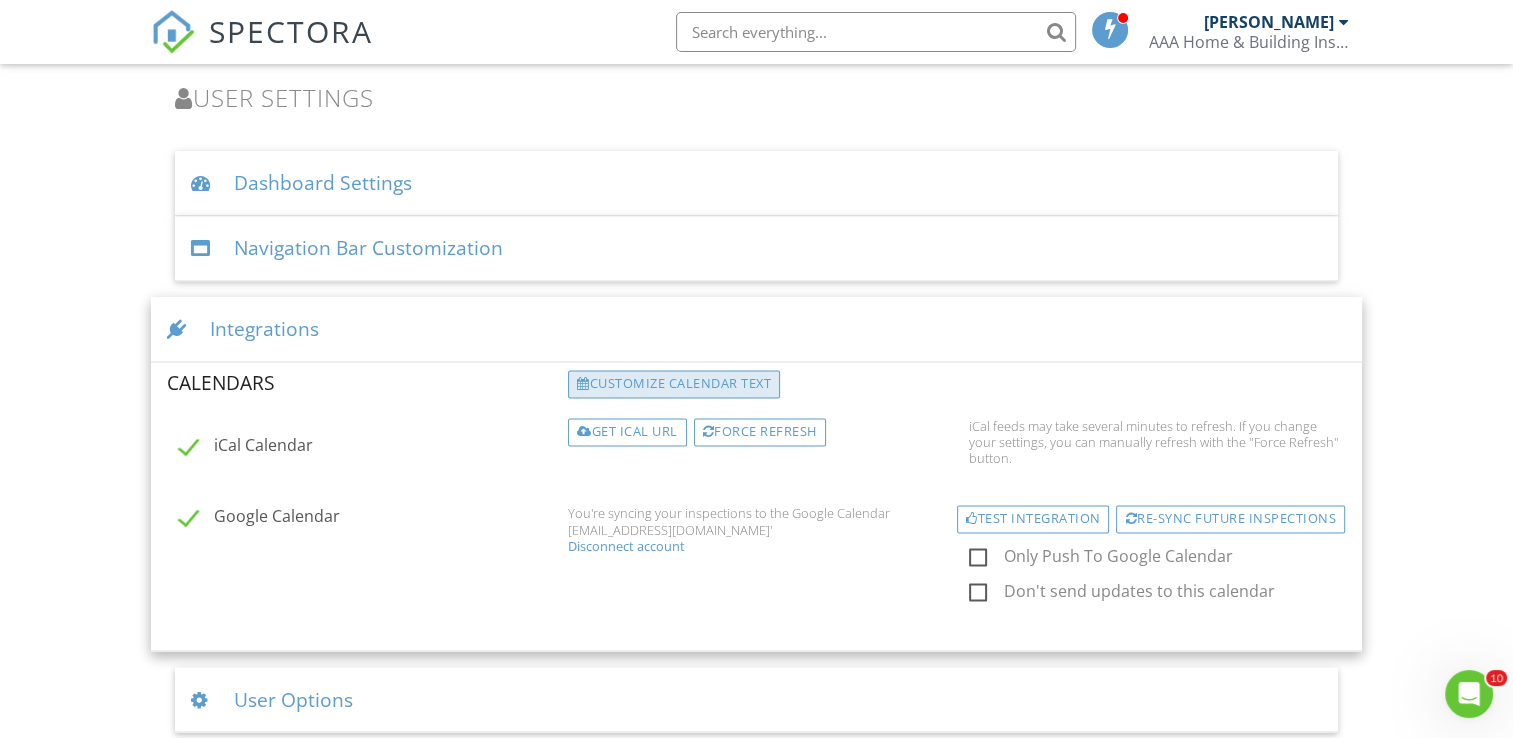 click on "Customize calendar text" at bounding box center [674, 384] 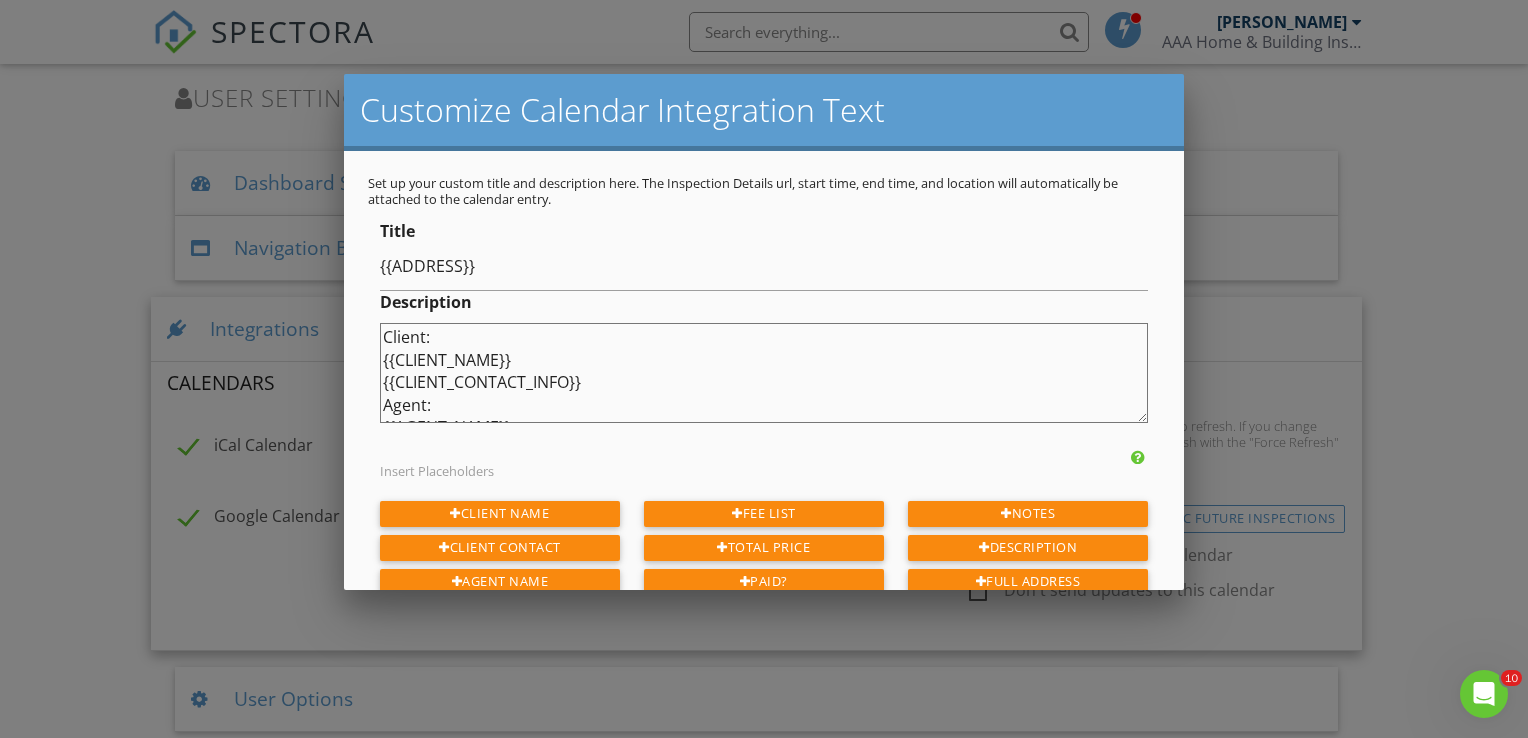 click at bounding box center (764, 361) 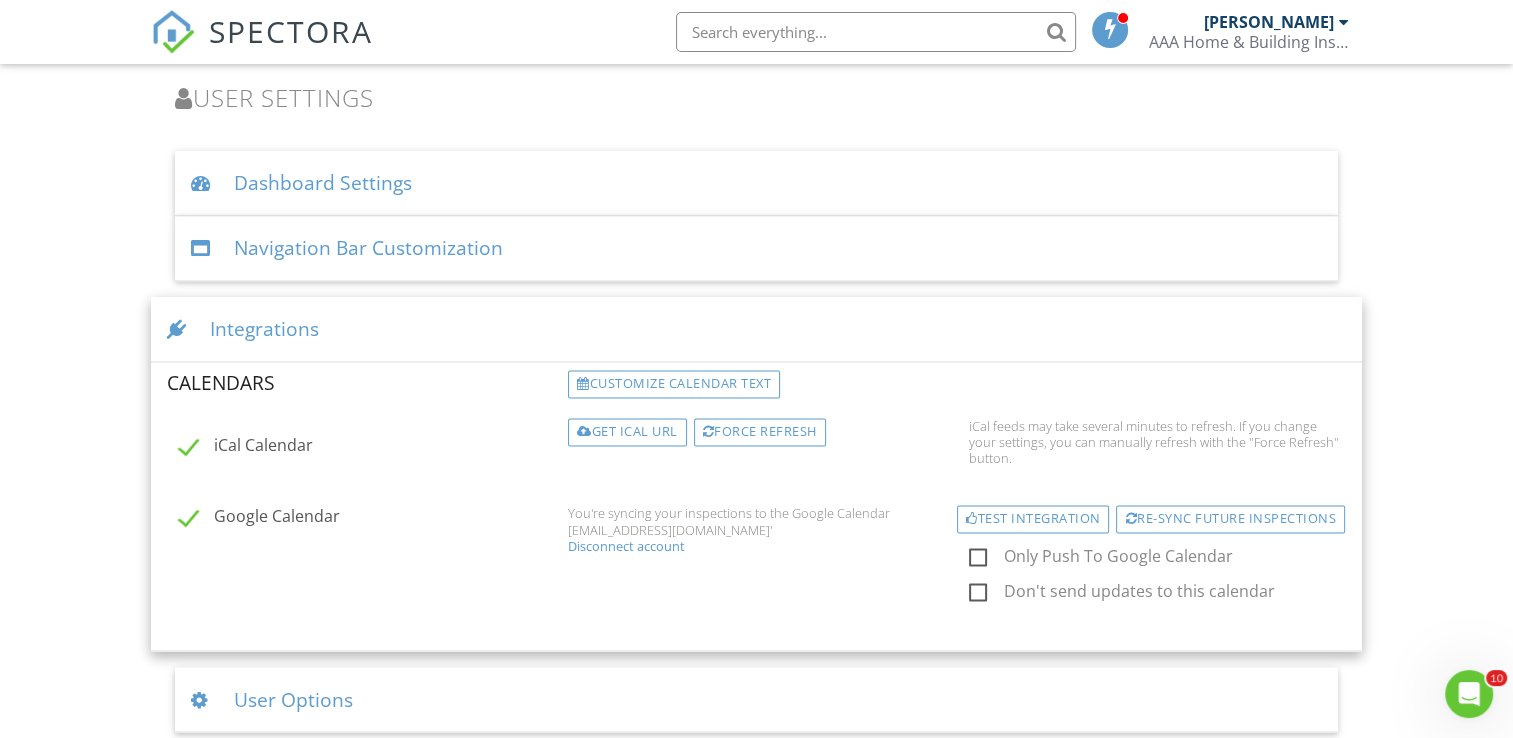 click on "Only Push To Google Calendar" at bounding box center [1169, 558] 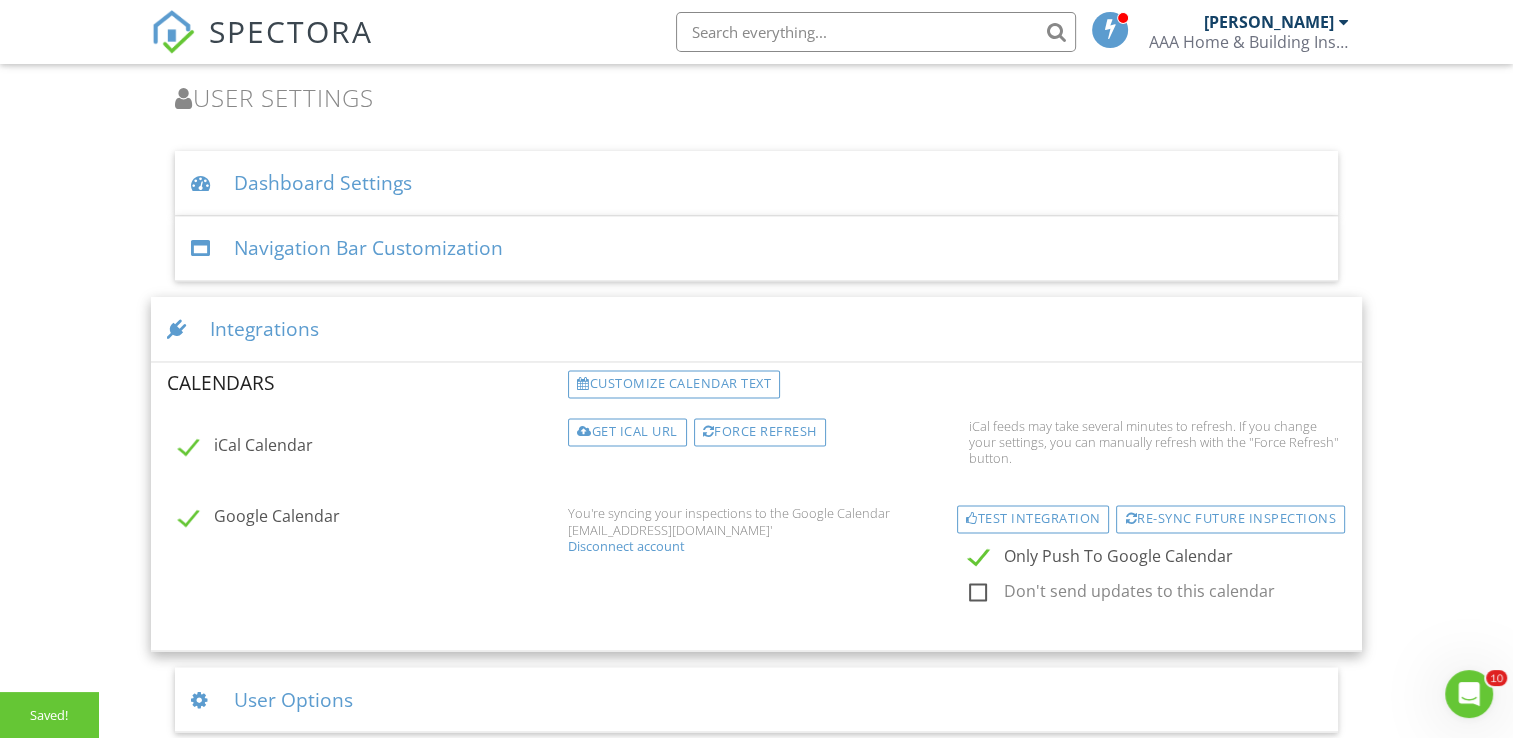 click on "Only Push To Google Calendar" at bounding box center (-9036, 550) 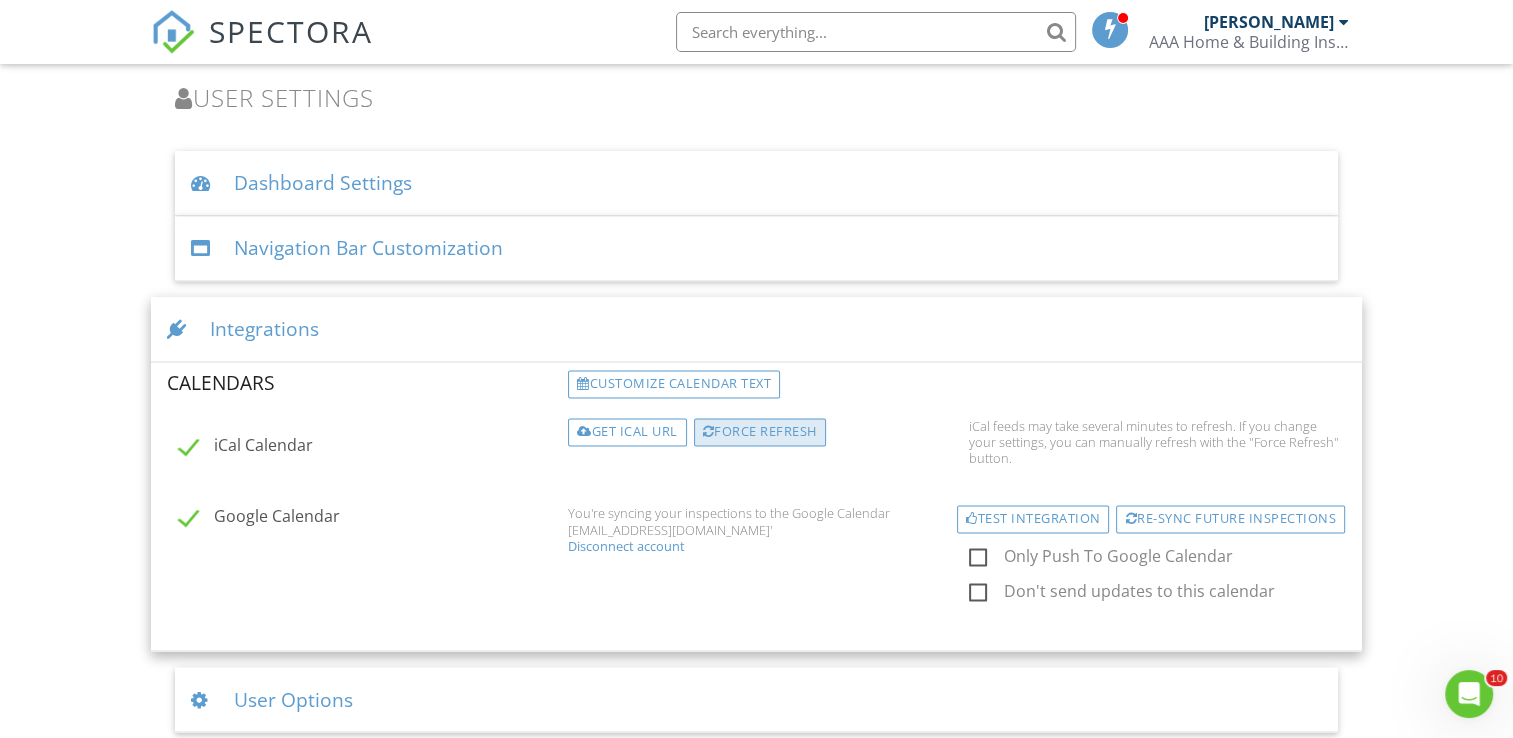 click on "Force refresh" at bounding box center (760, 432) 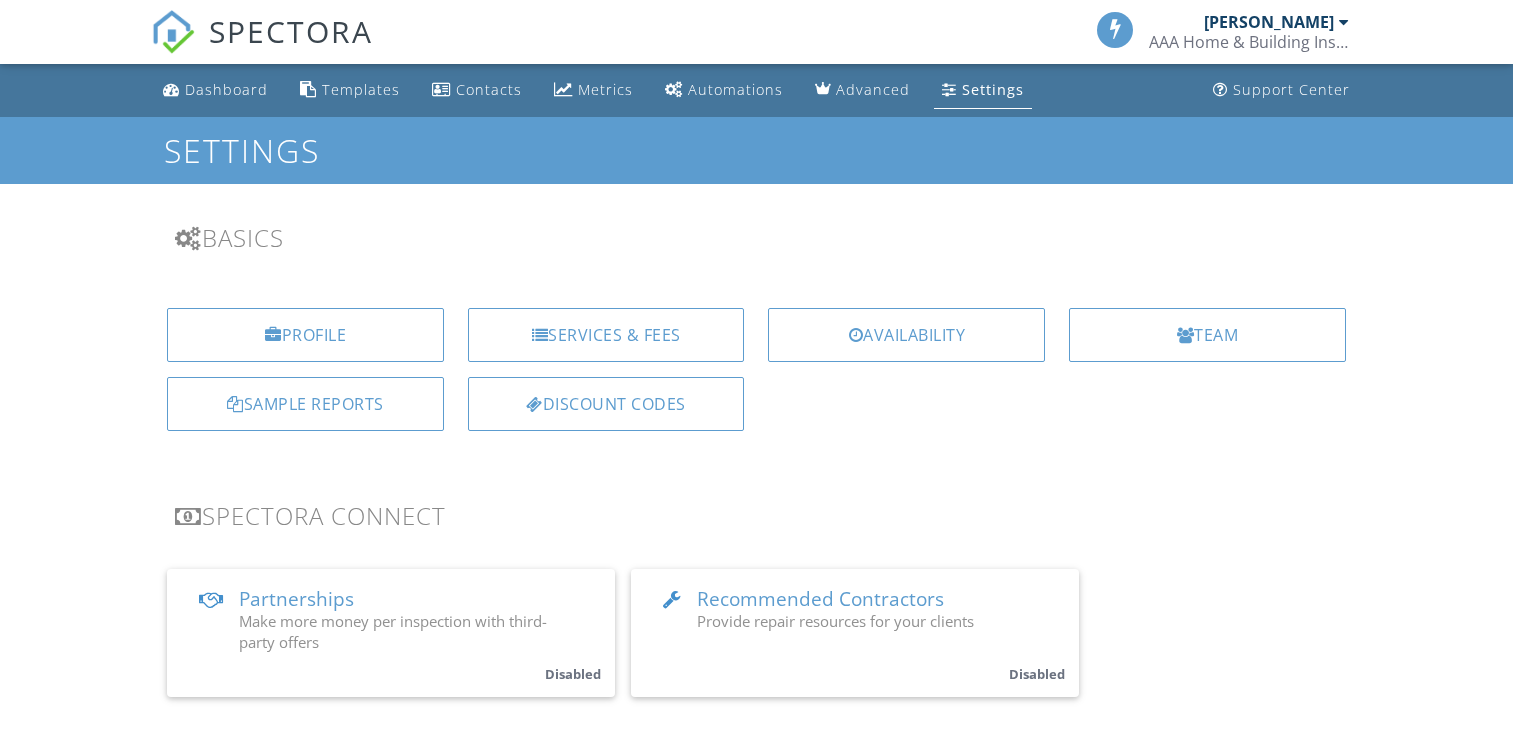 scroll, scrollTop: 0, scrollLeft: 0, axis: both 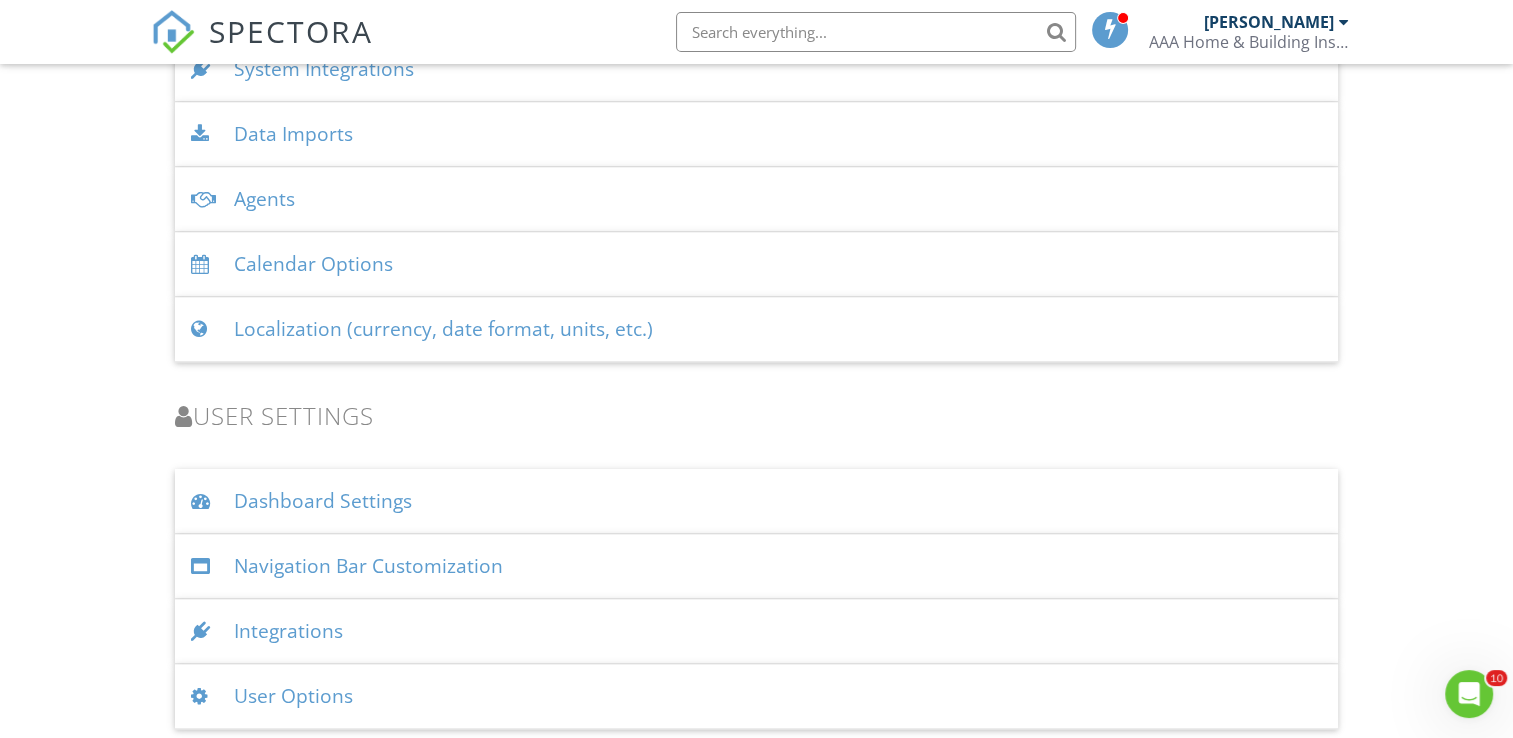 click on "Integrations" at bounding box center [756, 631] 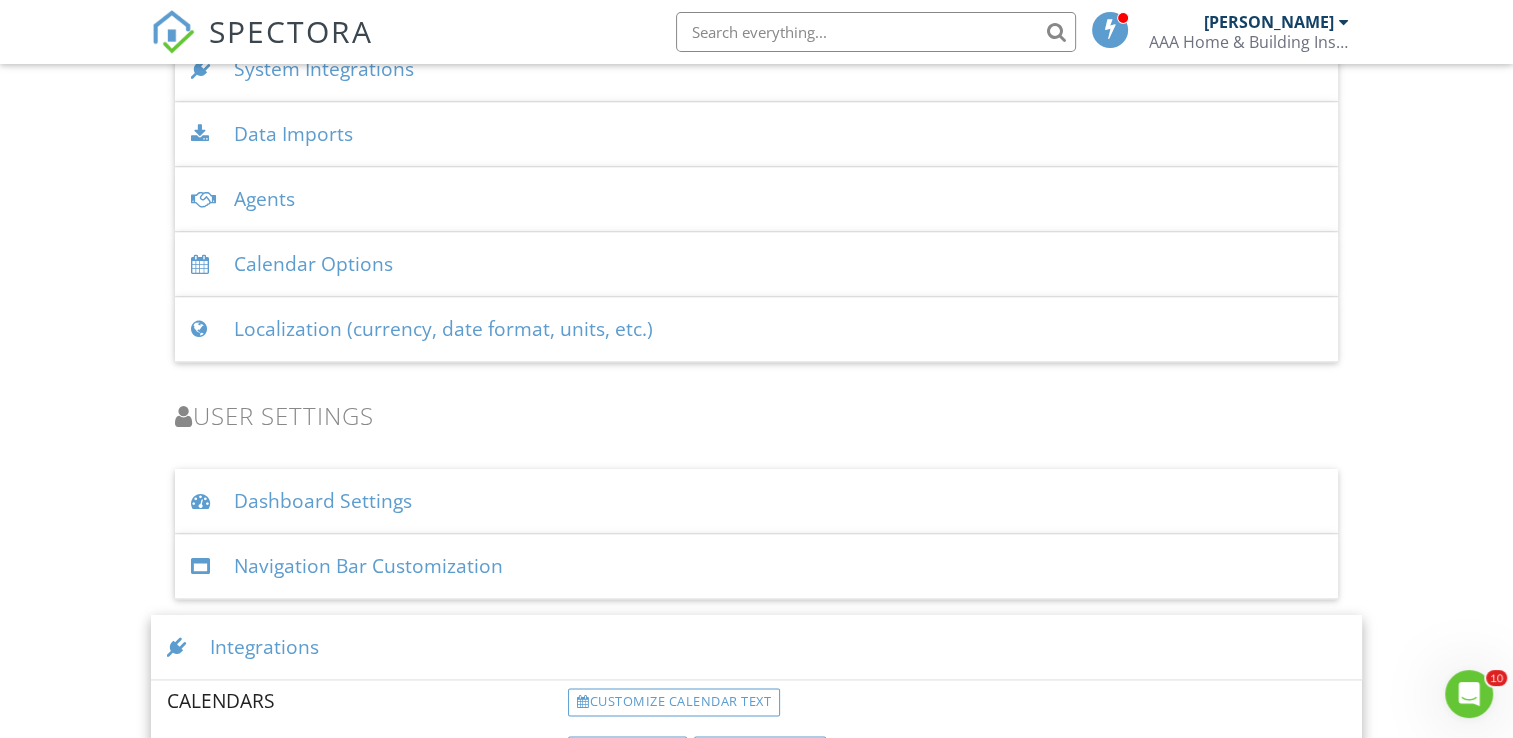 scroll, scrollTop: 2971, scrollLeft: 0, axis: vertical 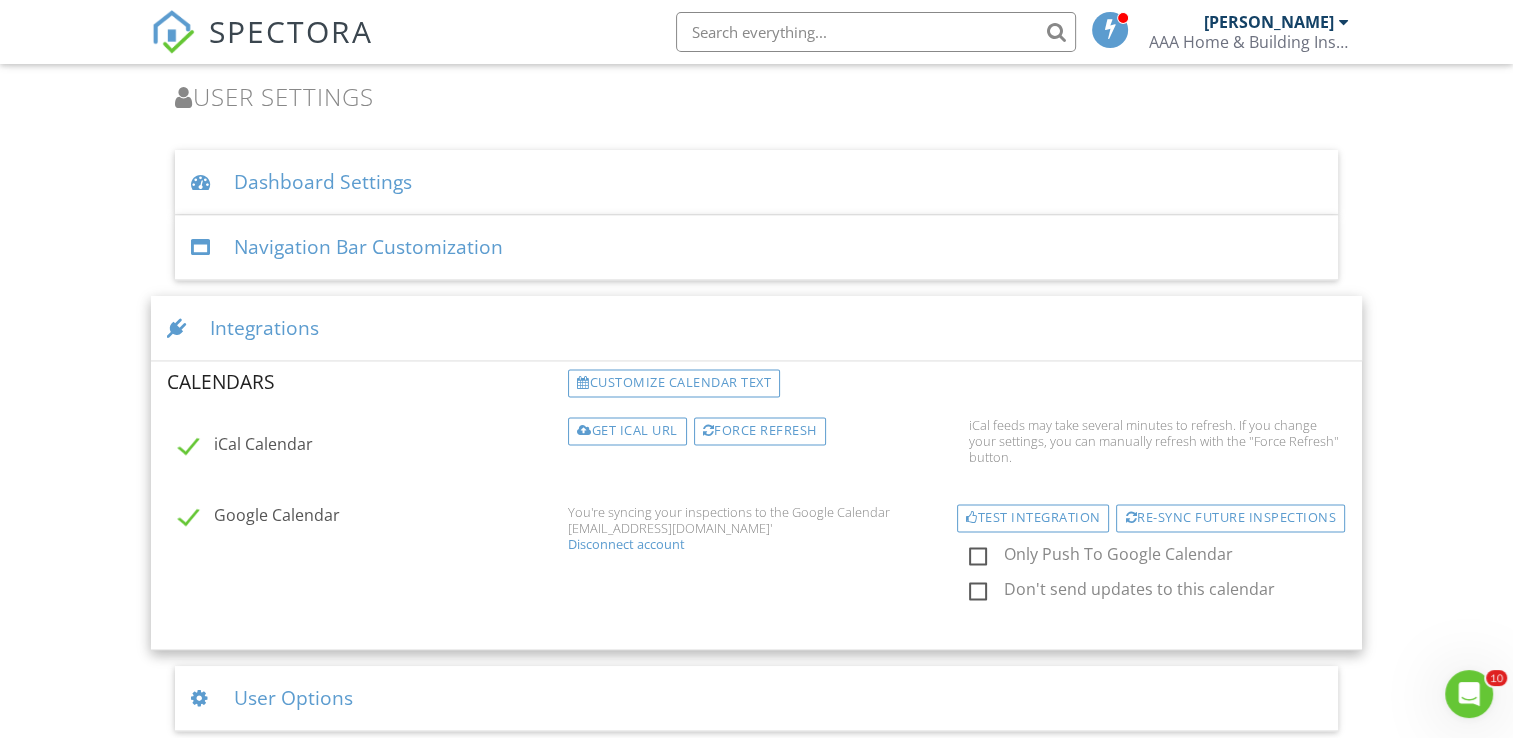 click on "Google Calendar" at bounding box center [367, 518] 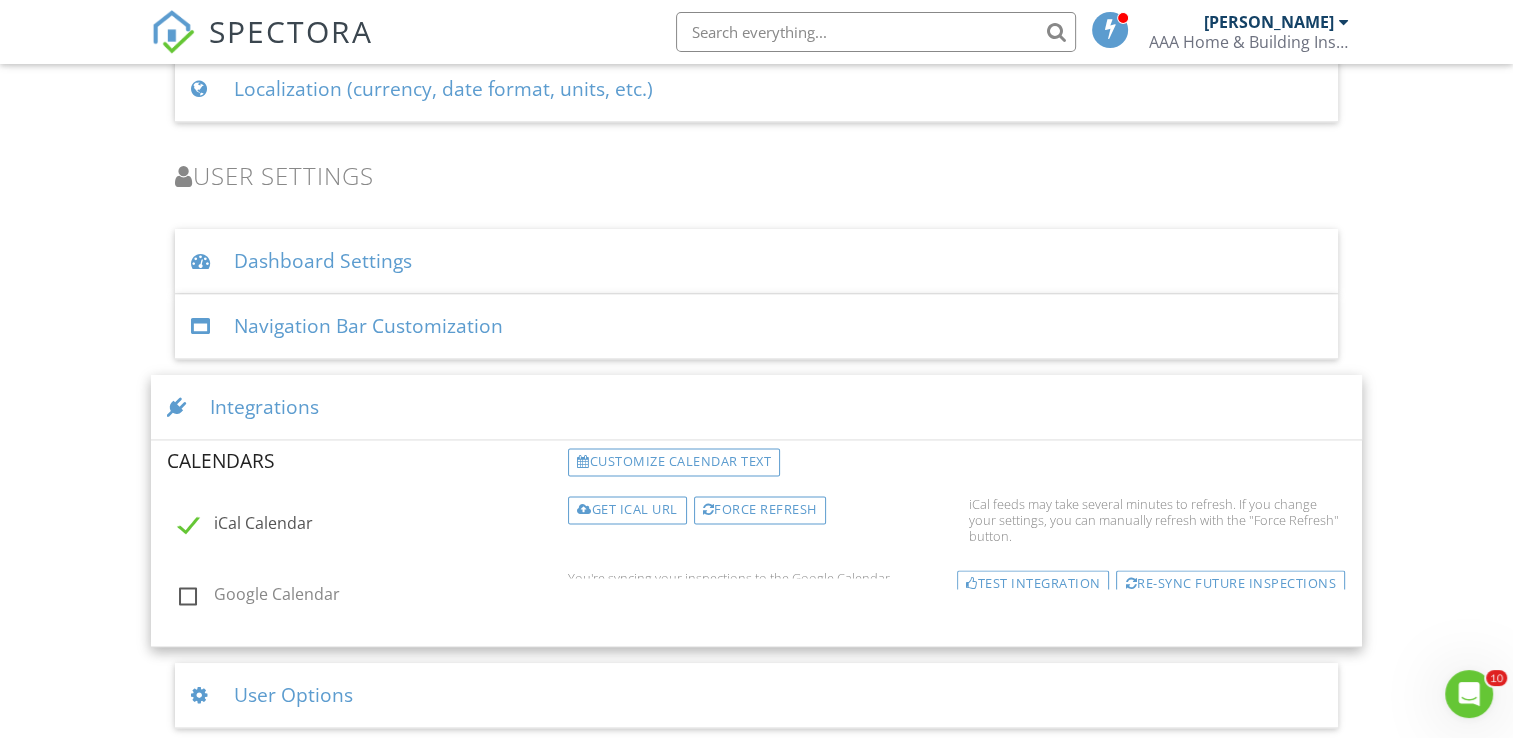 scroll, scrollTop: 2891, scrollLeft: 0, axis: vertical 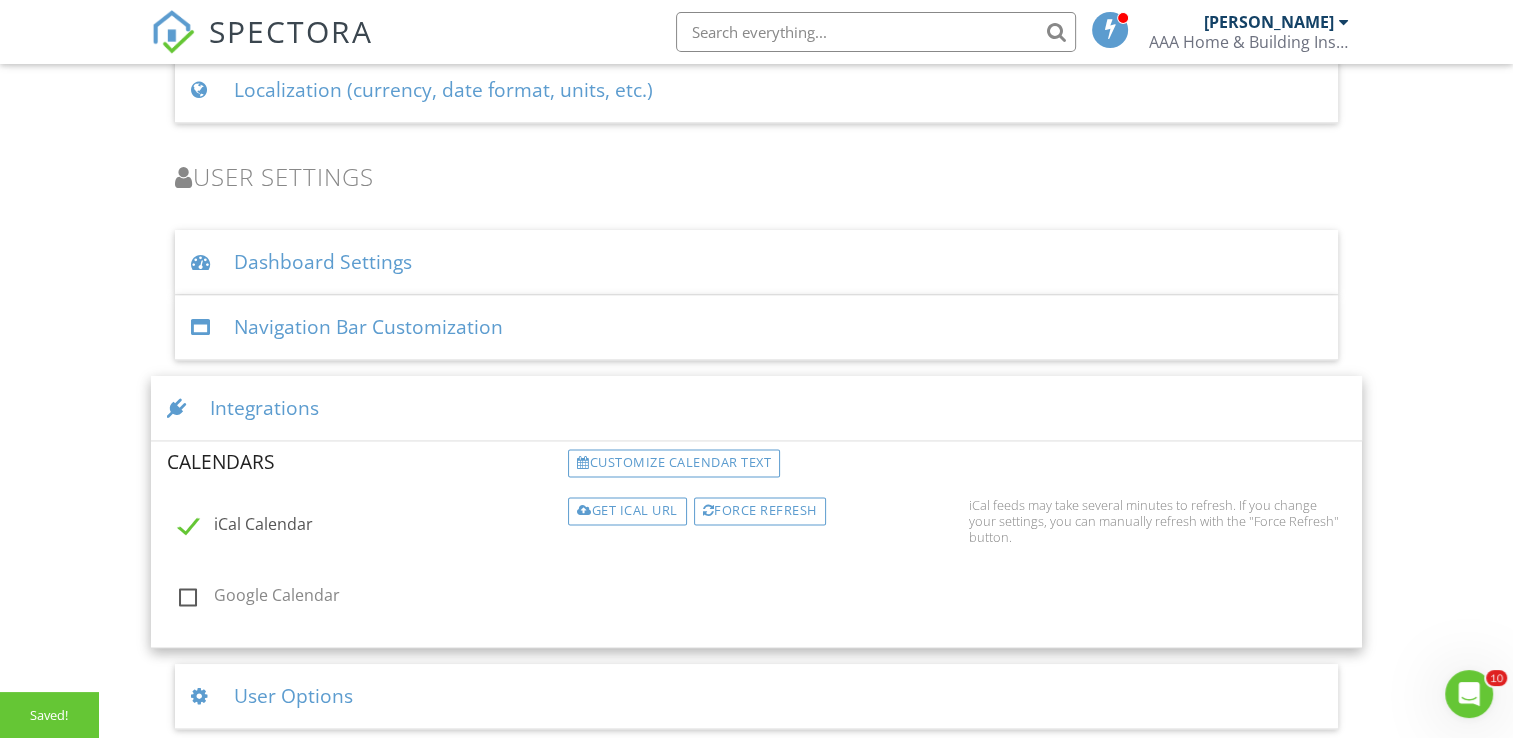 click on "Google Calendar" at bounding box center (367, 598) 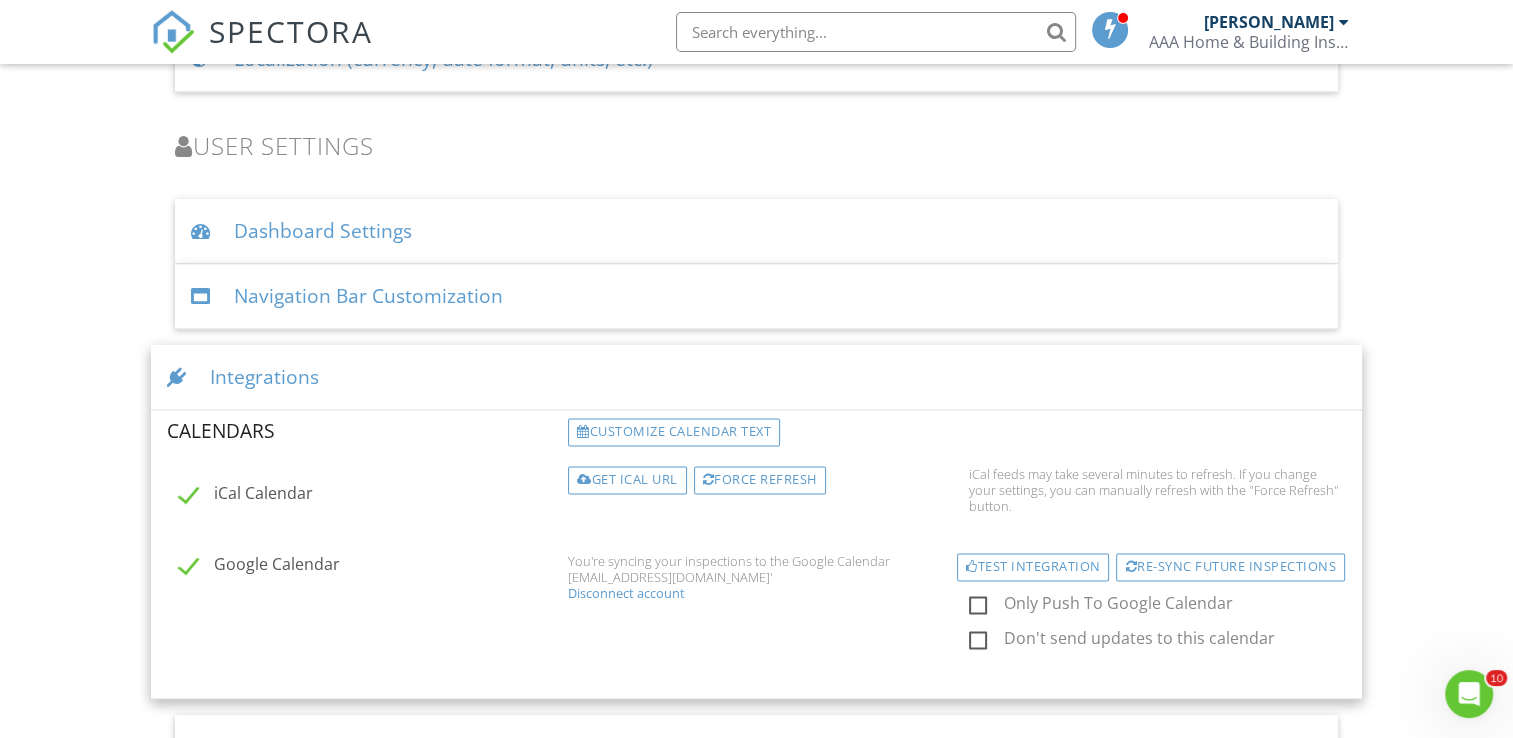 scroll, scrollTop: 2971, scrollLeft: 0, axis: vertical 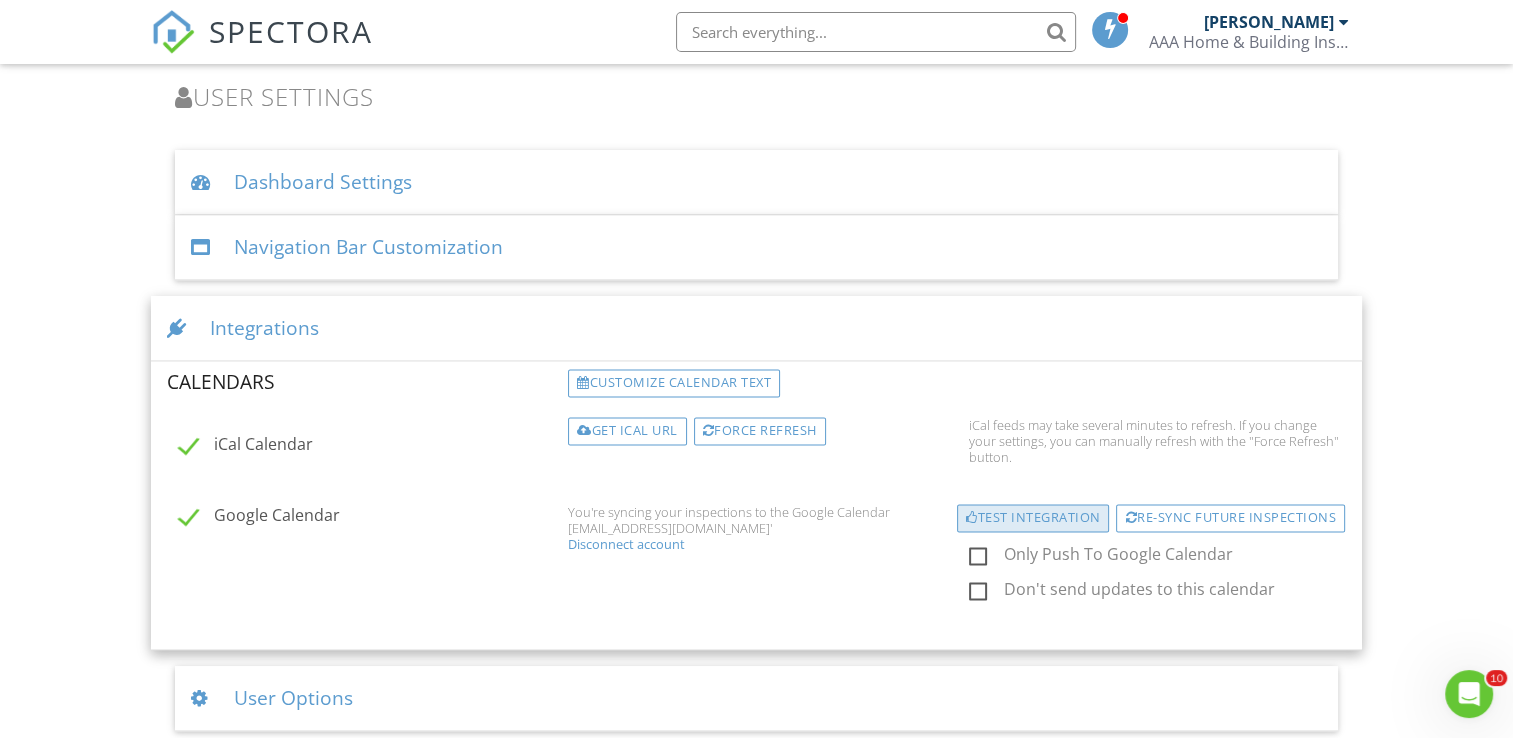click on "Test Integration" at bounding box center [1033, 518] 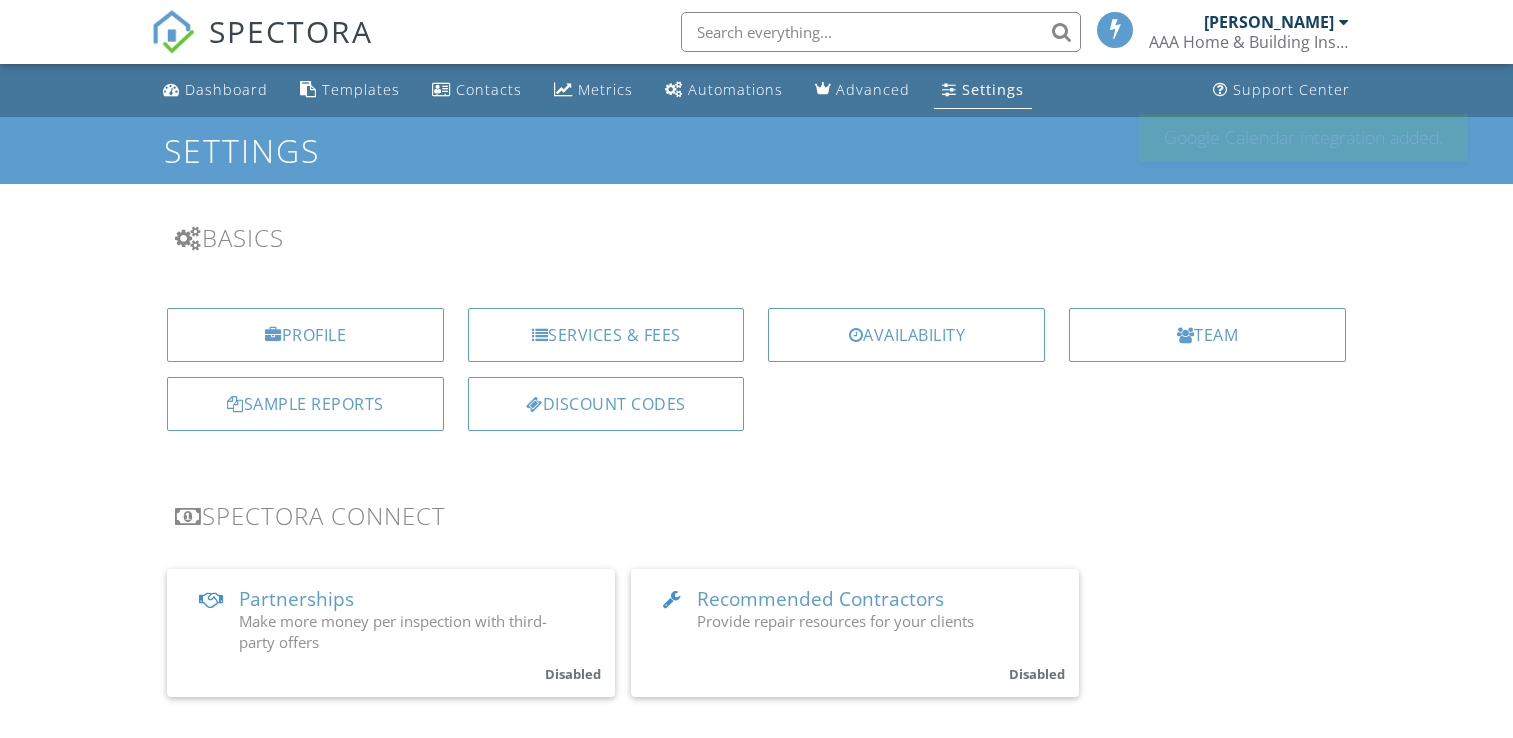 scroll, scrollTop: 2967, scrollLeft: 0, axis: vertical 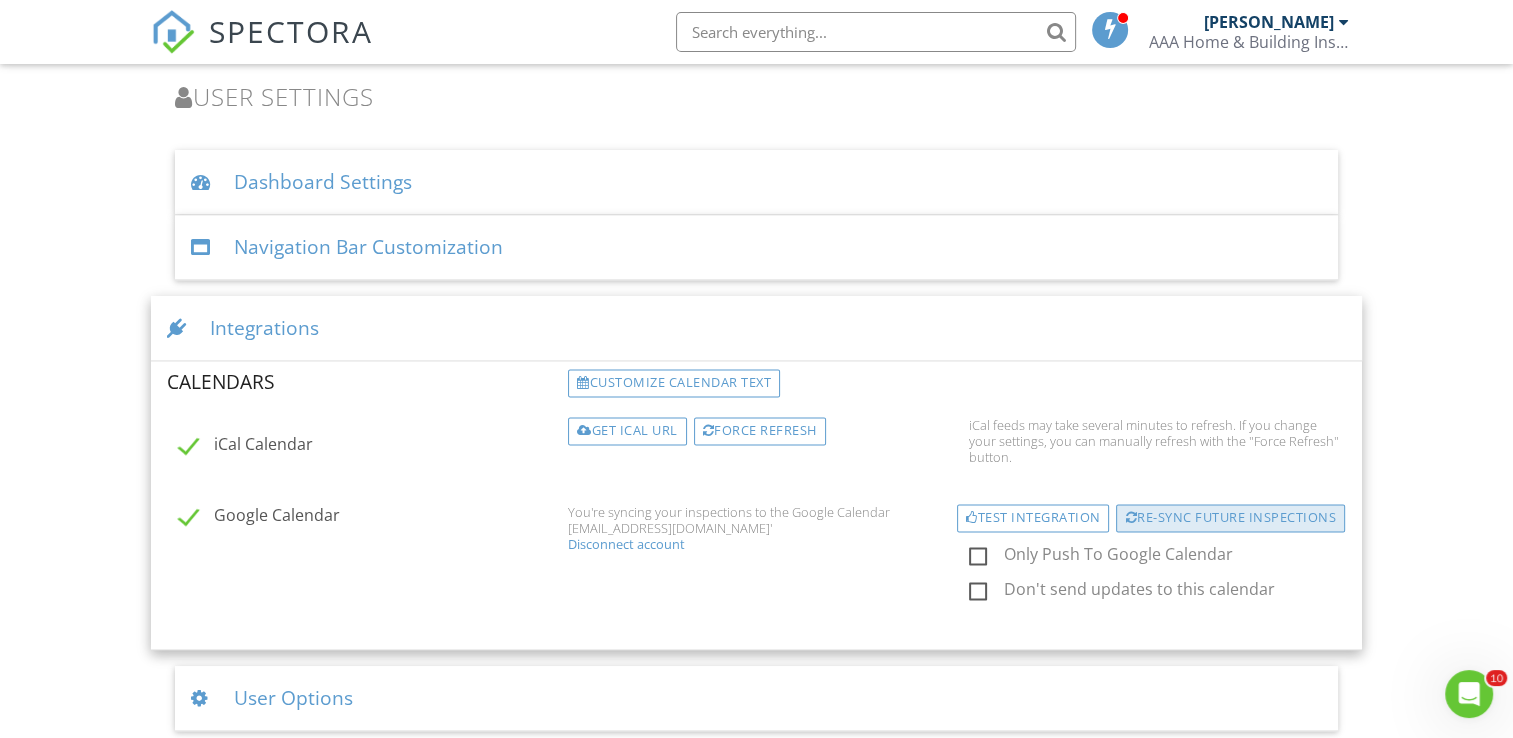 click on "Re-sync future inspections" at bounding box center [1230, 518] 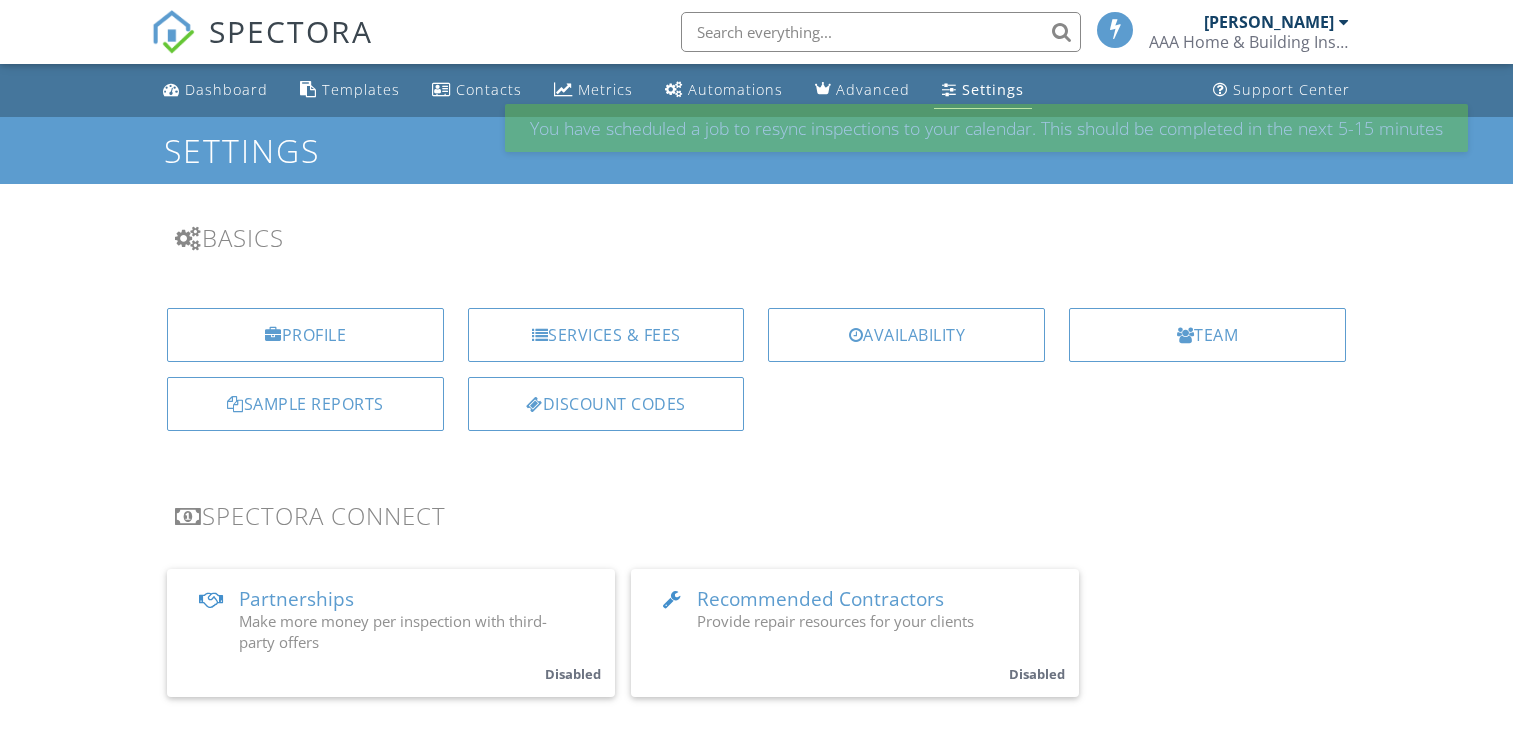 scroll, scrollTop: 2956, scrollLeft: 0, axis: vertical 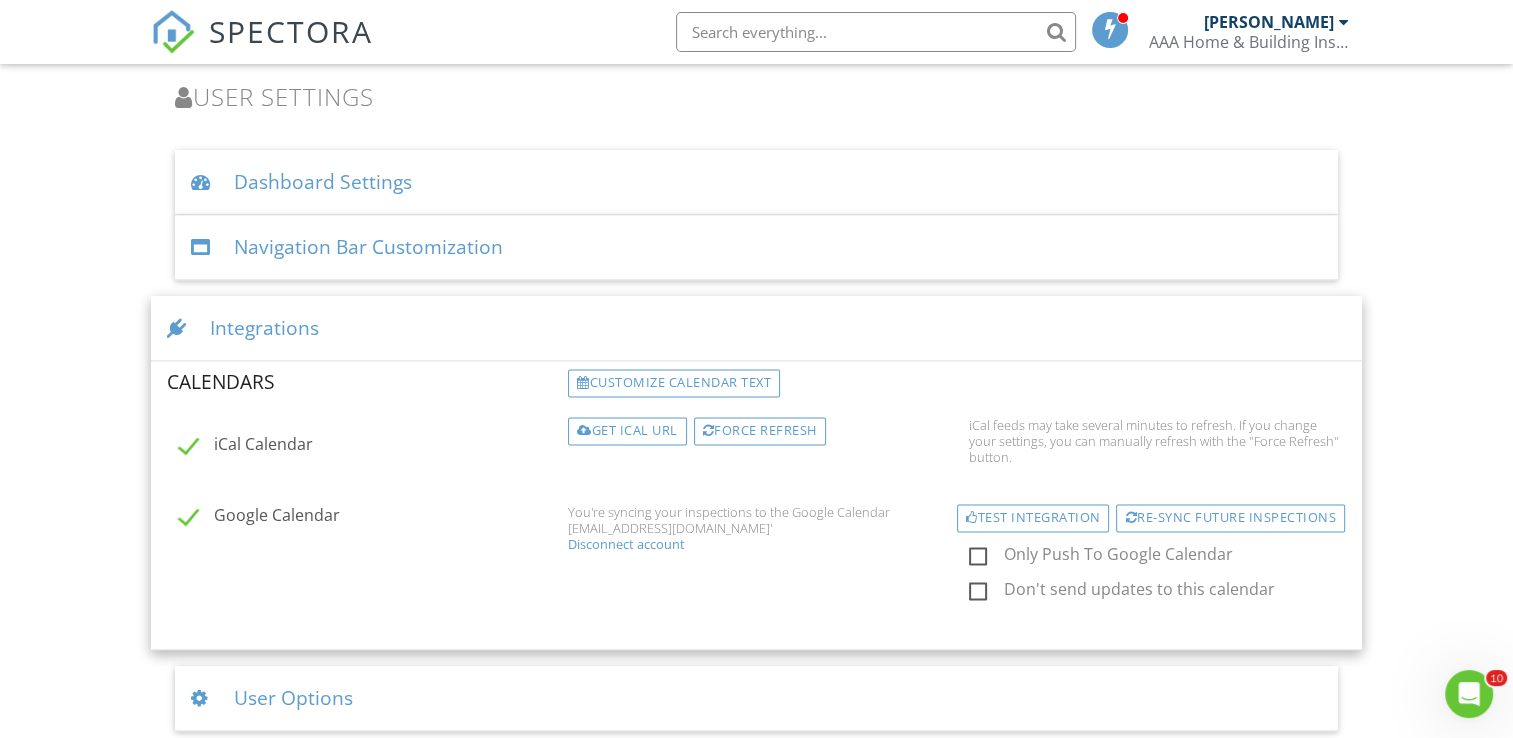 click on "iCal Calendar" at bounding box center [367, 447] 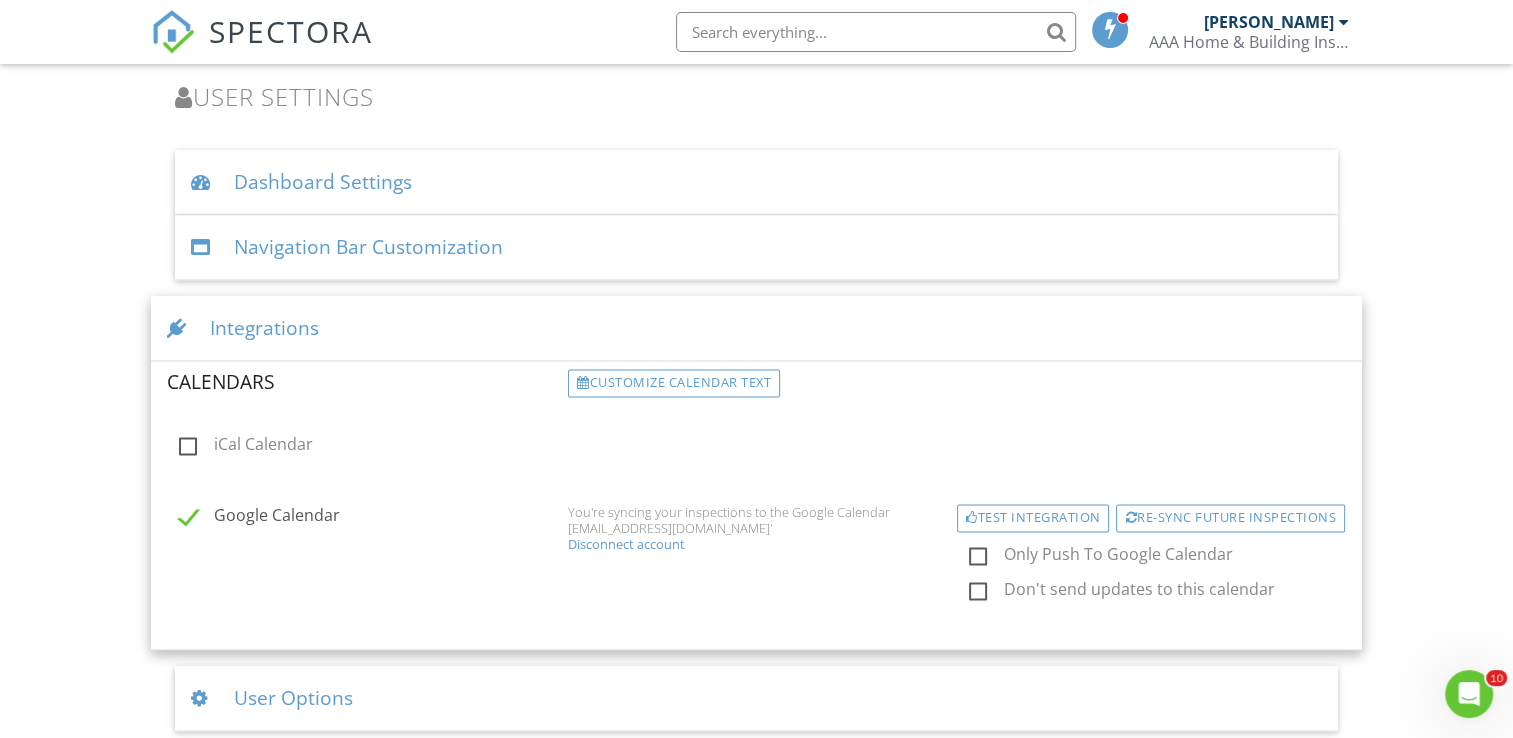 click on "iCal Calendar" at bounding box center (367, 447) 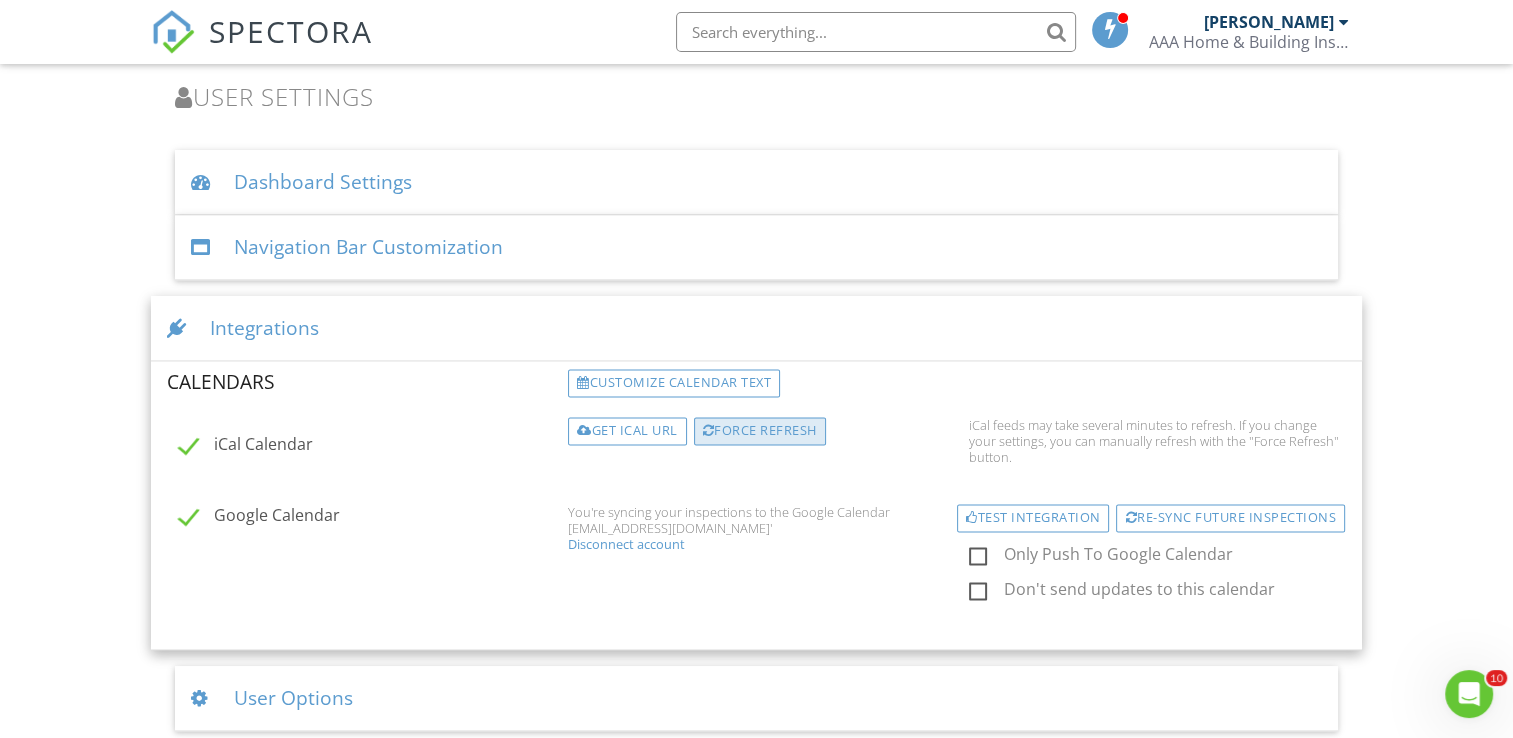 click on "Force refresh" at bounding box center [760, 431] 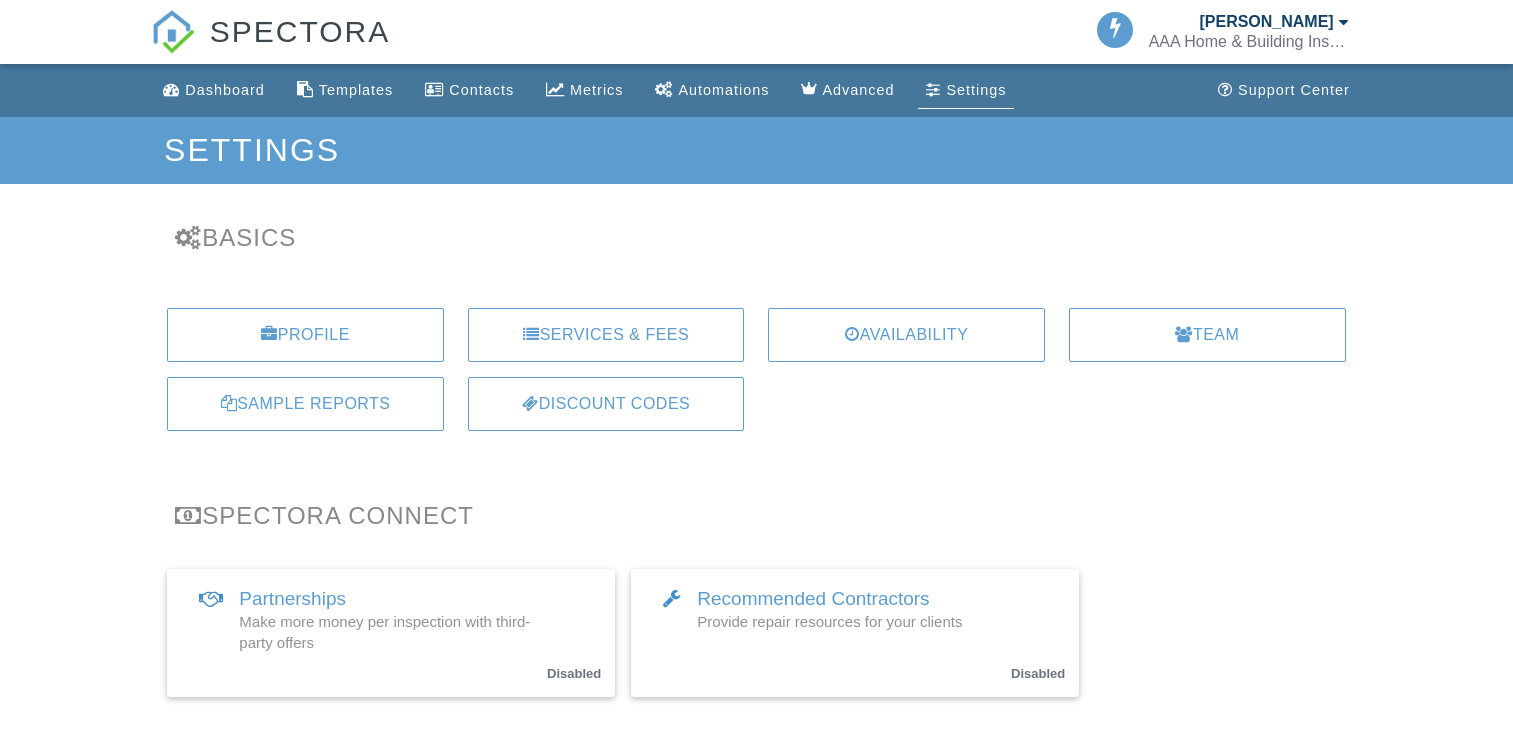scroll, scrollTop: 0, scrollLeft: 0, axis: both 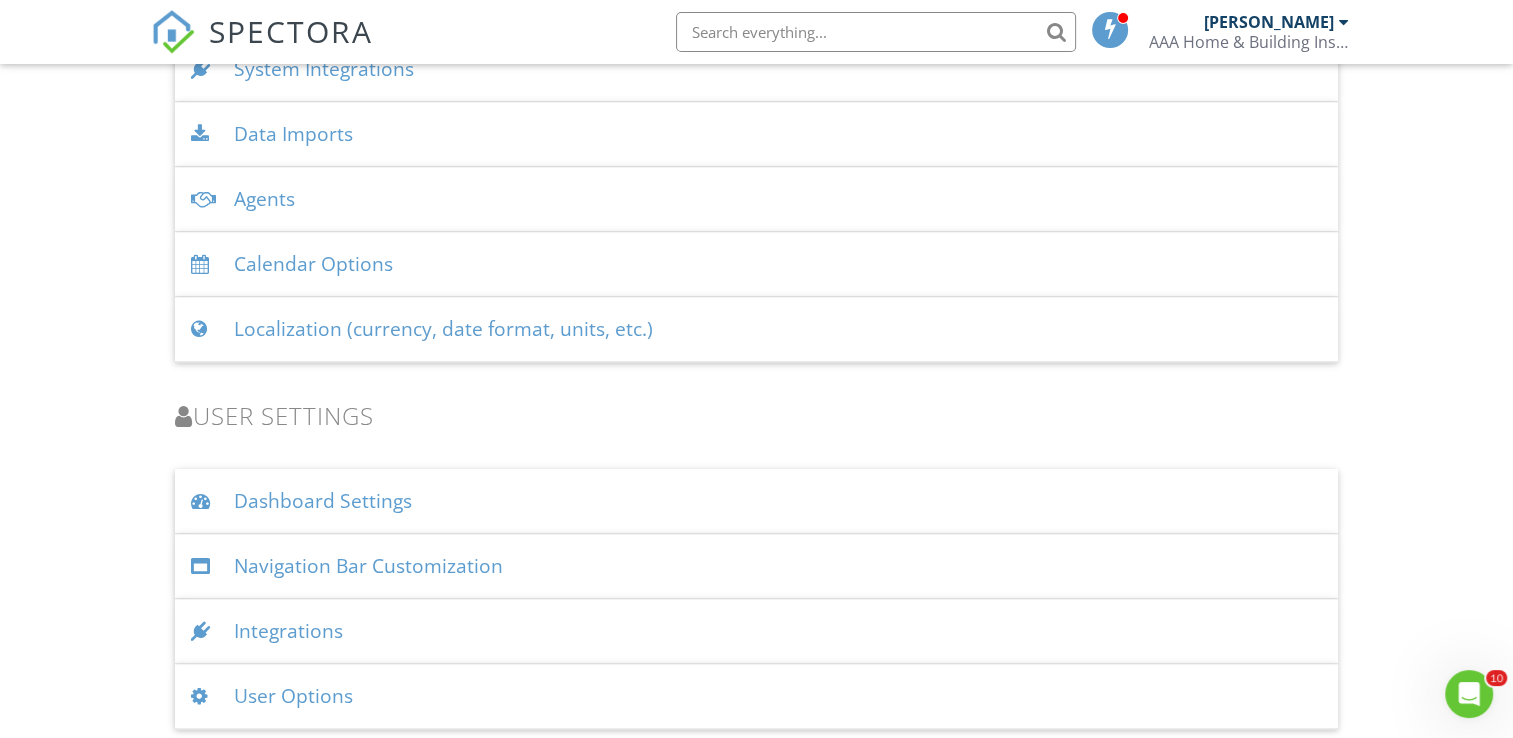 click on "Integrations" at bounding box center [756, 631] 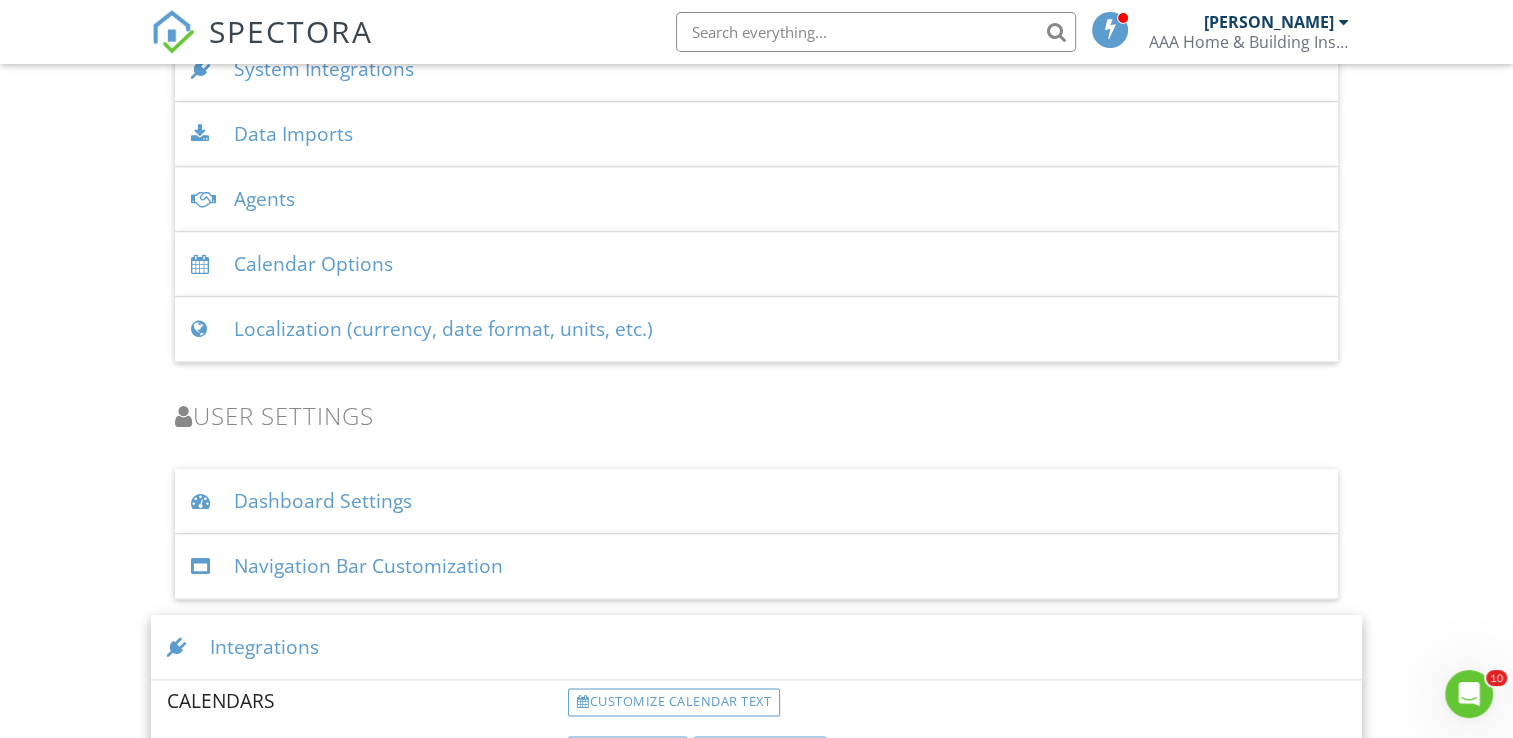 scroll, scrollTop: 2971, scrollLeft: 0, axis: vertical 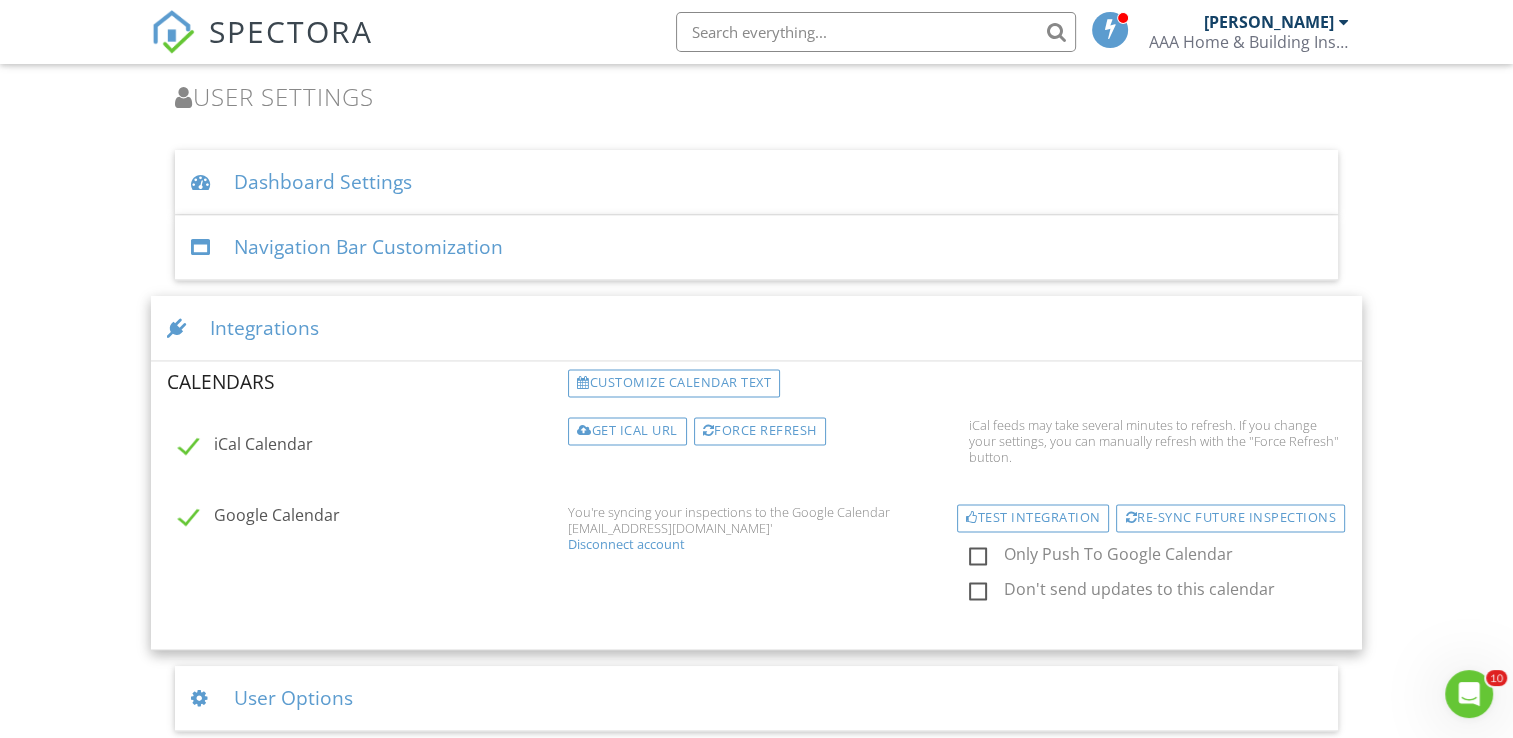 click on "iCal Calendar" at bounding box center [367, 447] 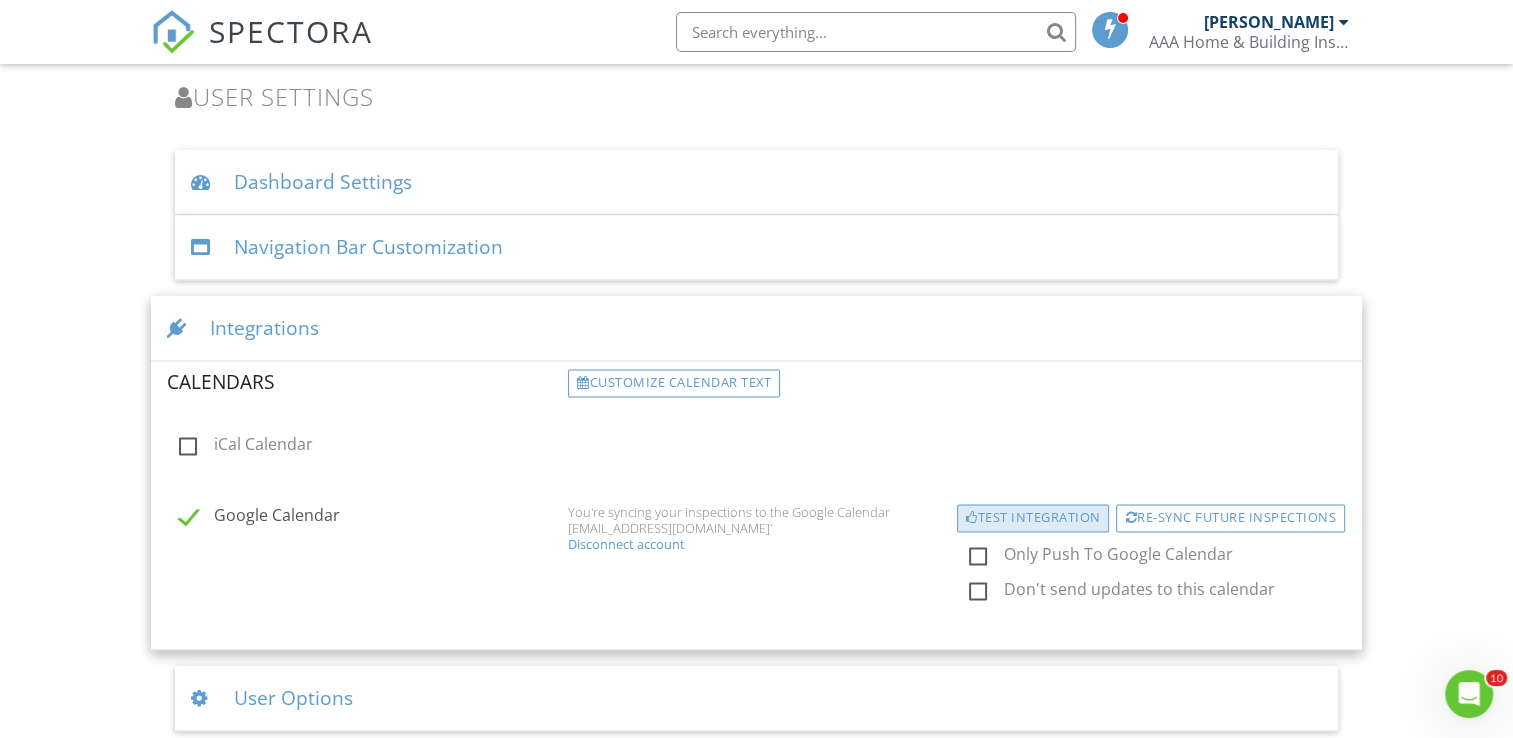click on "Test Integration" at bounding box center (1033, 518) 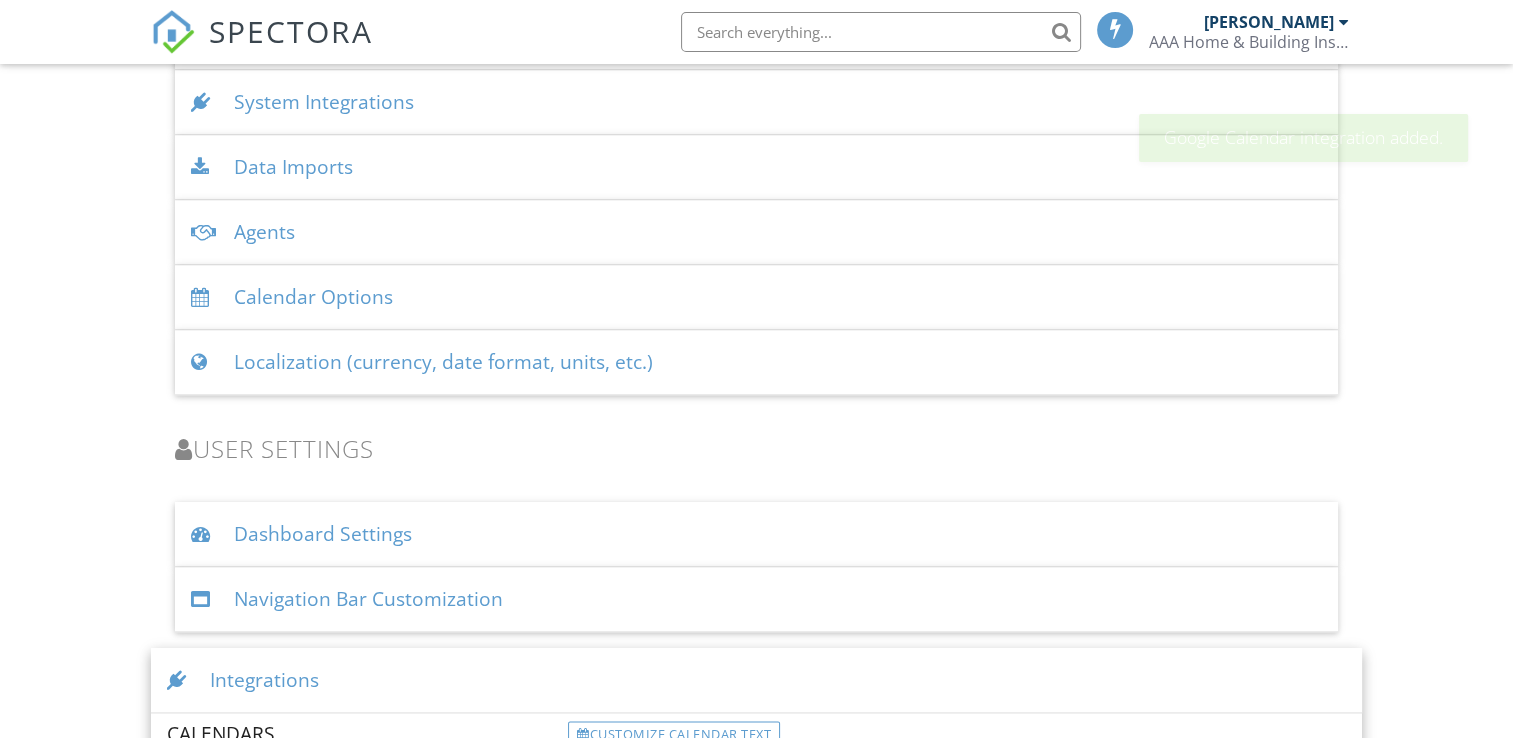 scroll, scrollTop: 0, scrollLeft: 0, axis: both 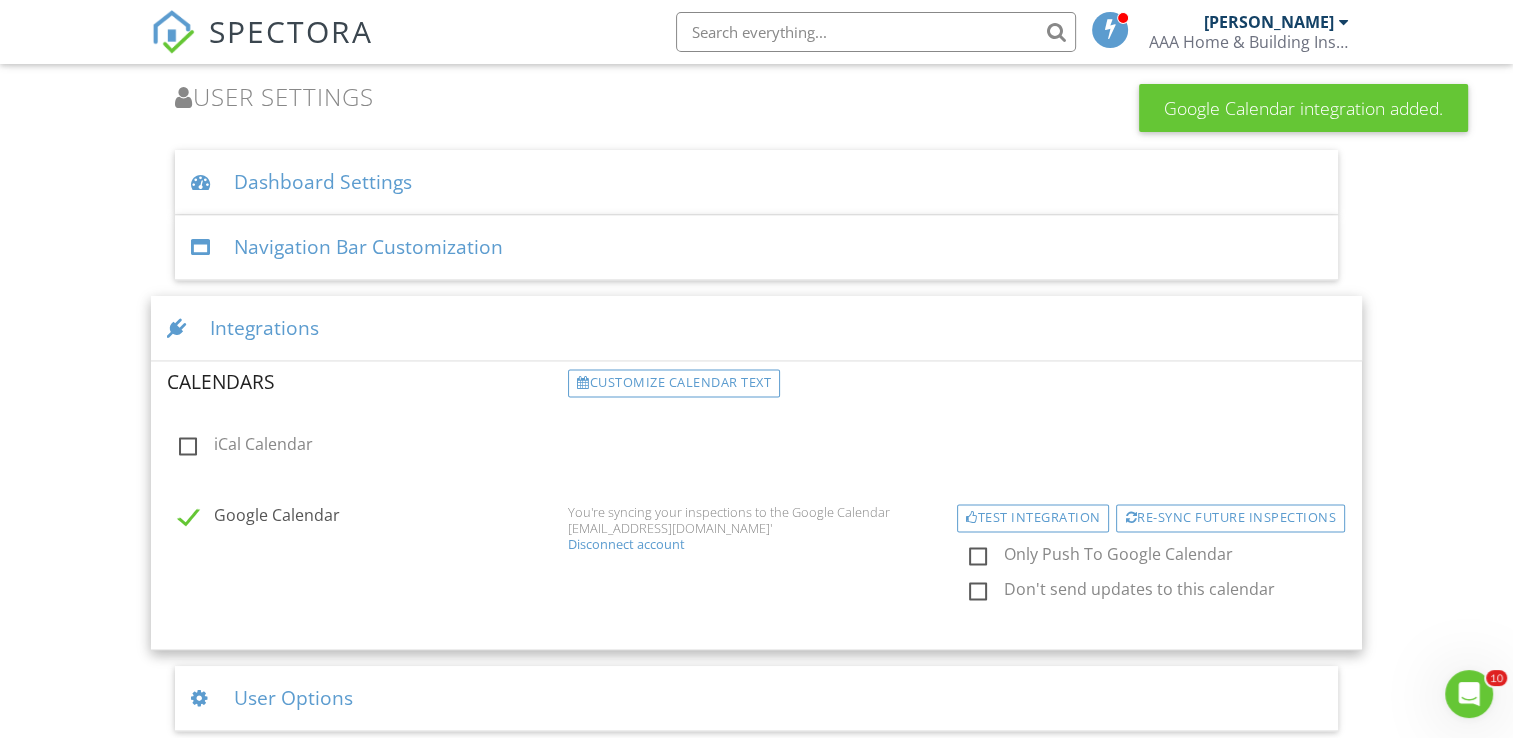 click on "Only Push To Google Calendar" at bounding box center [1169, 557] 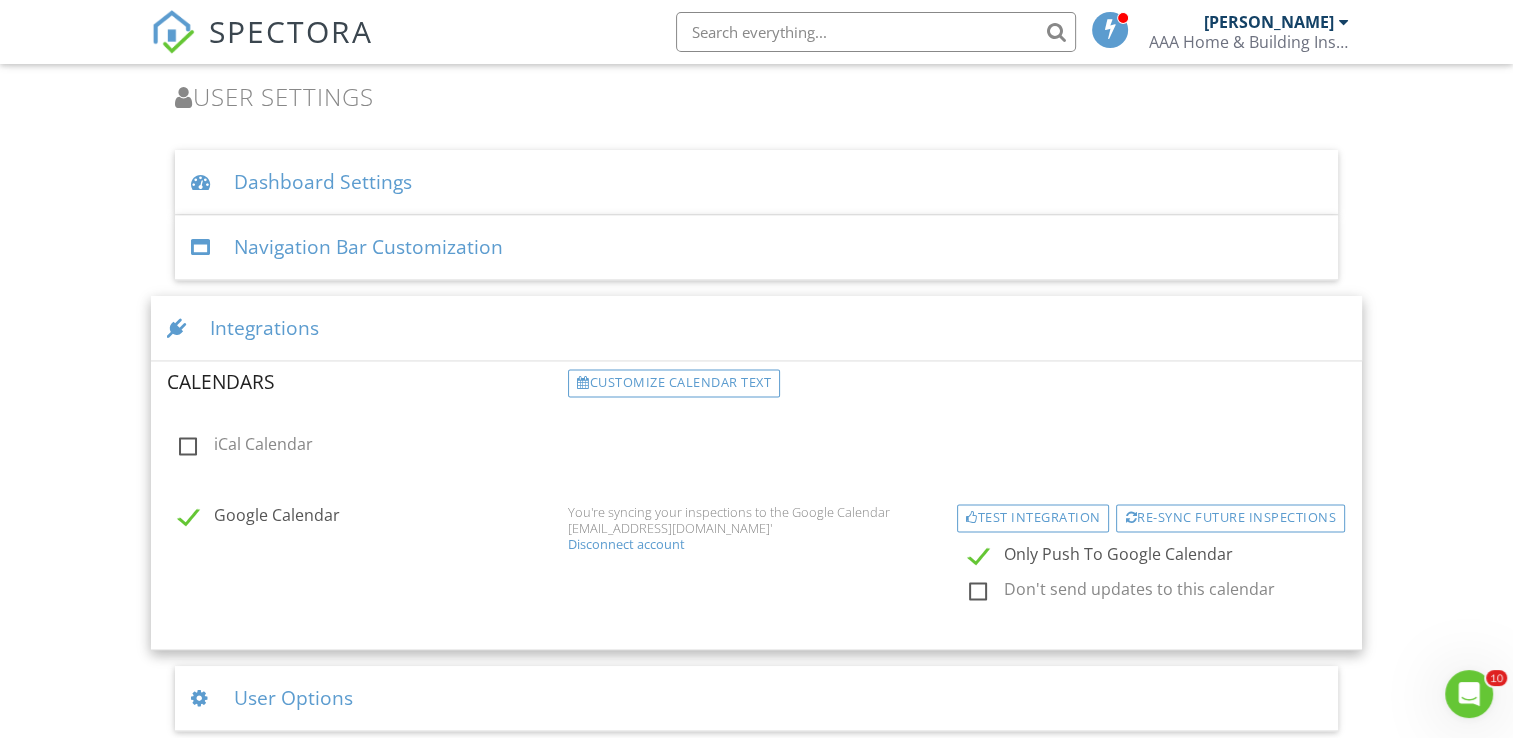 click on "iCal Calendar" at bounding box center (367, 447) 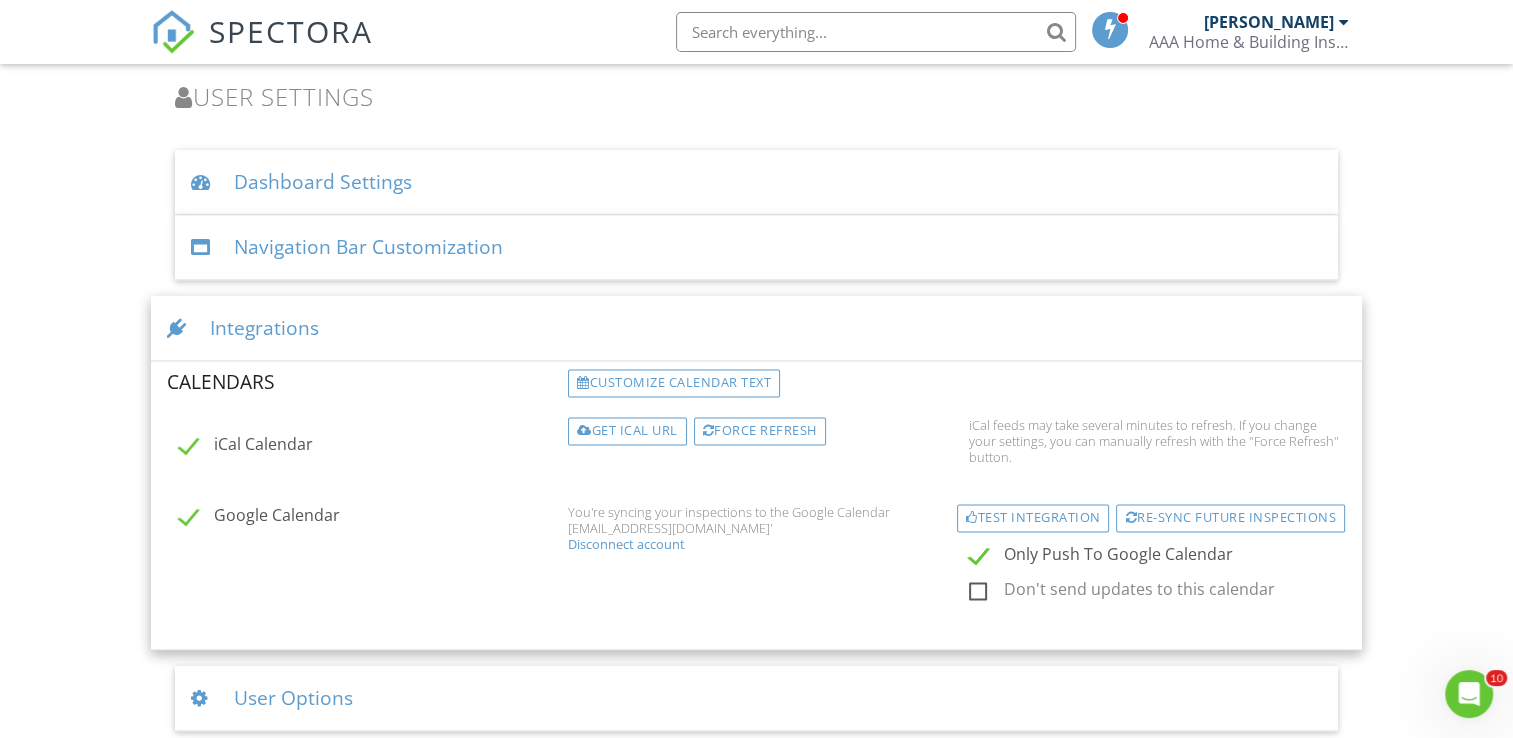 click on "Only Push To Google Calendar" at bounding box center [1169, 557] 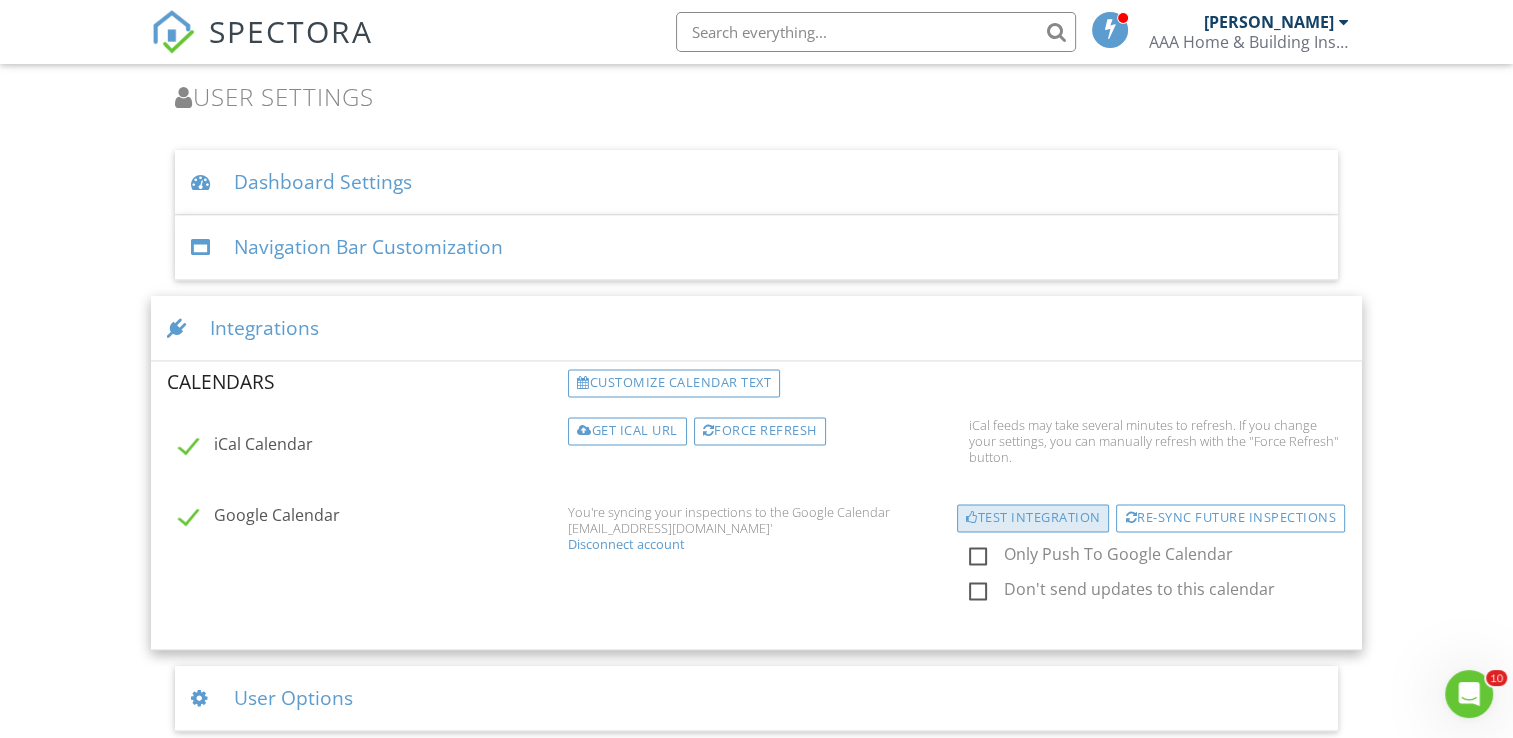 click on "Test Integration" at bounding box center [1033, 518] 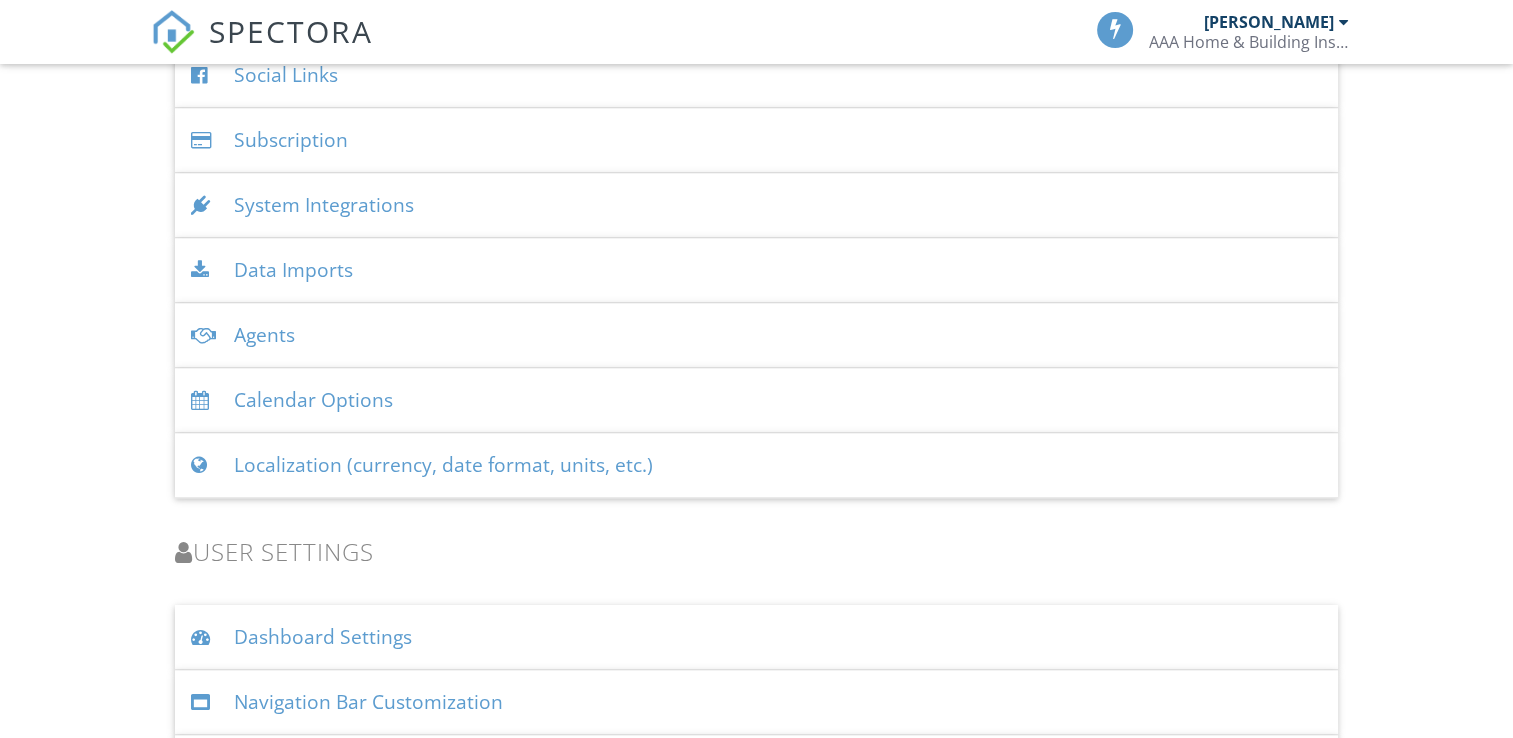 scroll, scrollTop: 0, scrollLeft: 0, axis: both 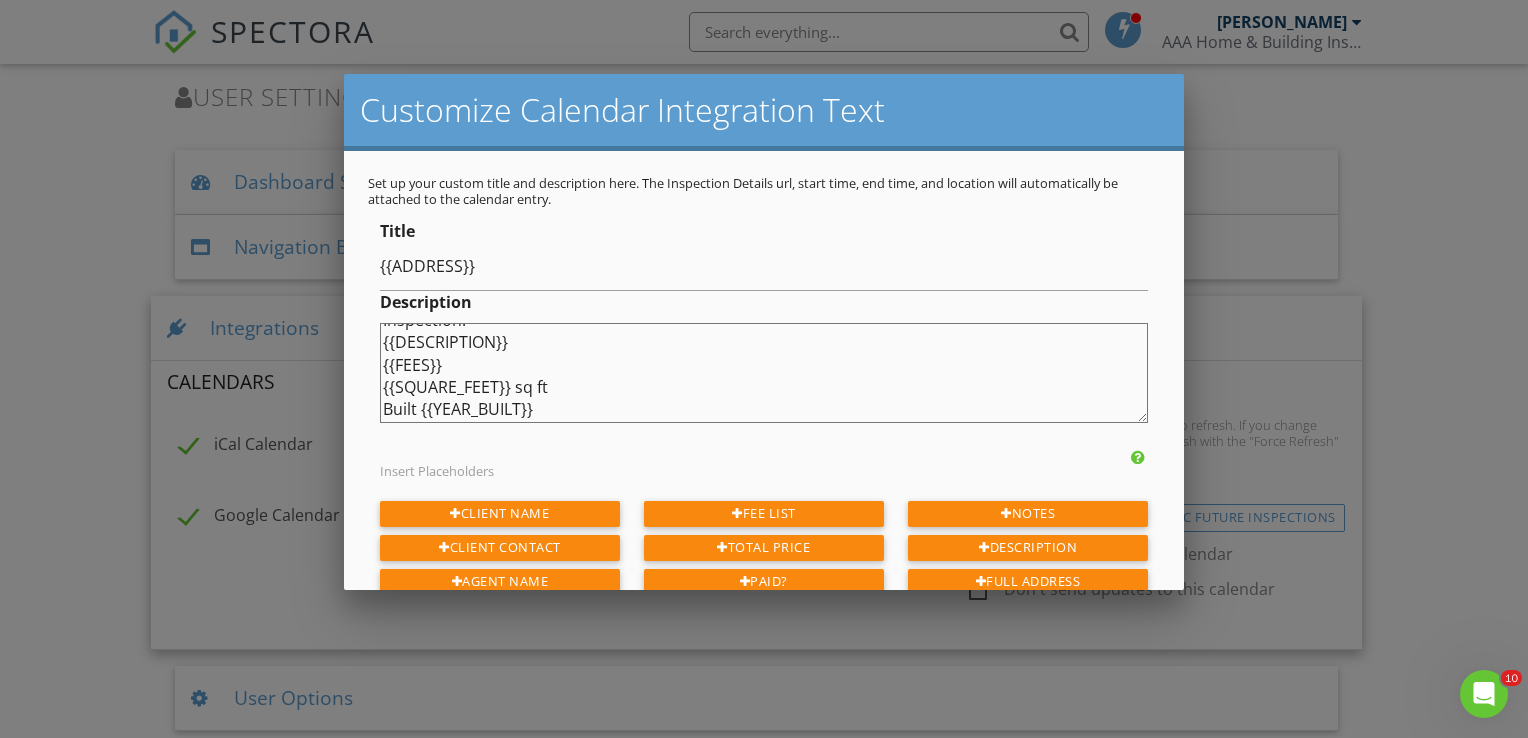 click at bounding box center [764, 361] 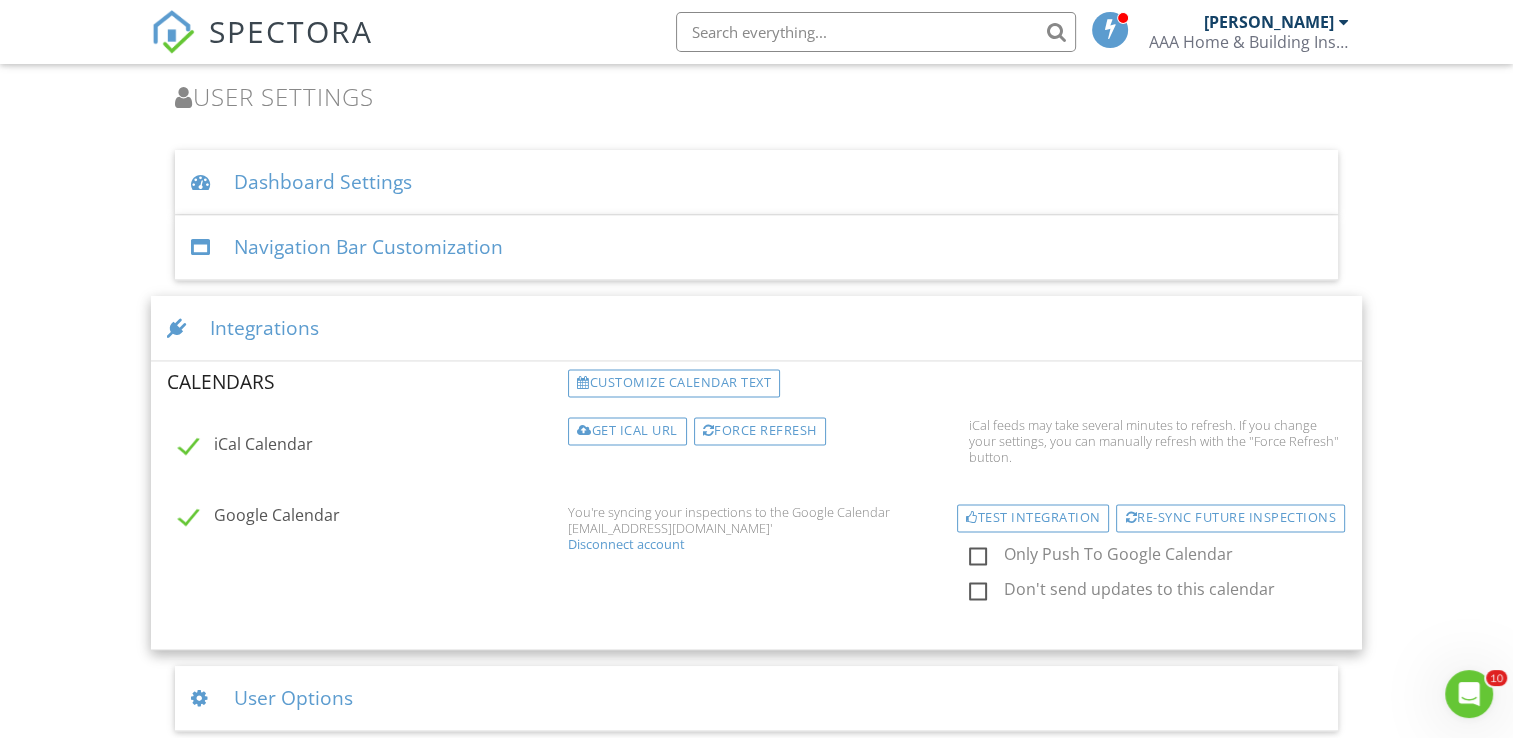click on "User Options" at bounding box center (756, 698) 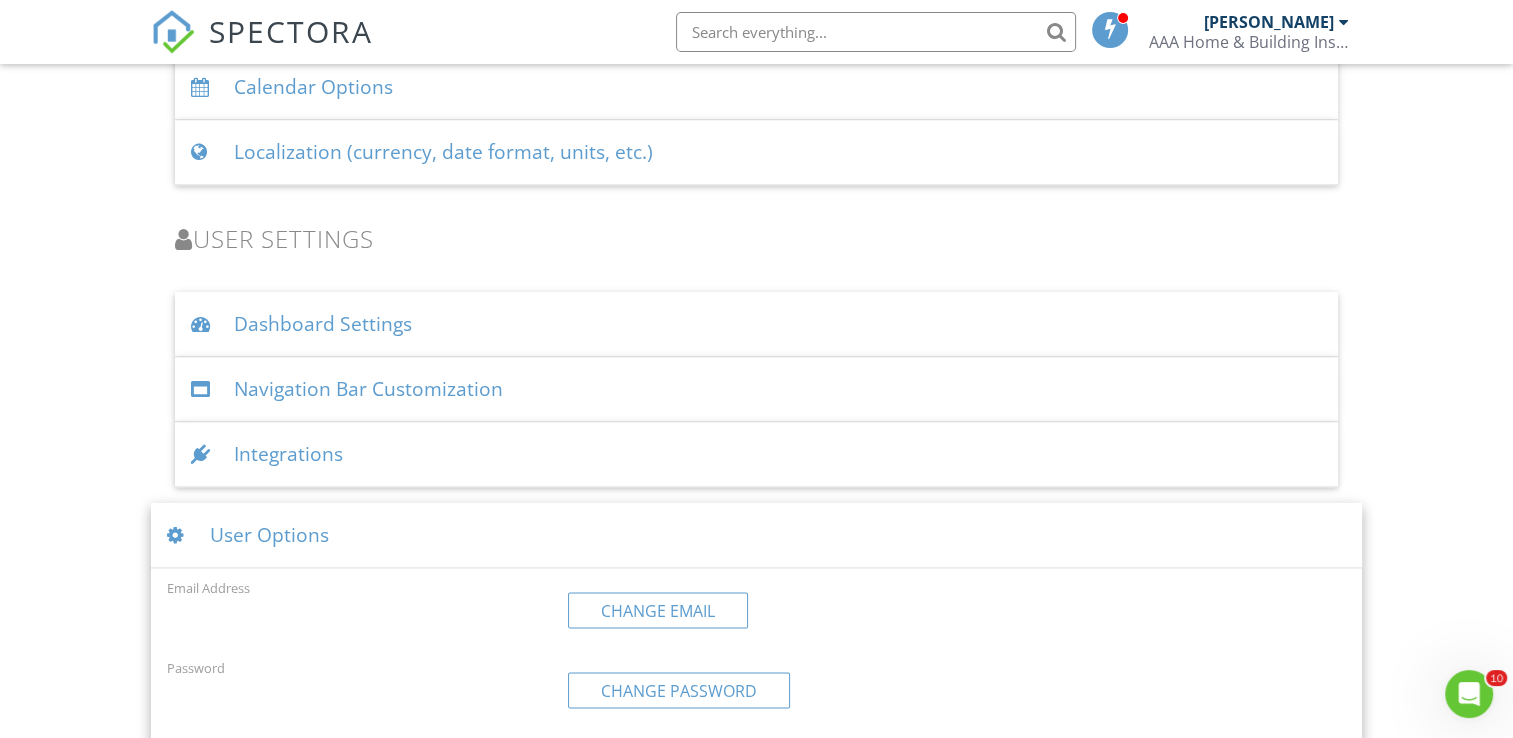 scroll, scrollTop: 2832, scrollLeft: 0, axis: vertical 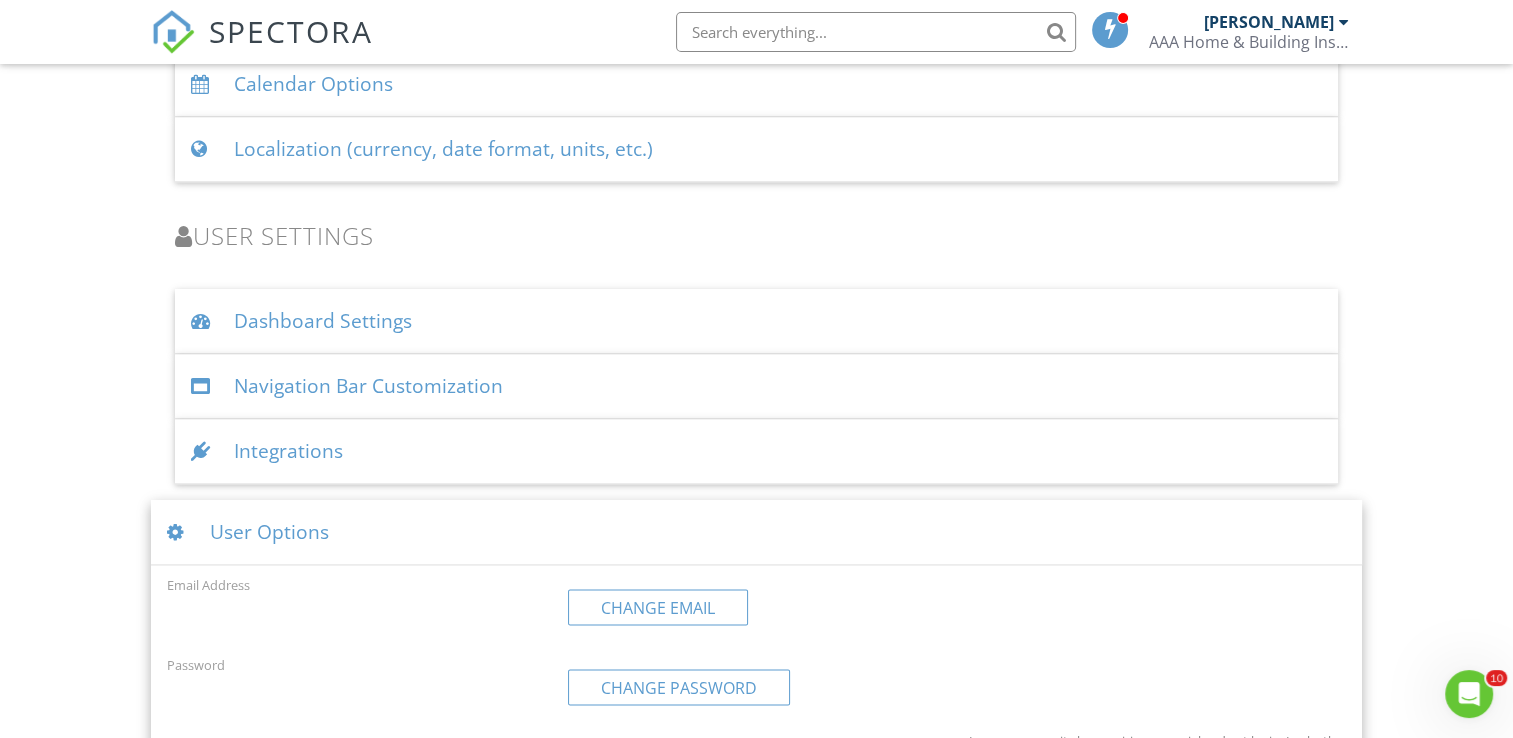 click on "Integrations" at bounding box center (756, 451) 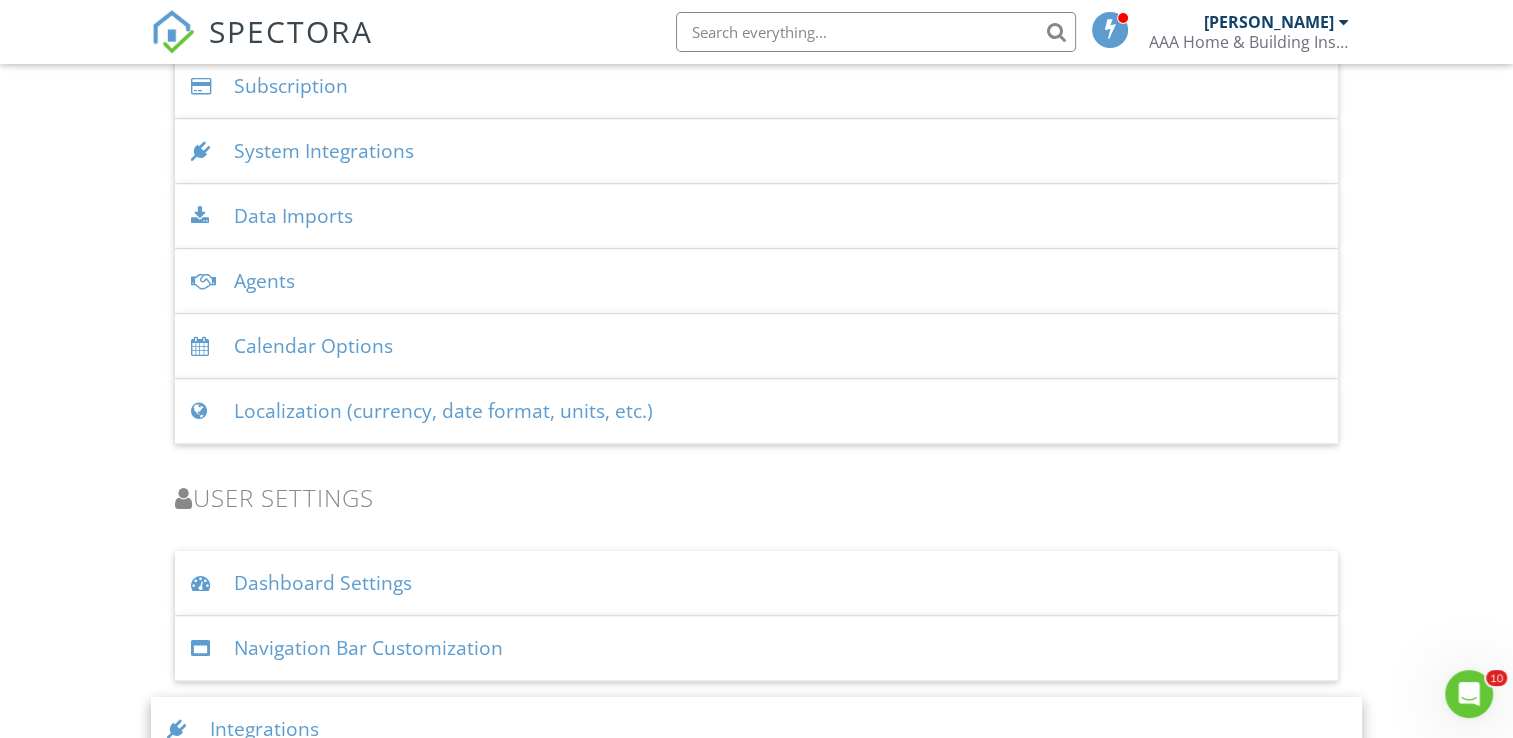 scroll, scrollTop: 2971, scrollLeft: 0, axis: vertical 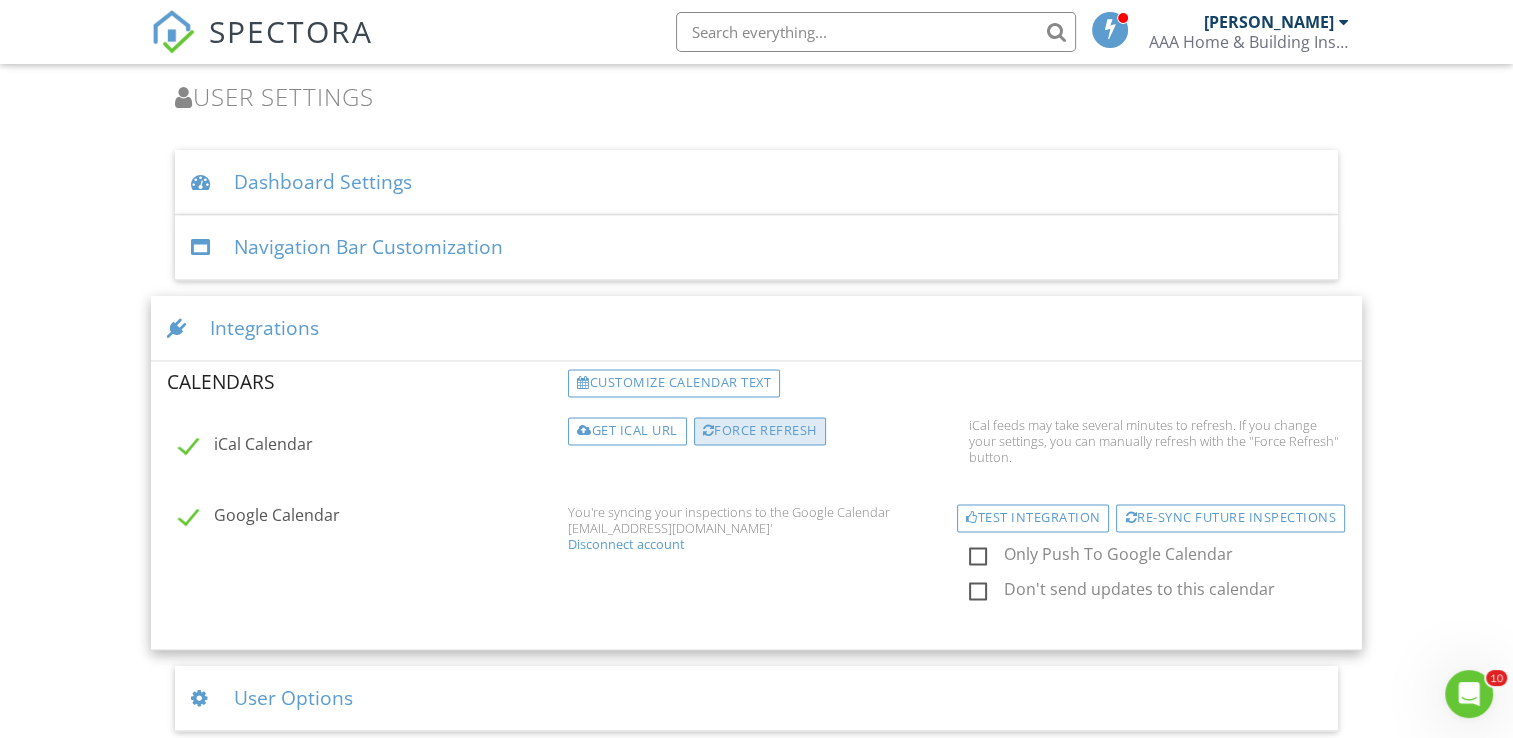 click on "Force refresh" at bounding box center [760, 431] 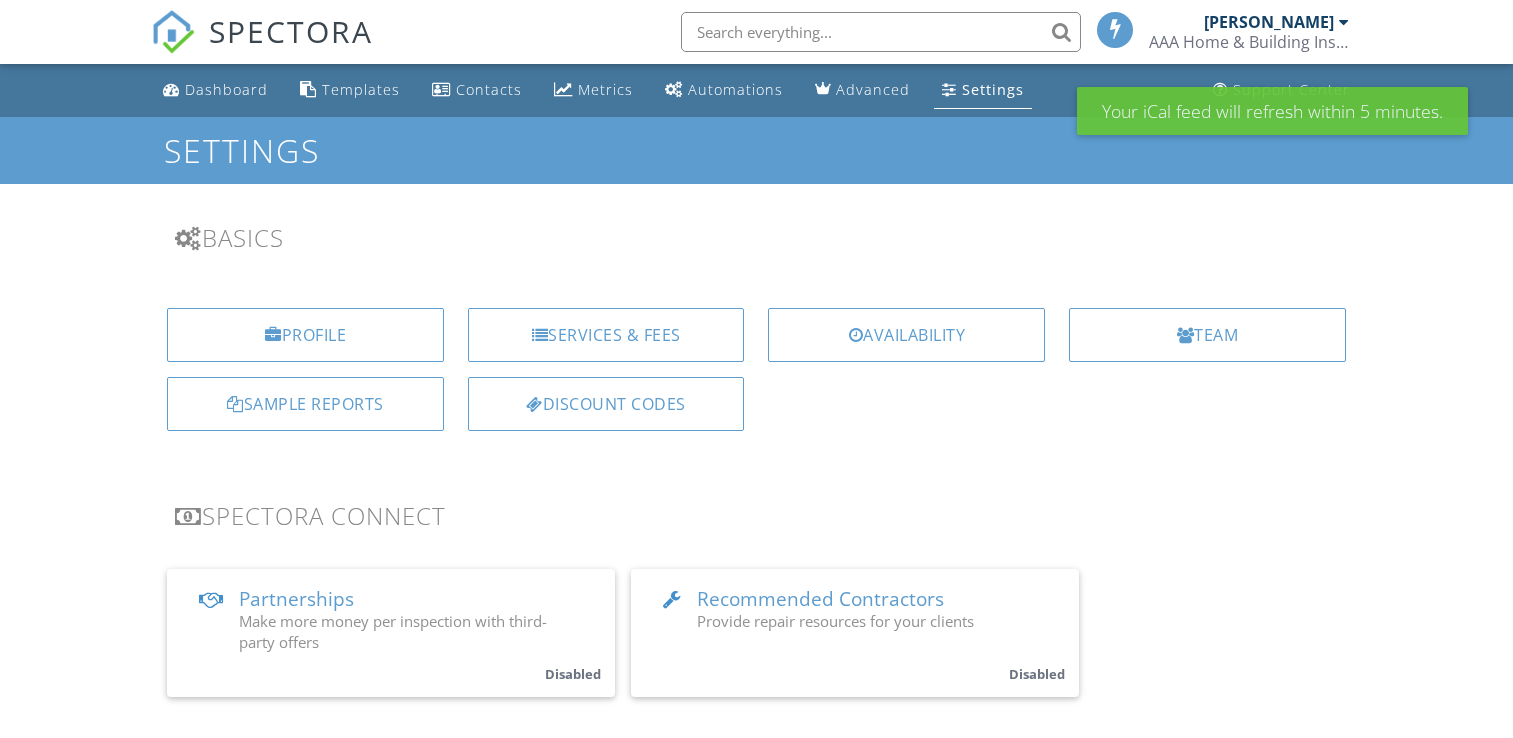 scroll, scrollTop: 0, scrollLeft: 0, axis: both 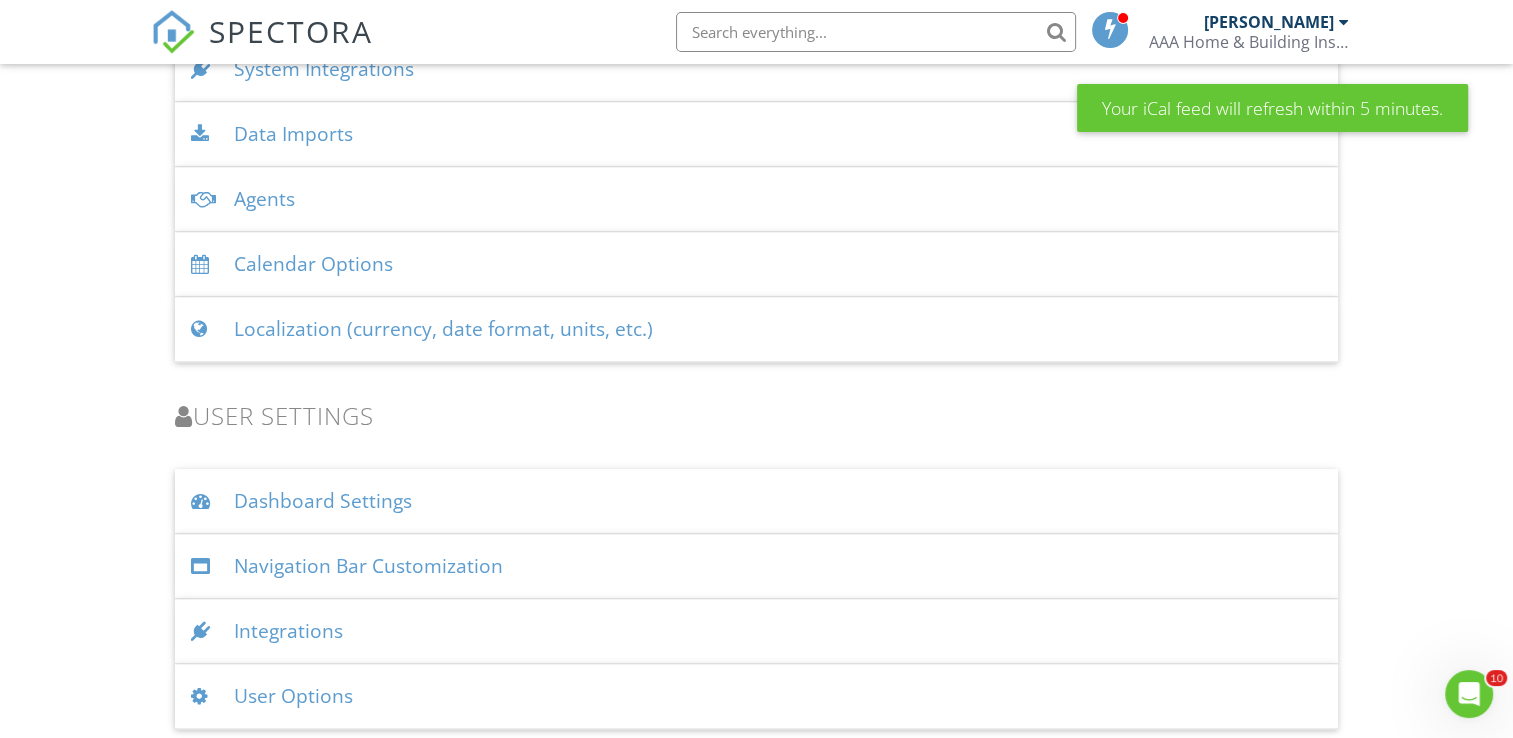 click on "Integrations" at bounding box center (756, 631) 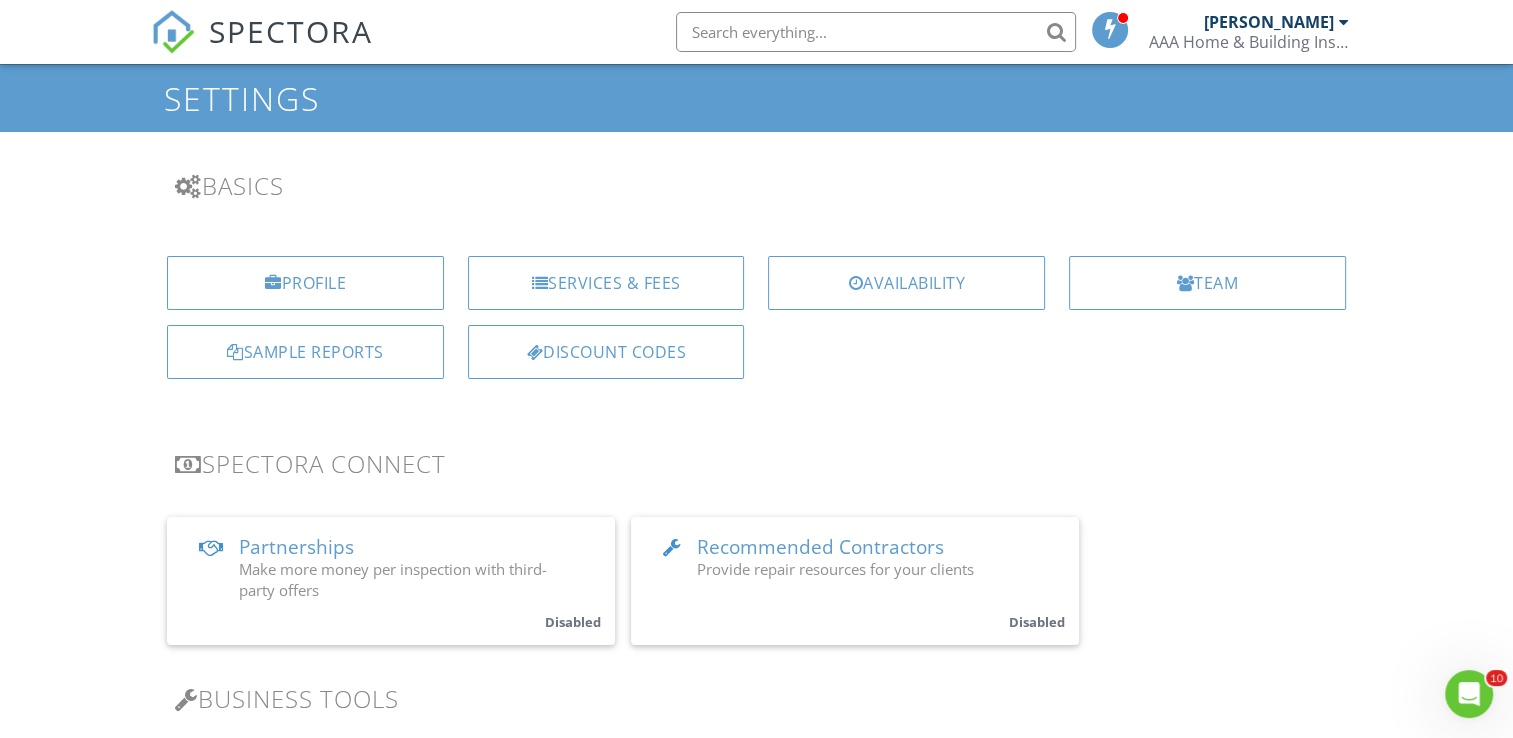 scroll, scrollTop: 0, scrollLeft: 0, axis: both 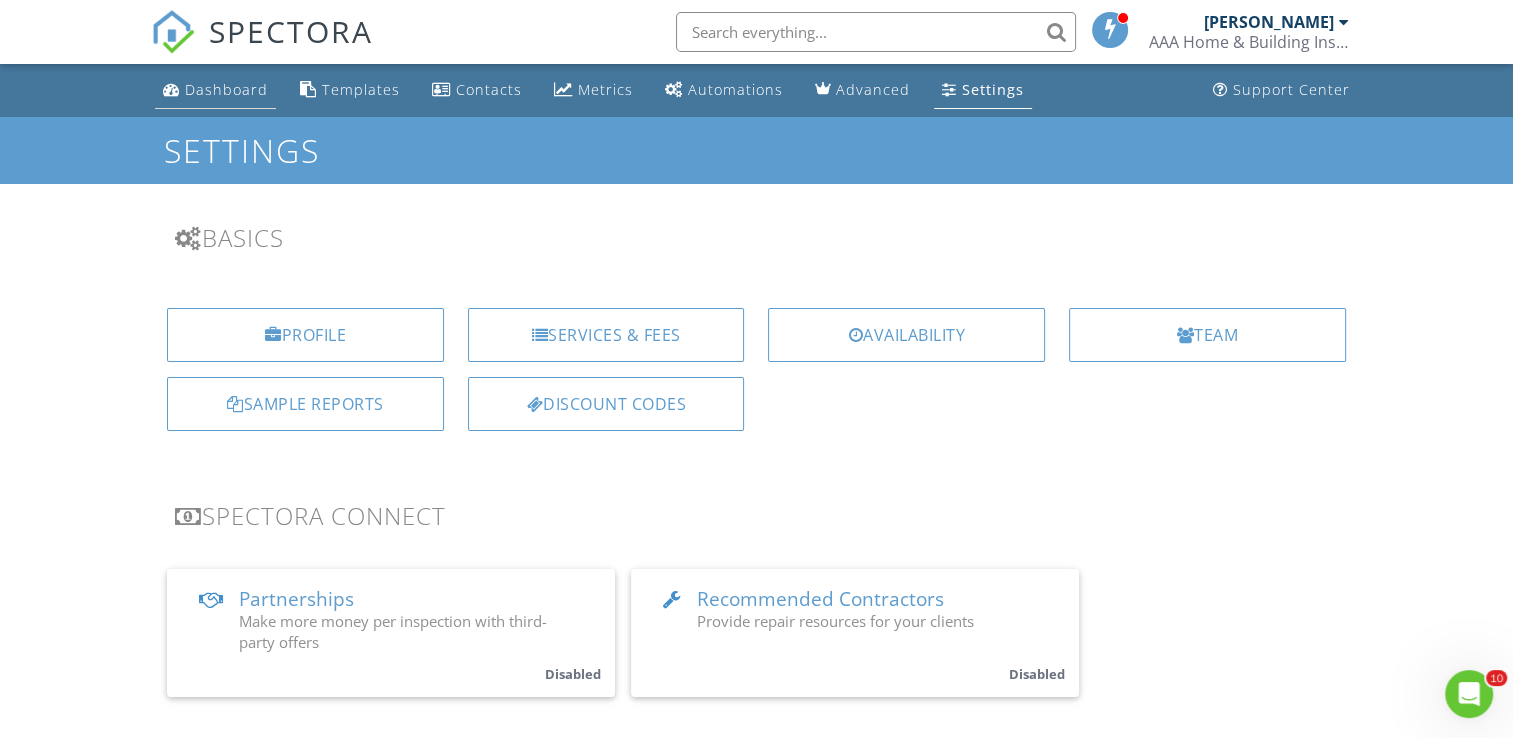 click on "Dashboard" at bounding box center (215, 90) 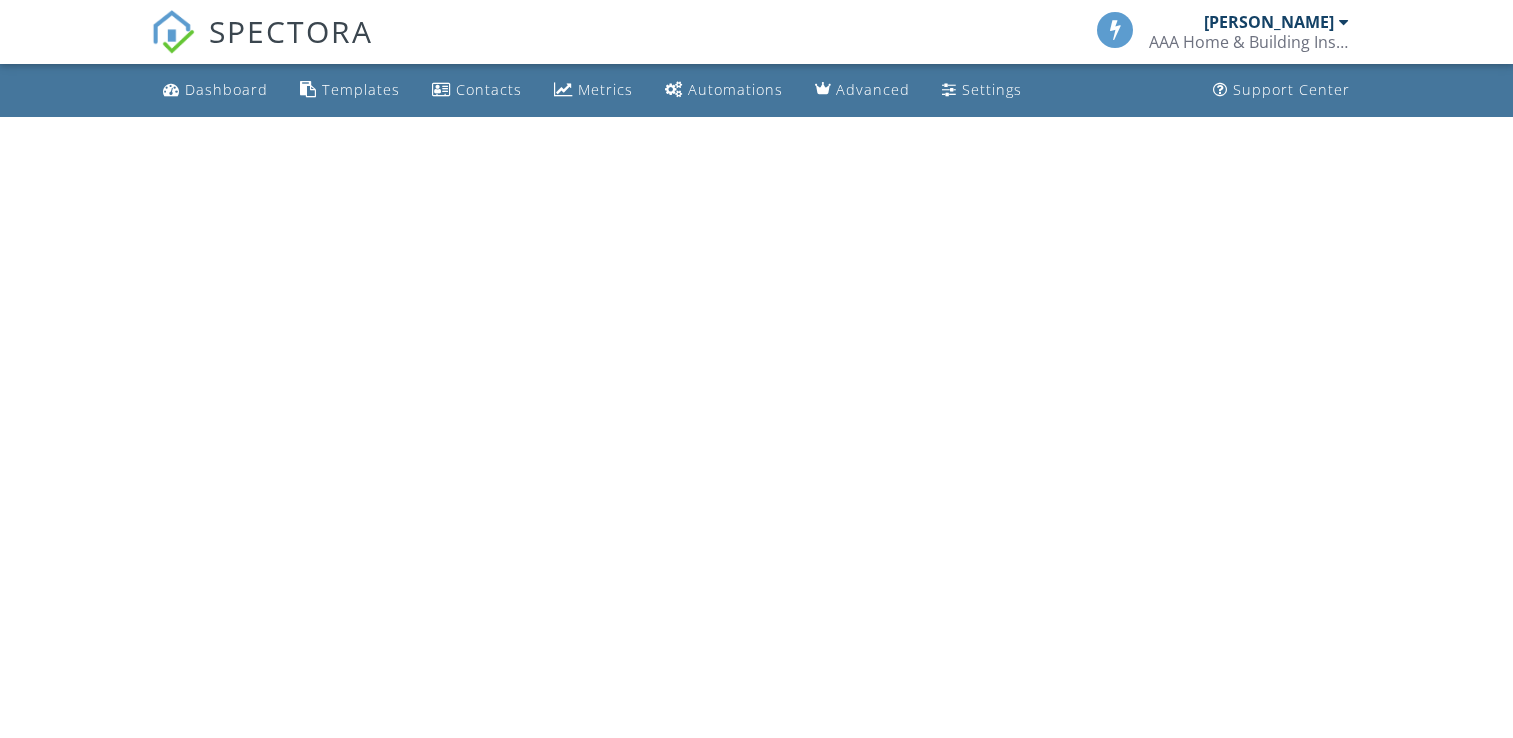 scroll, scrollTop: 0, scrollLeft: 0, axis: both 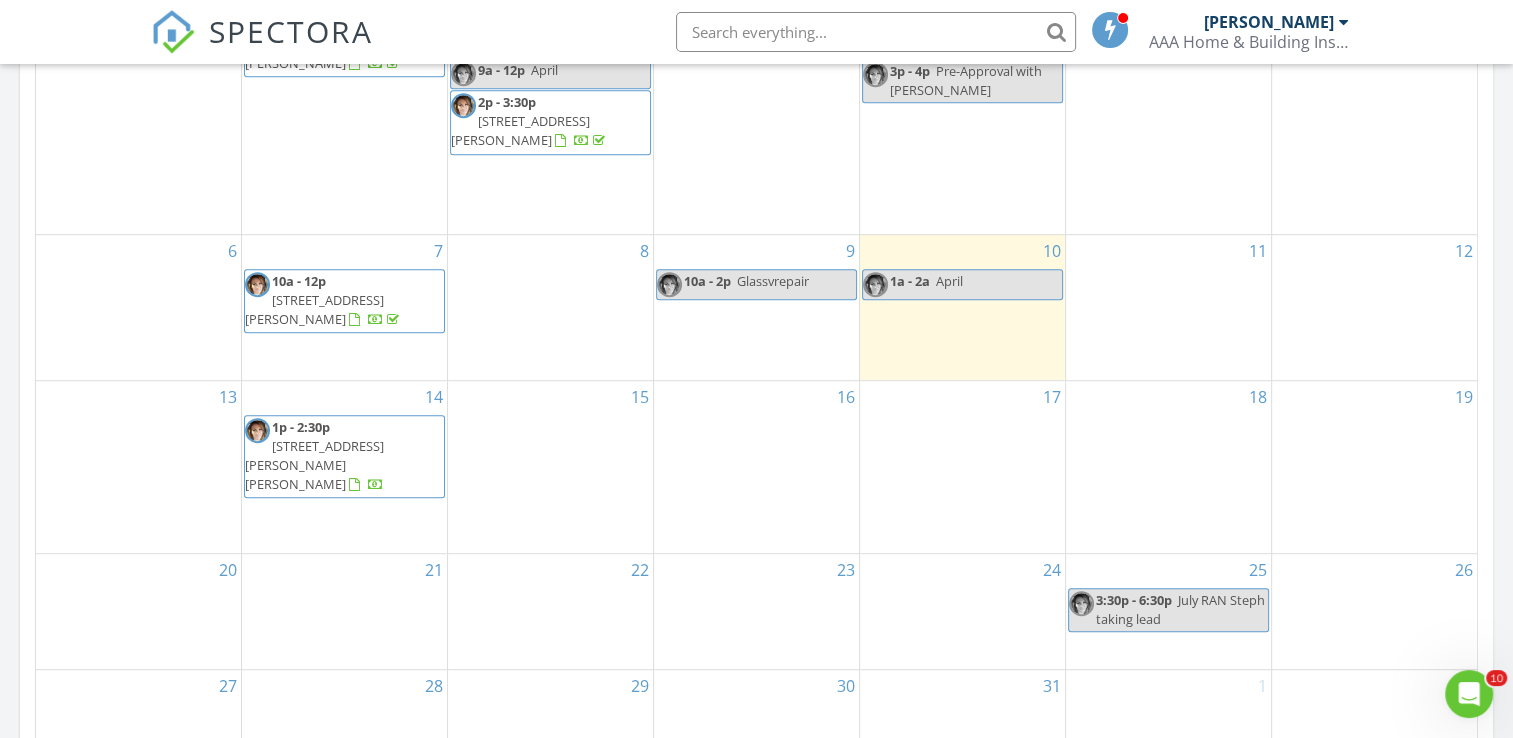 click on "Glassvrepair" at bounding box center (773, 281) 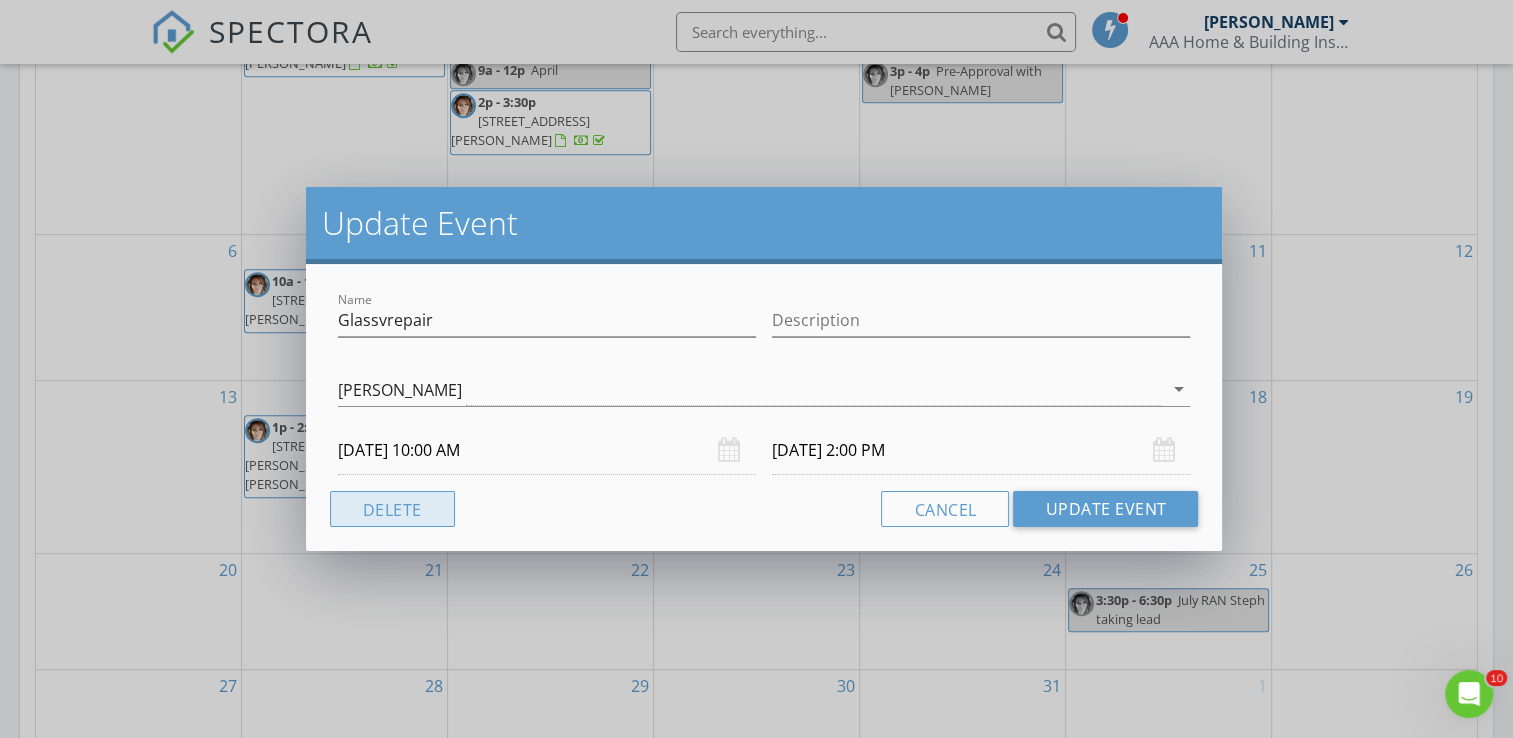 click on "Delete" at bounding box center (392, 509) 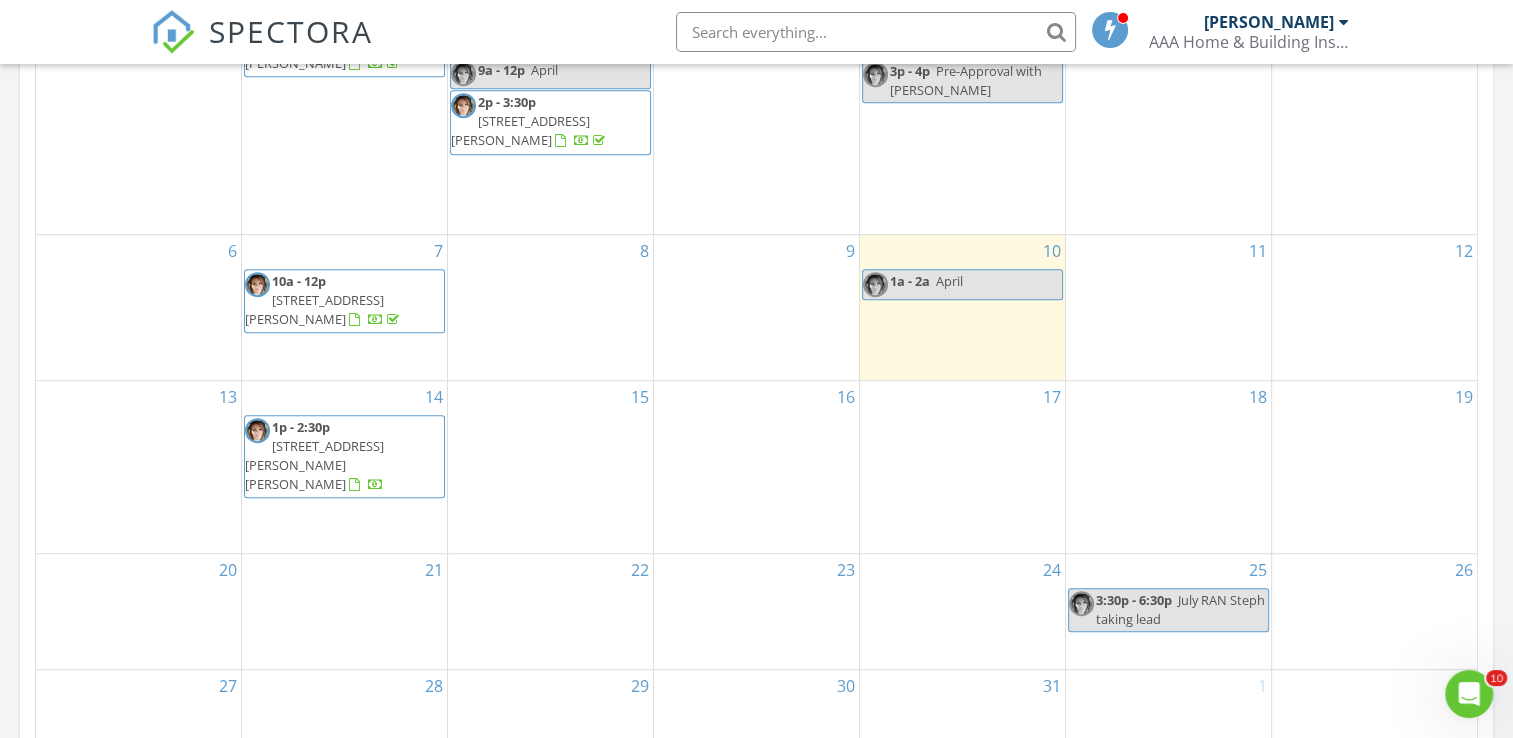 click on "1a - 2a
April" at bounding box center (962, 284) 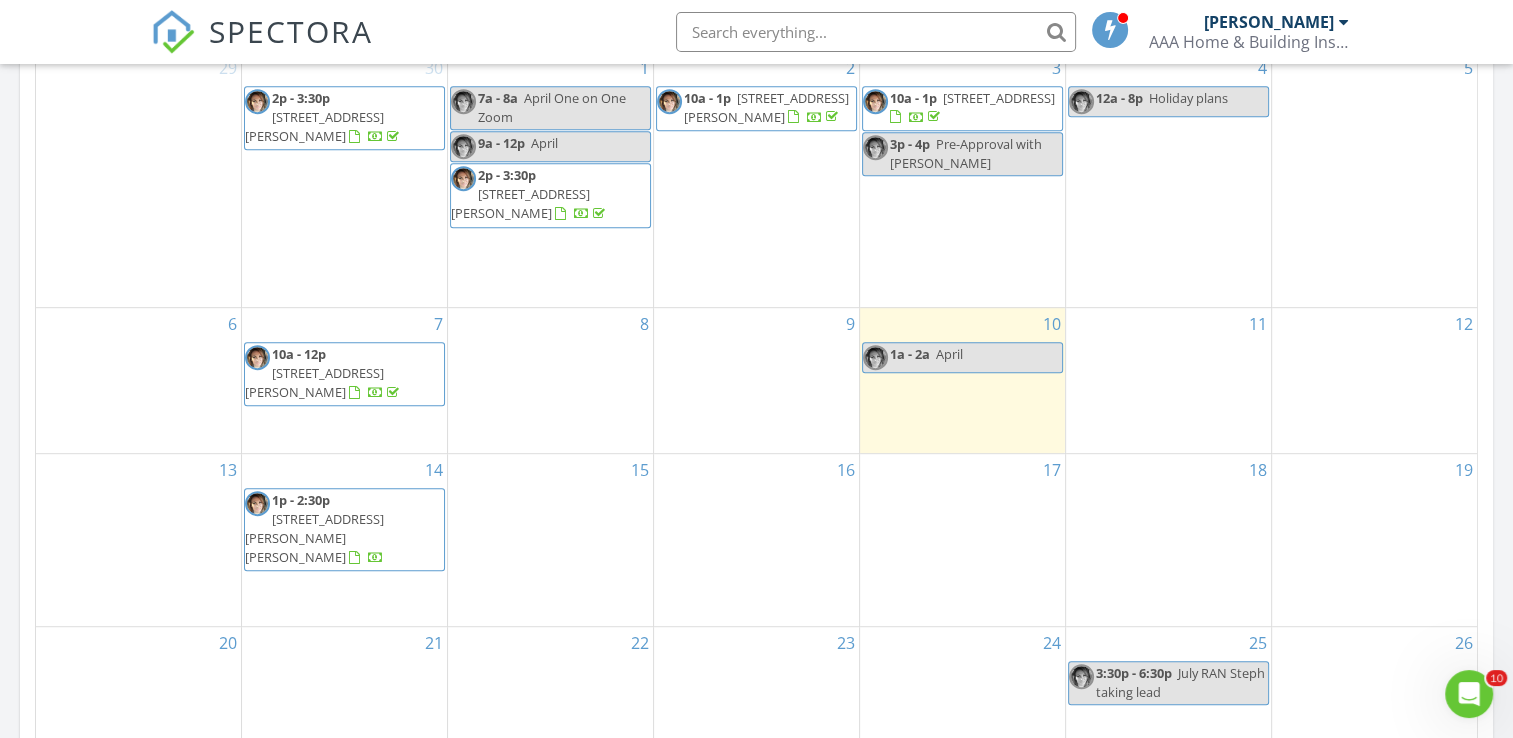 scroll, scrollTop: 998, scrollLeft: 0, axis: vertical 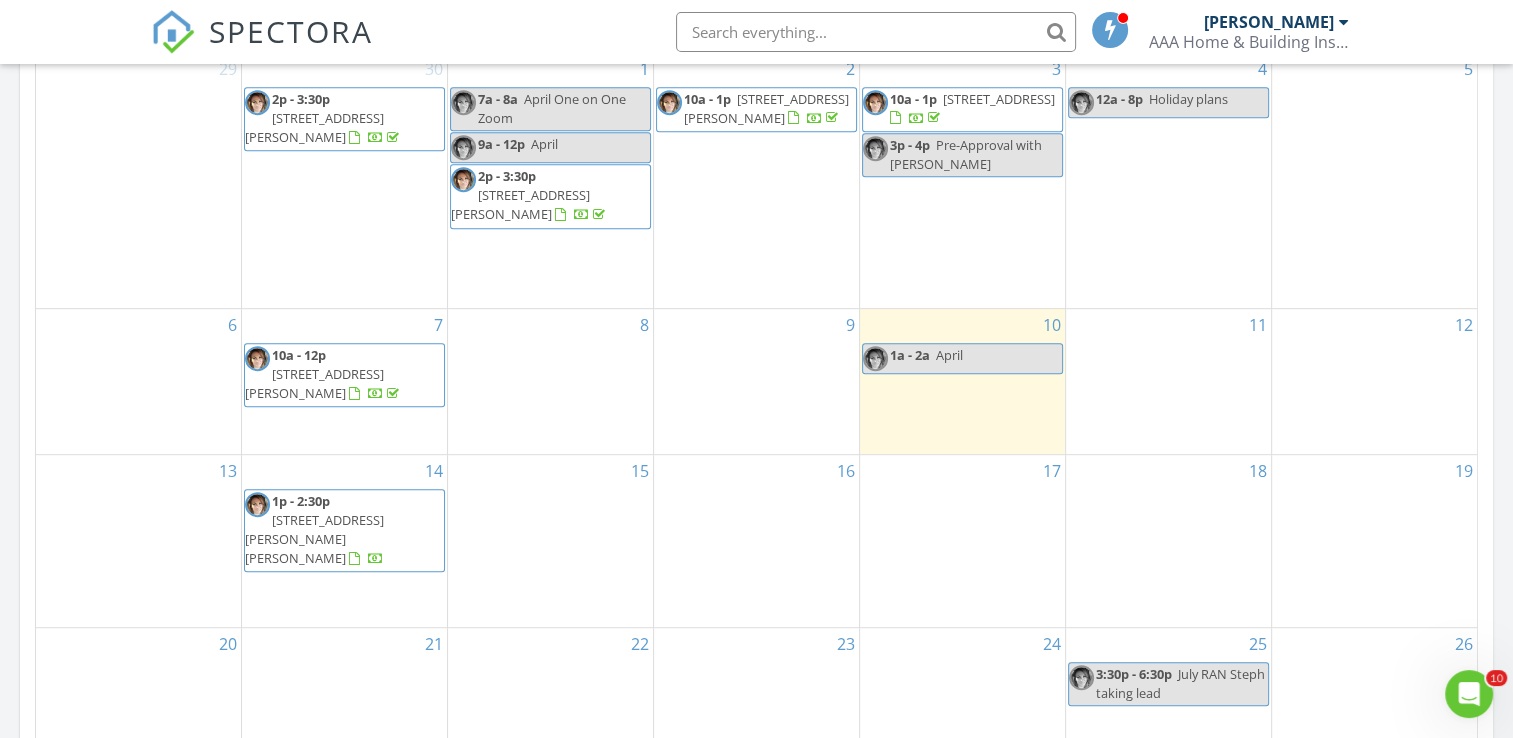 click on "8" at bounding box center [550, 381] 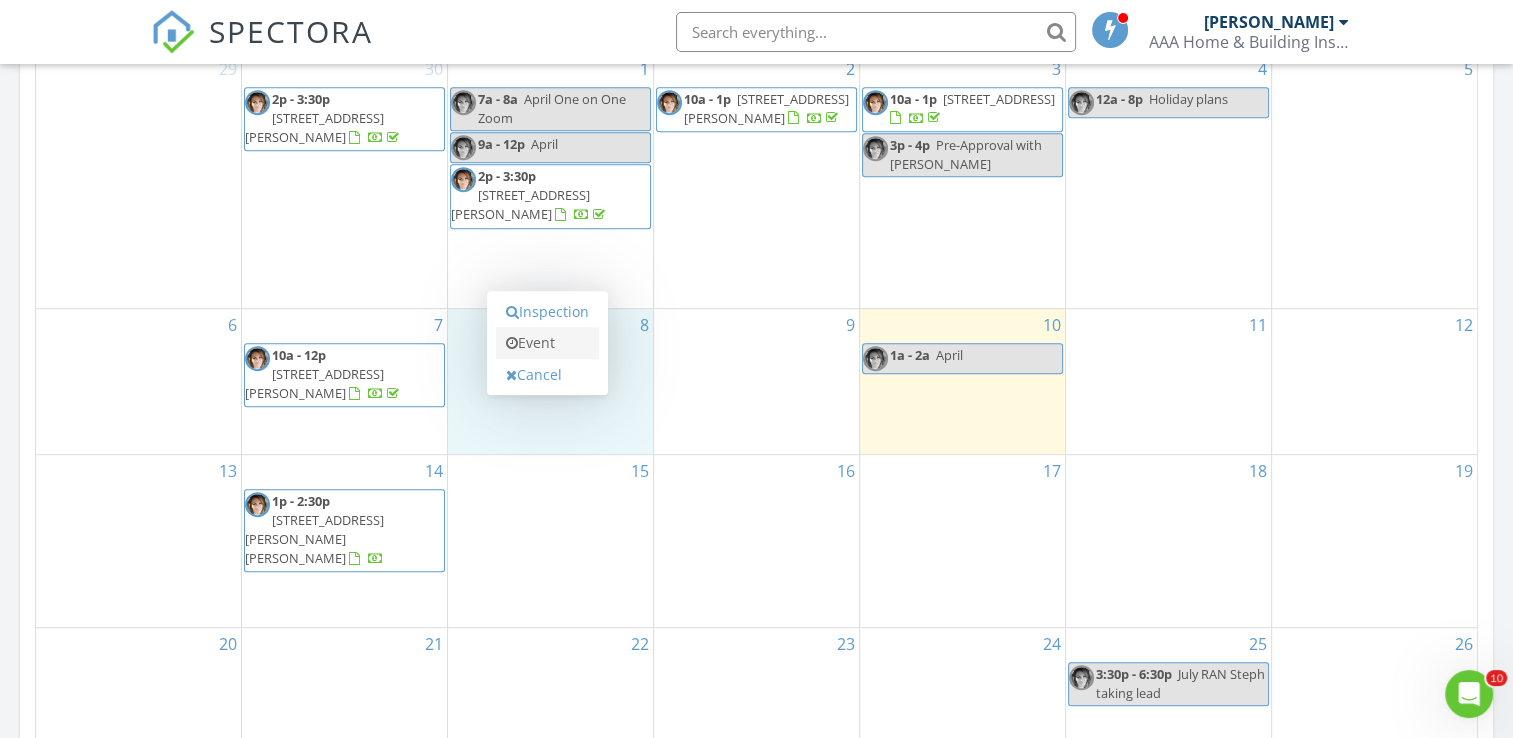 click on "Event" at bounding box center [547, 343] 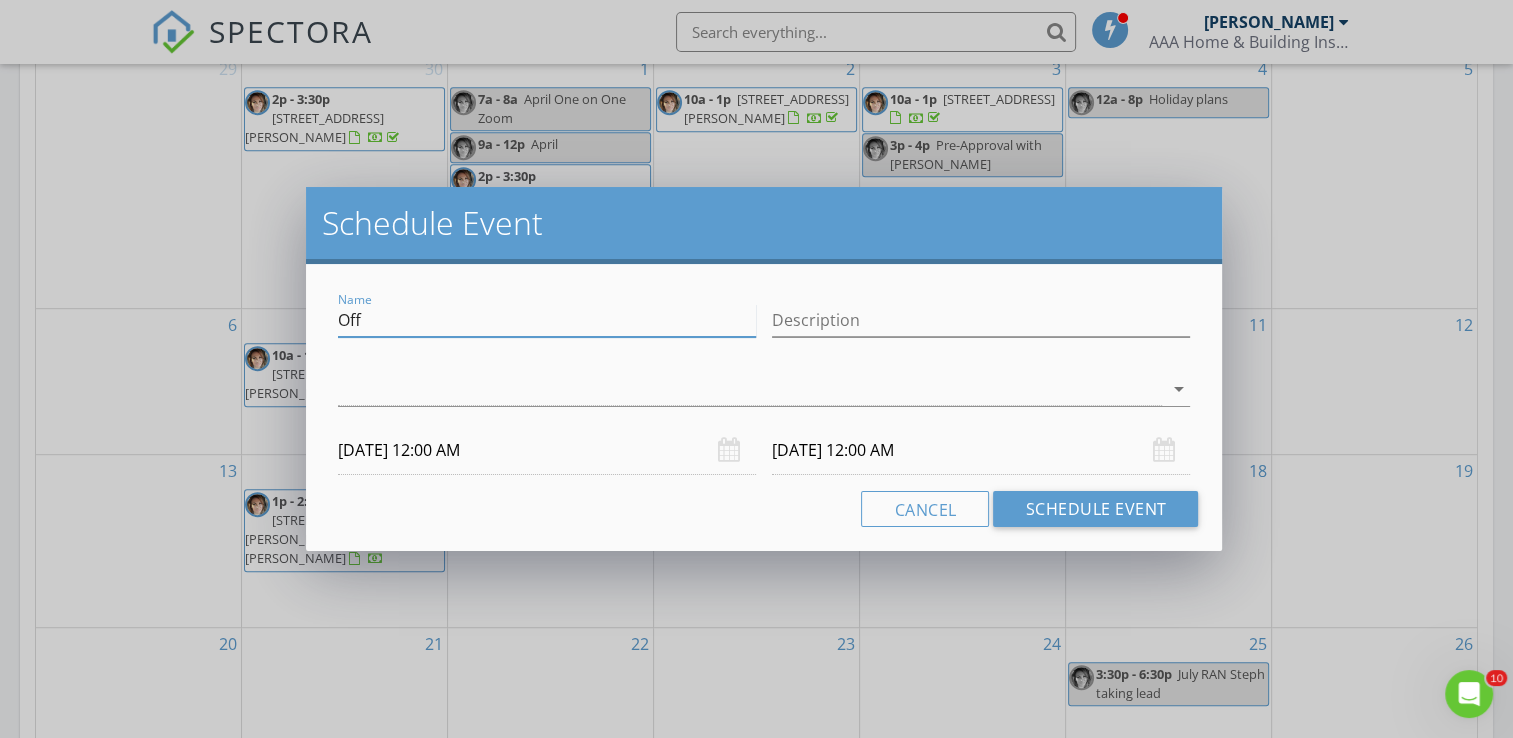 drag, startPoint x: 536, startPoint y: 312, endPoint x: 277, endPoint y: 327, distance: 259.434 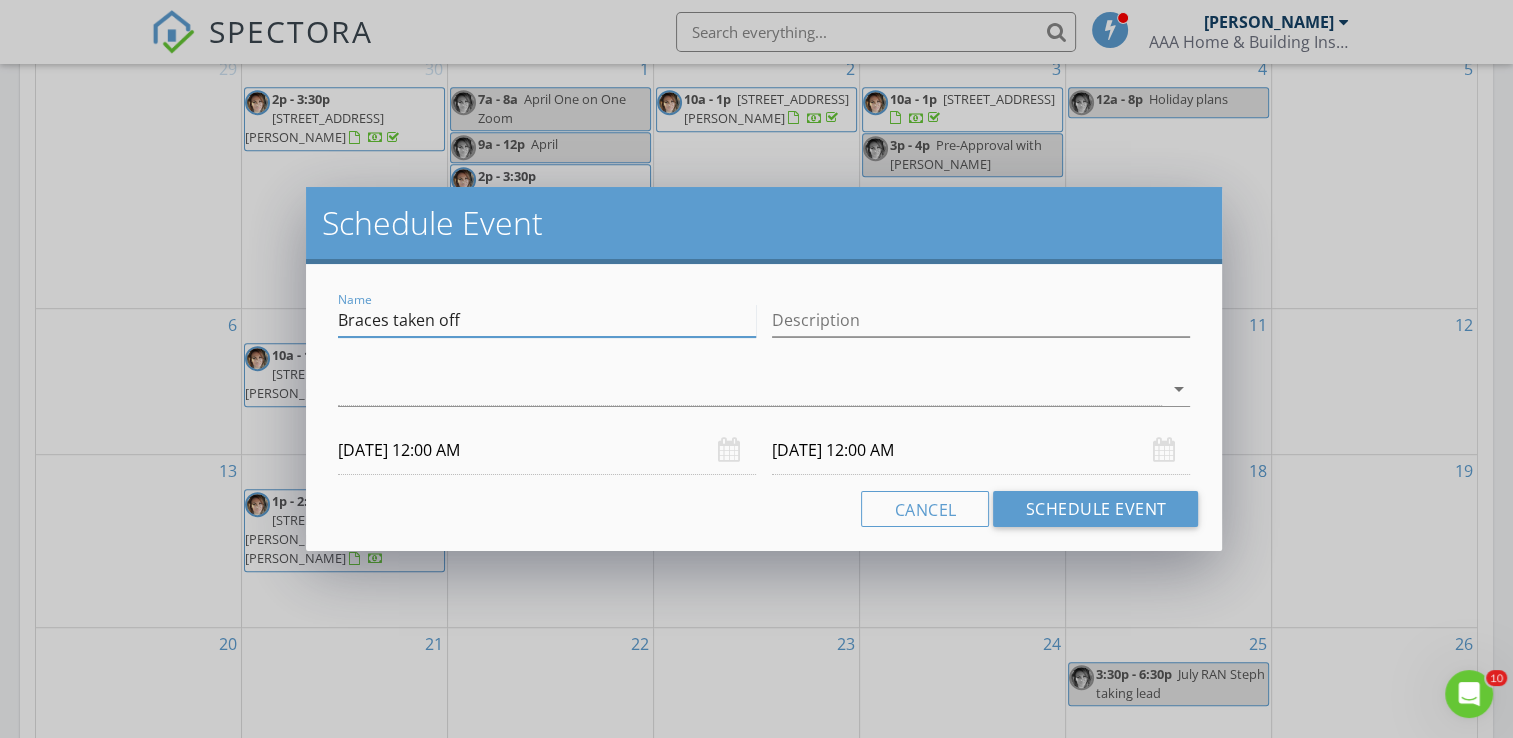 type on "Braces taken off" 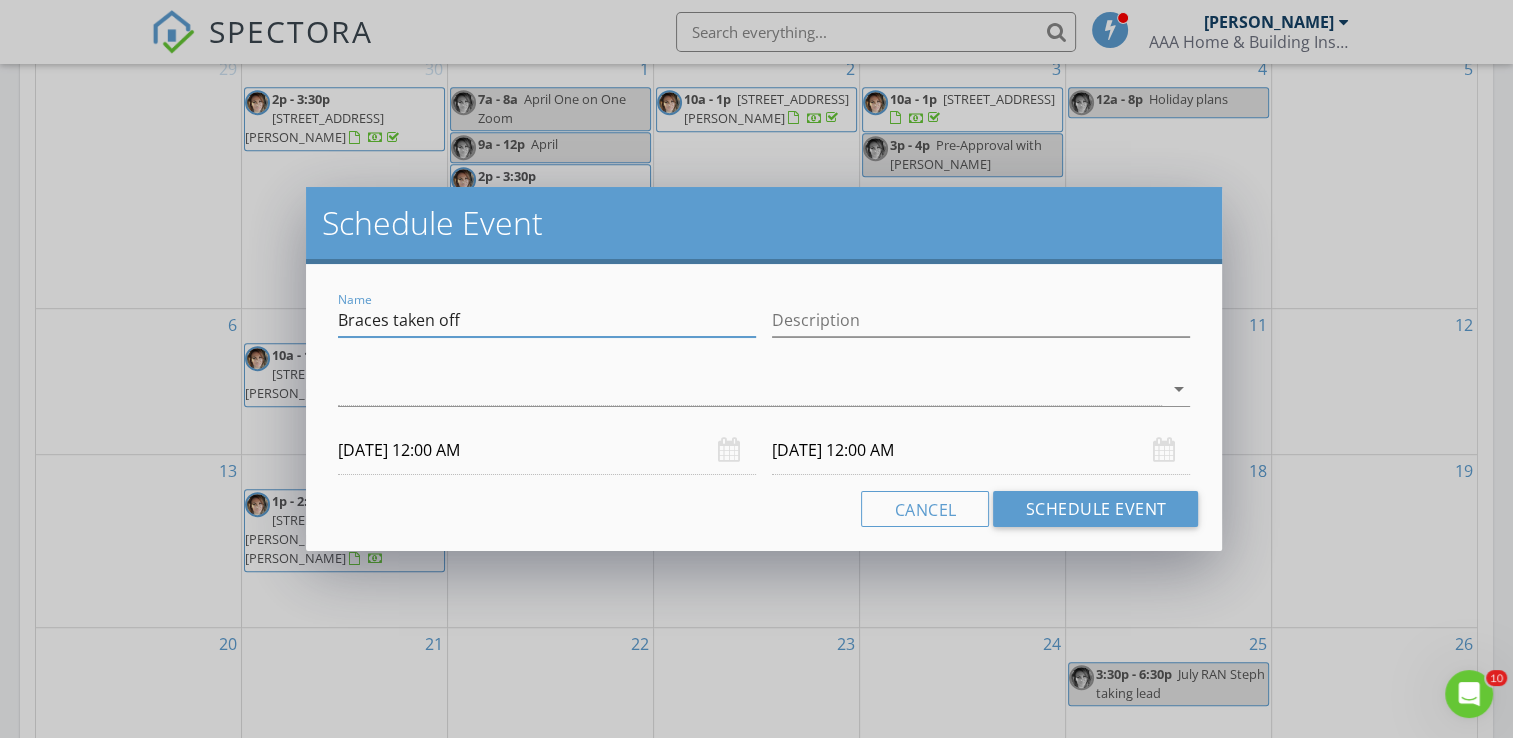 click on "[DATE] 12:00 AM" at bounding box center (547, 450) 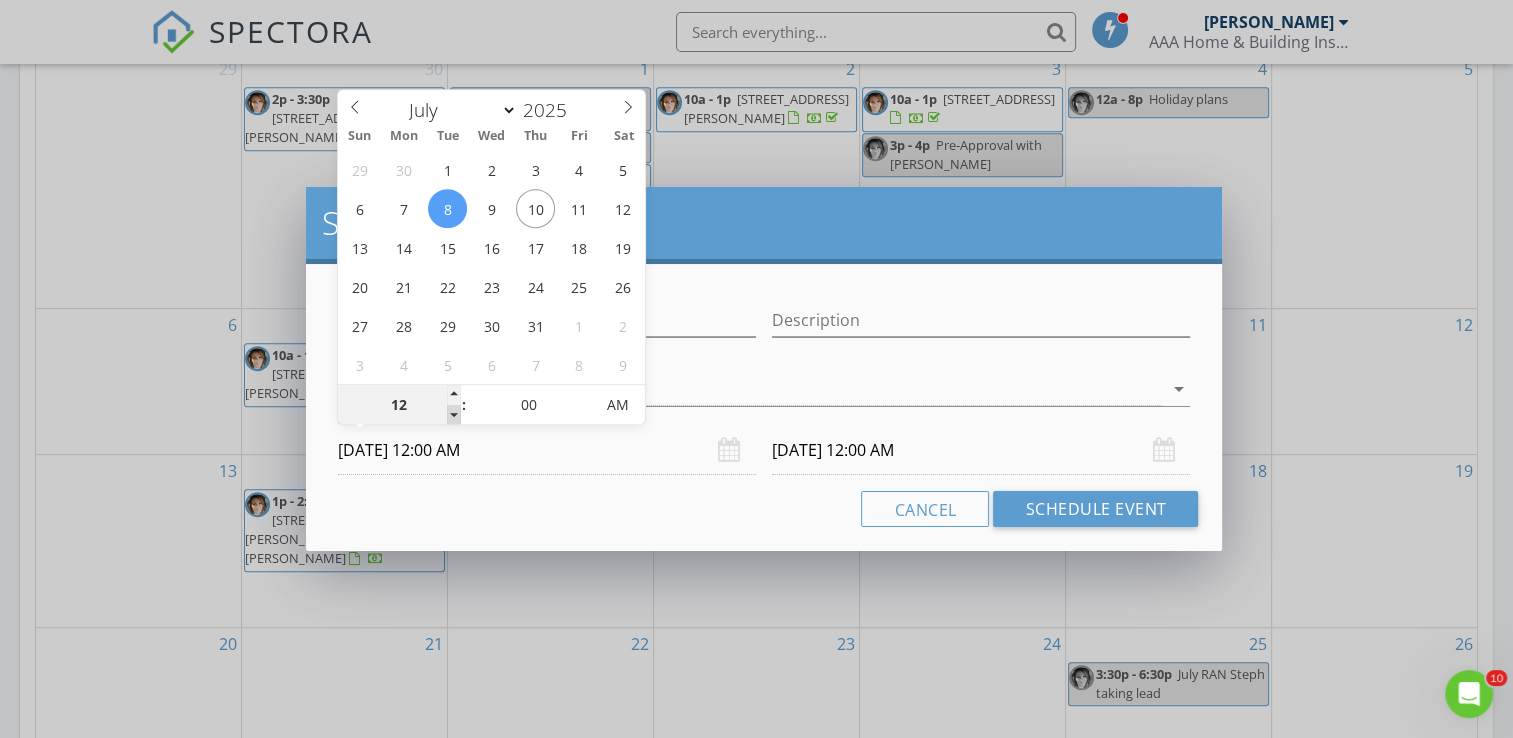 type on "11" 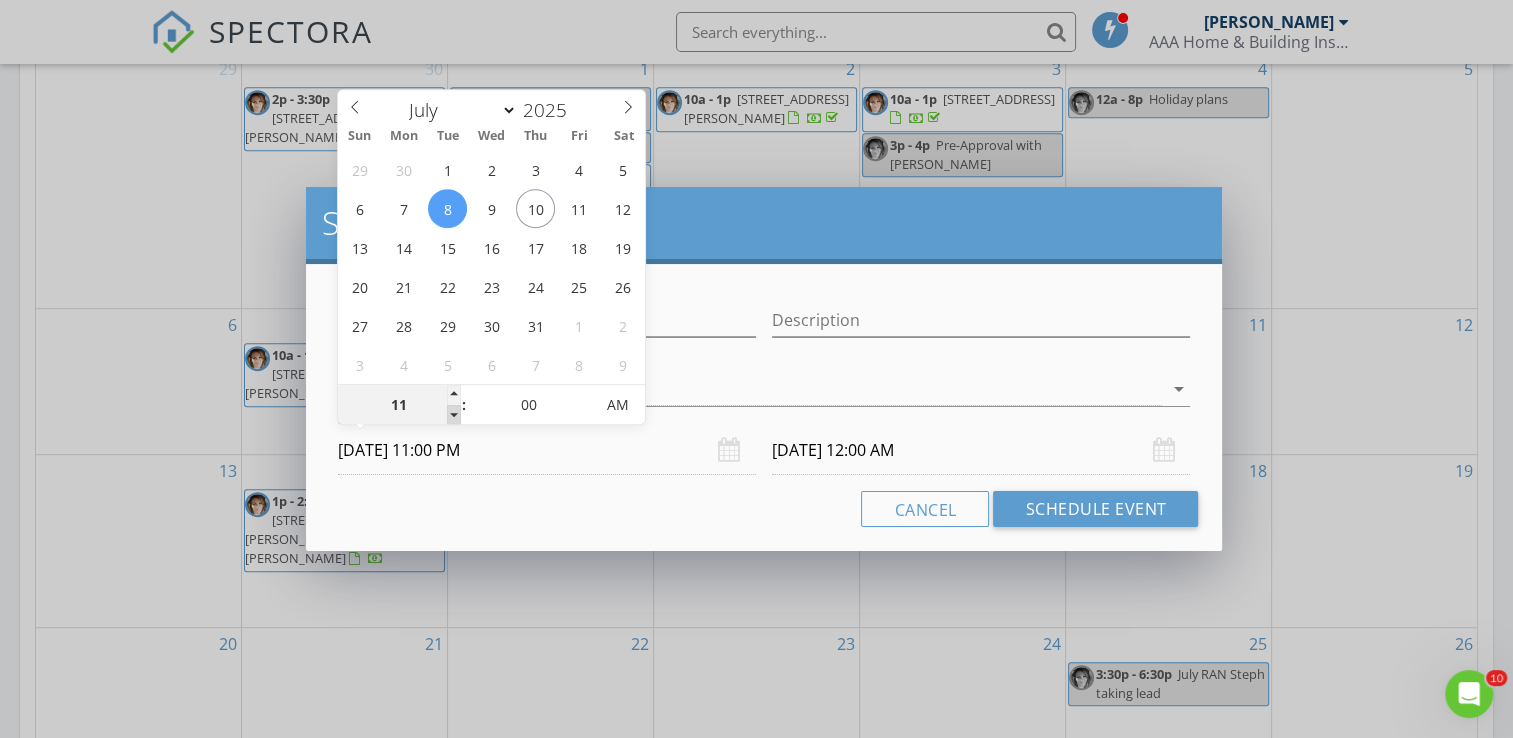 click at bounding box center (454, 415) 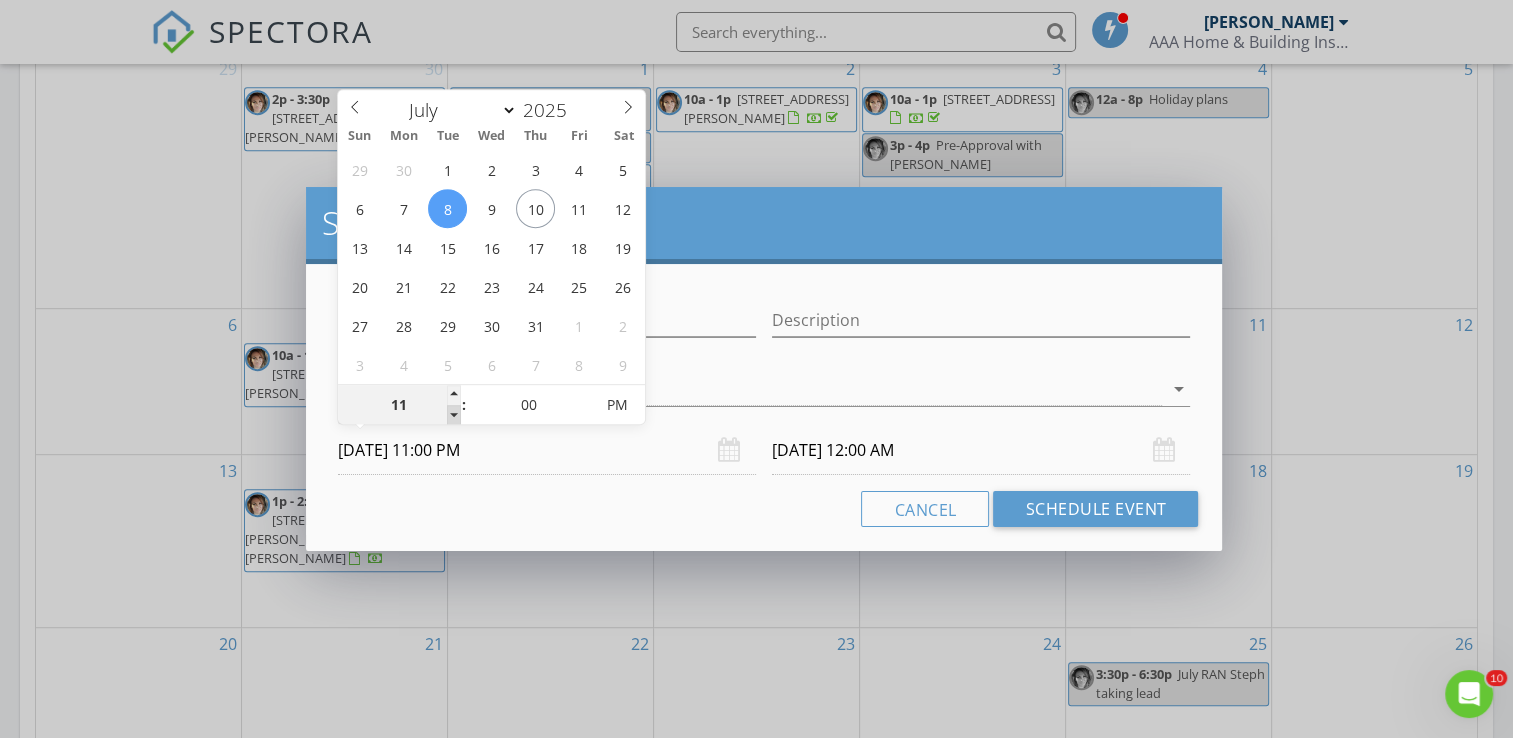 type on "10" 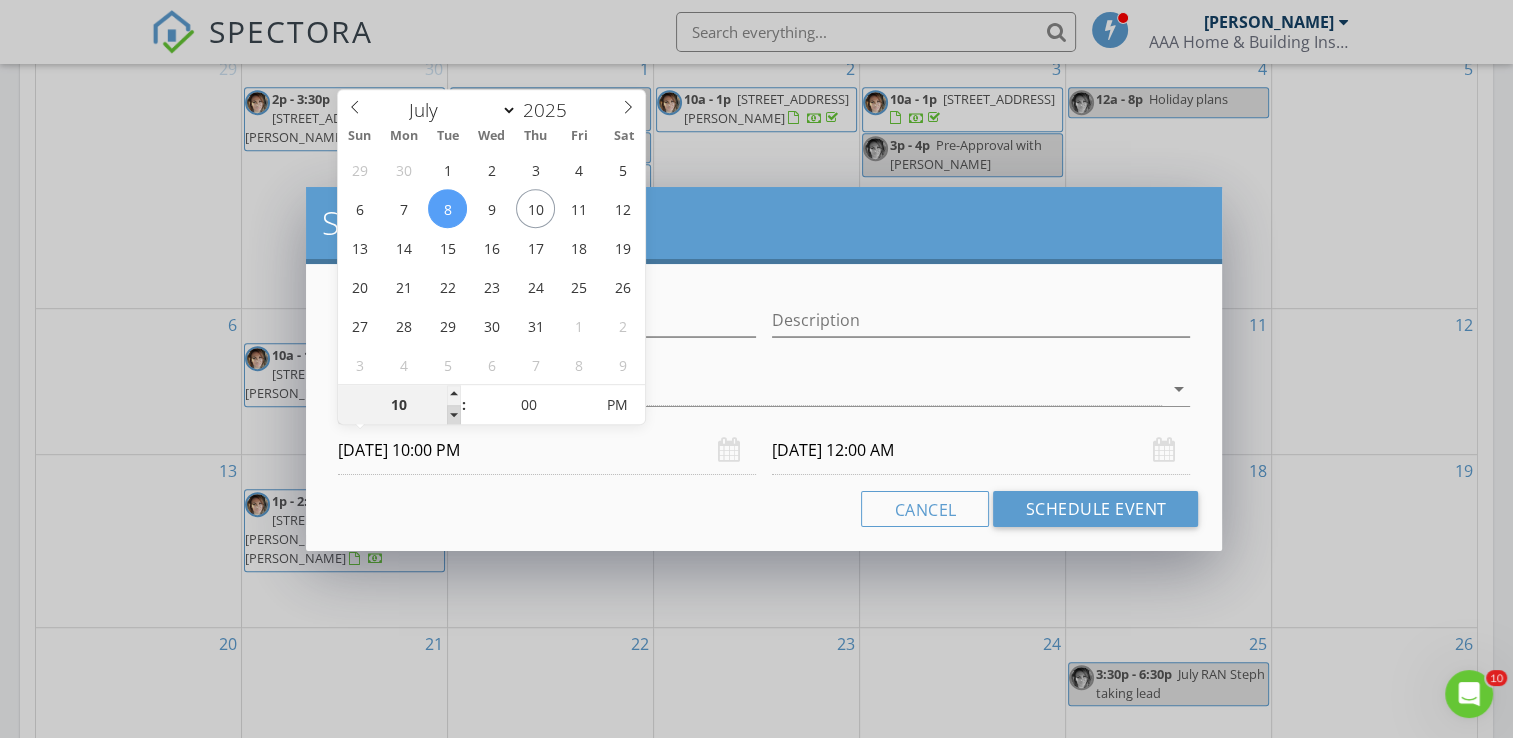 click at bounding box center [454, 415] 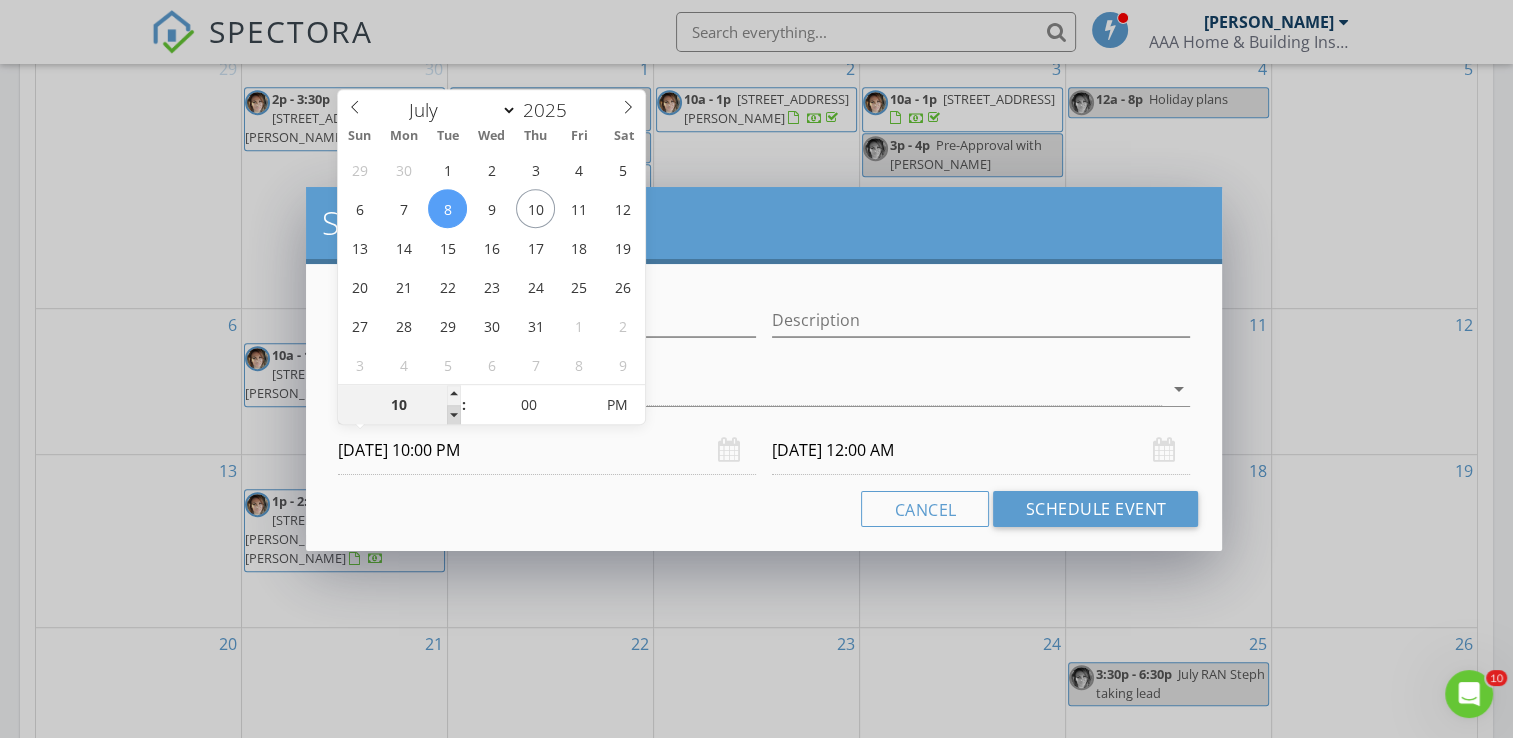 type on "09" 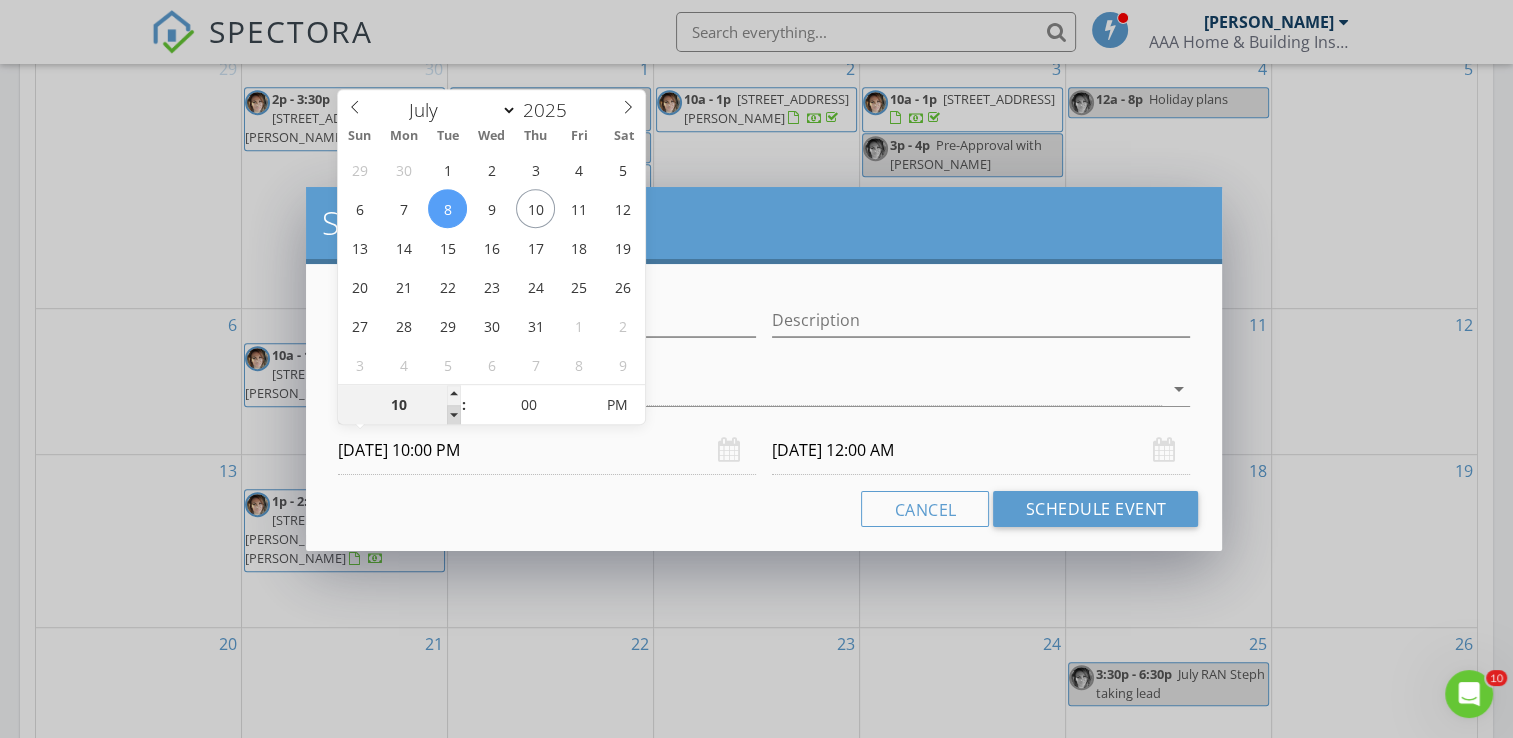 type on "[DATE] 9:00 PM" 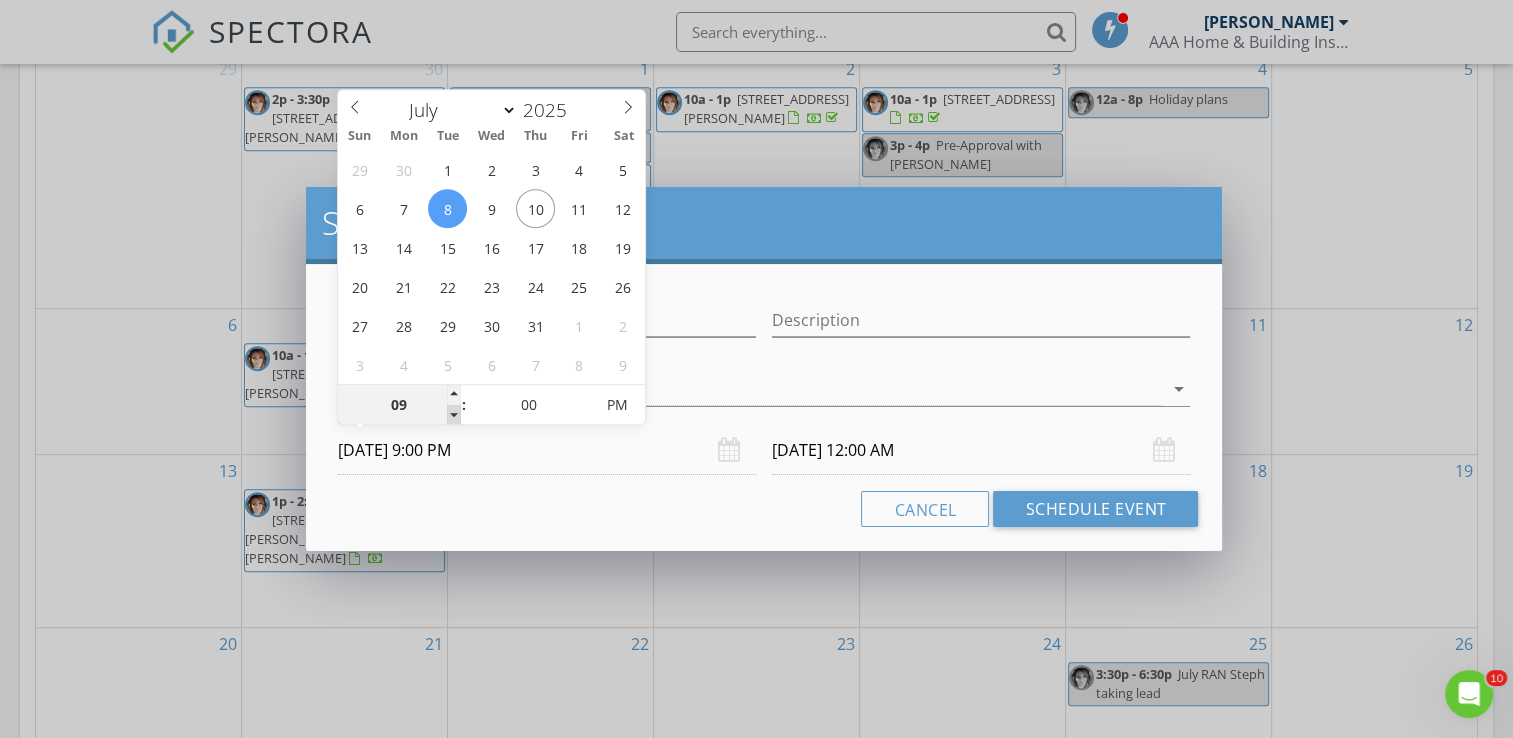 click at bounding box center (454, 415) 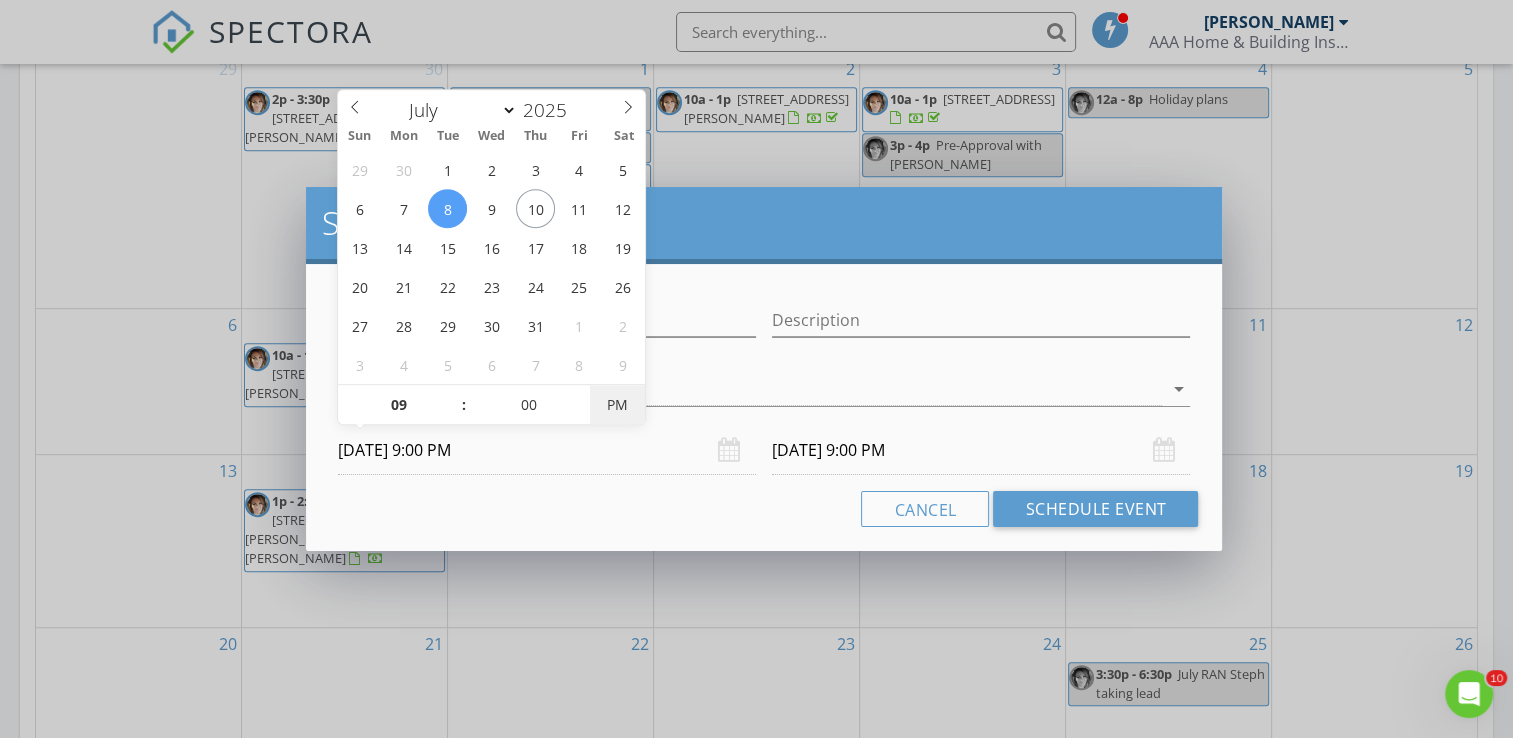type on "[DATE] 9:00 AM" 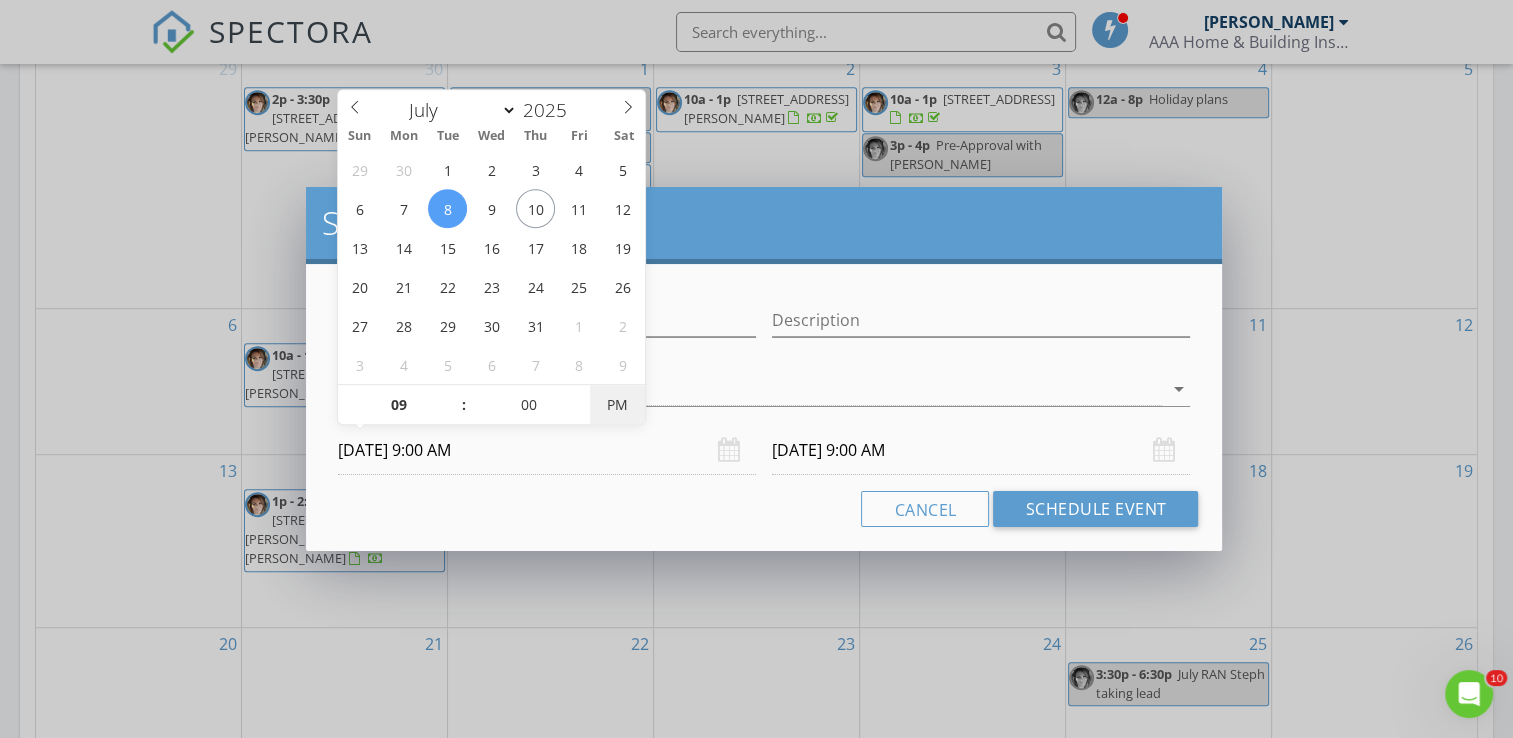 drag, startPoint x: 454, startPoint y: 410, endPoint x: 623, endPoint y: 406, distance: 169.04733 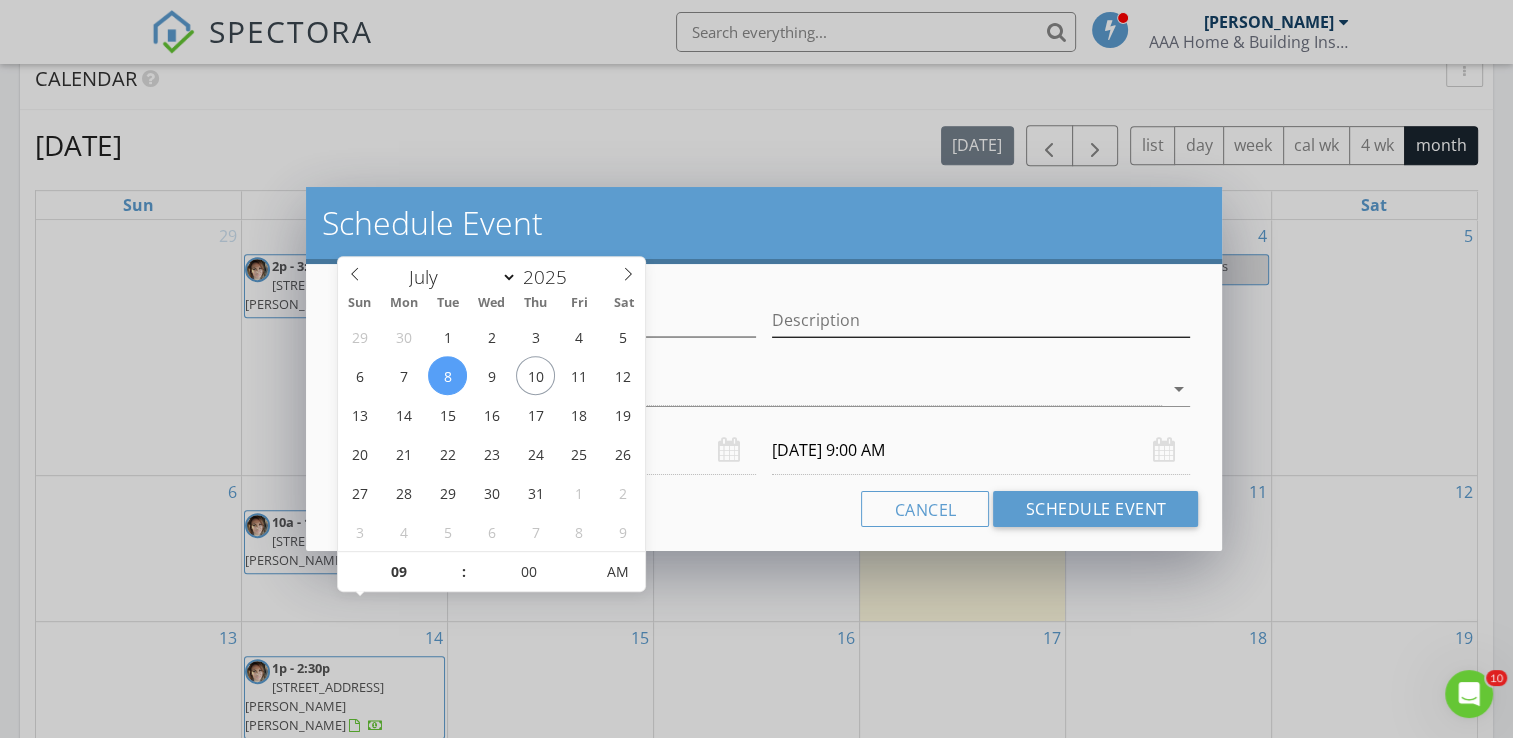 scroll, scrollTop: 722, scrollLeft: 0, axis: vertical 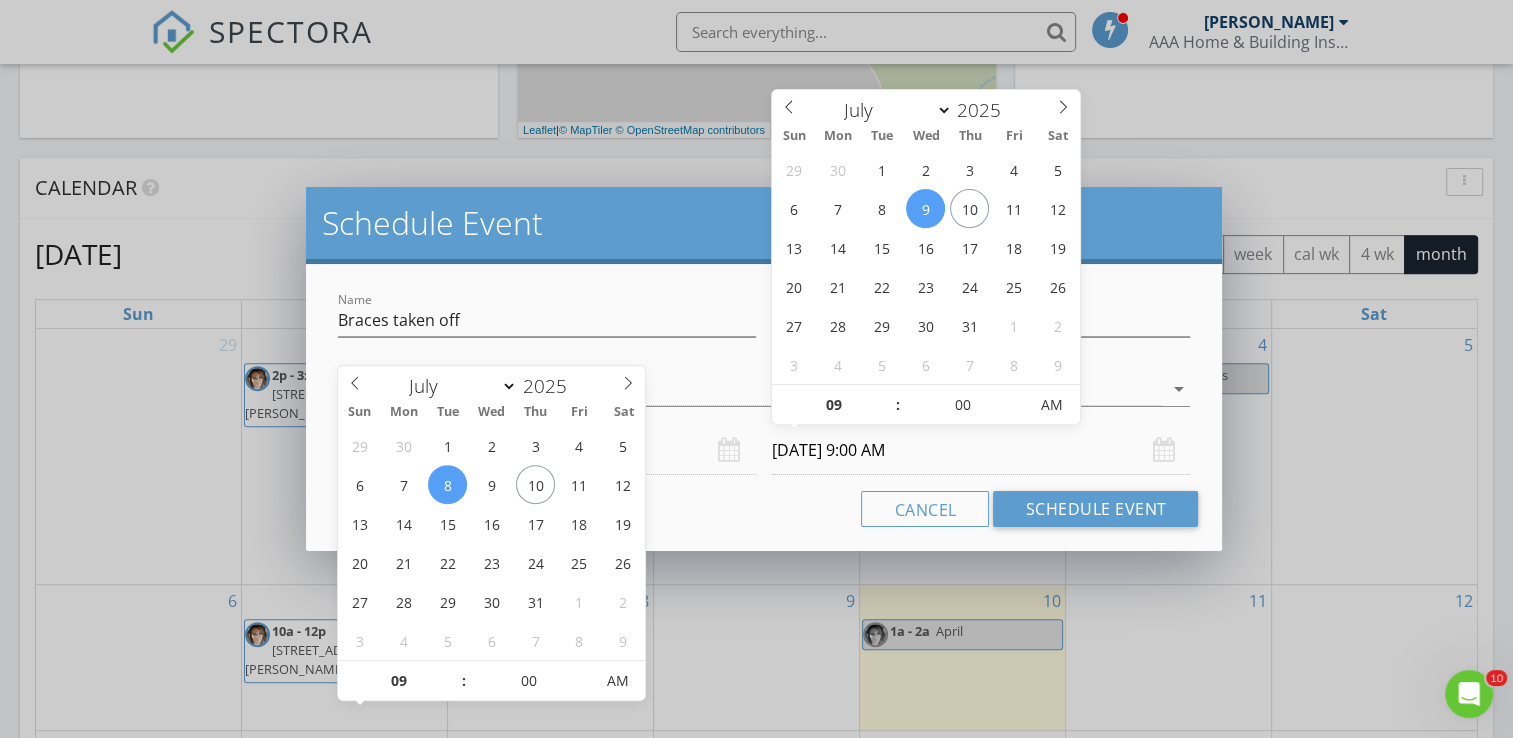 click on "[DATE] 9:00 AM" at bounding box center [981, 450] 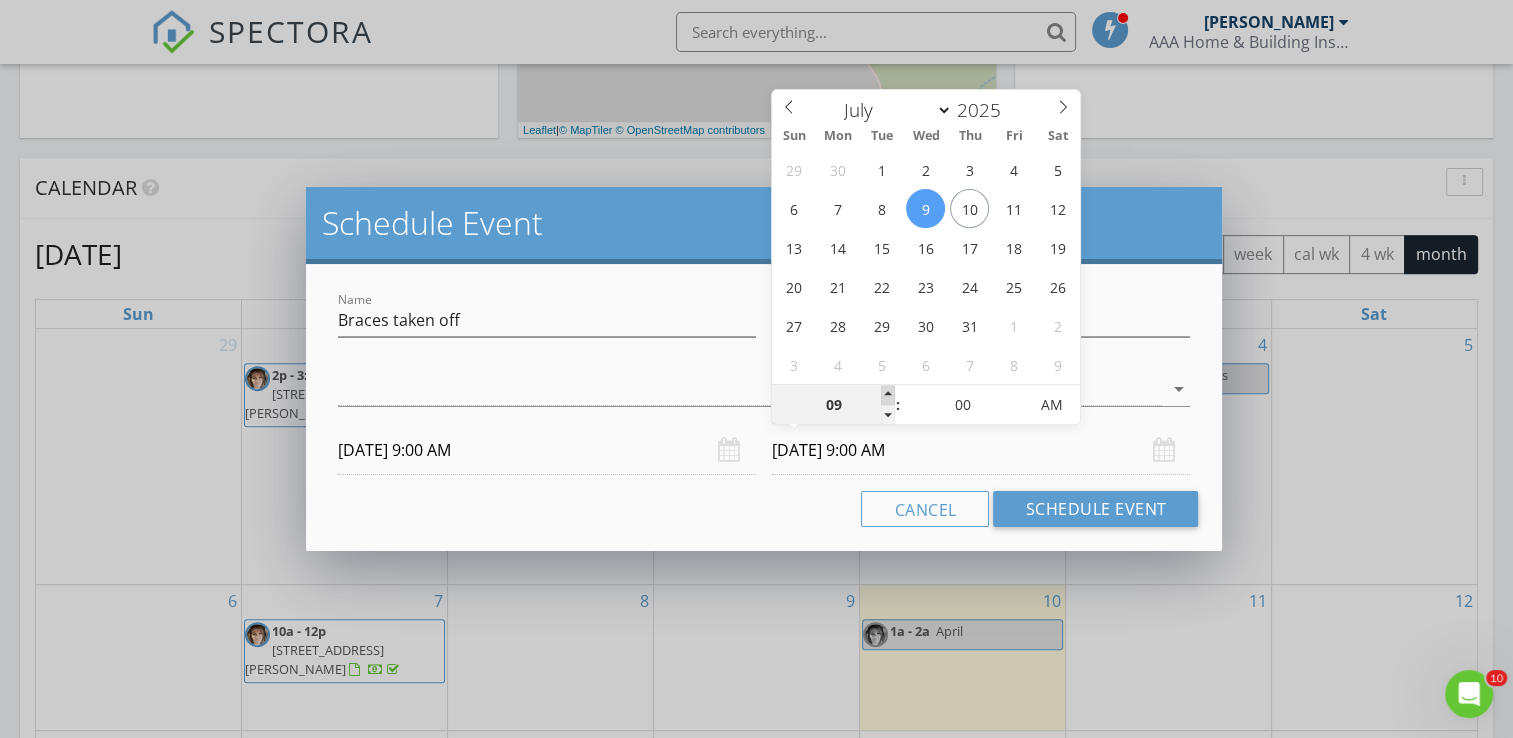type on "10" 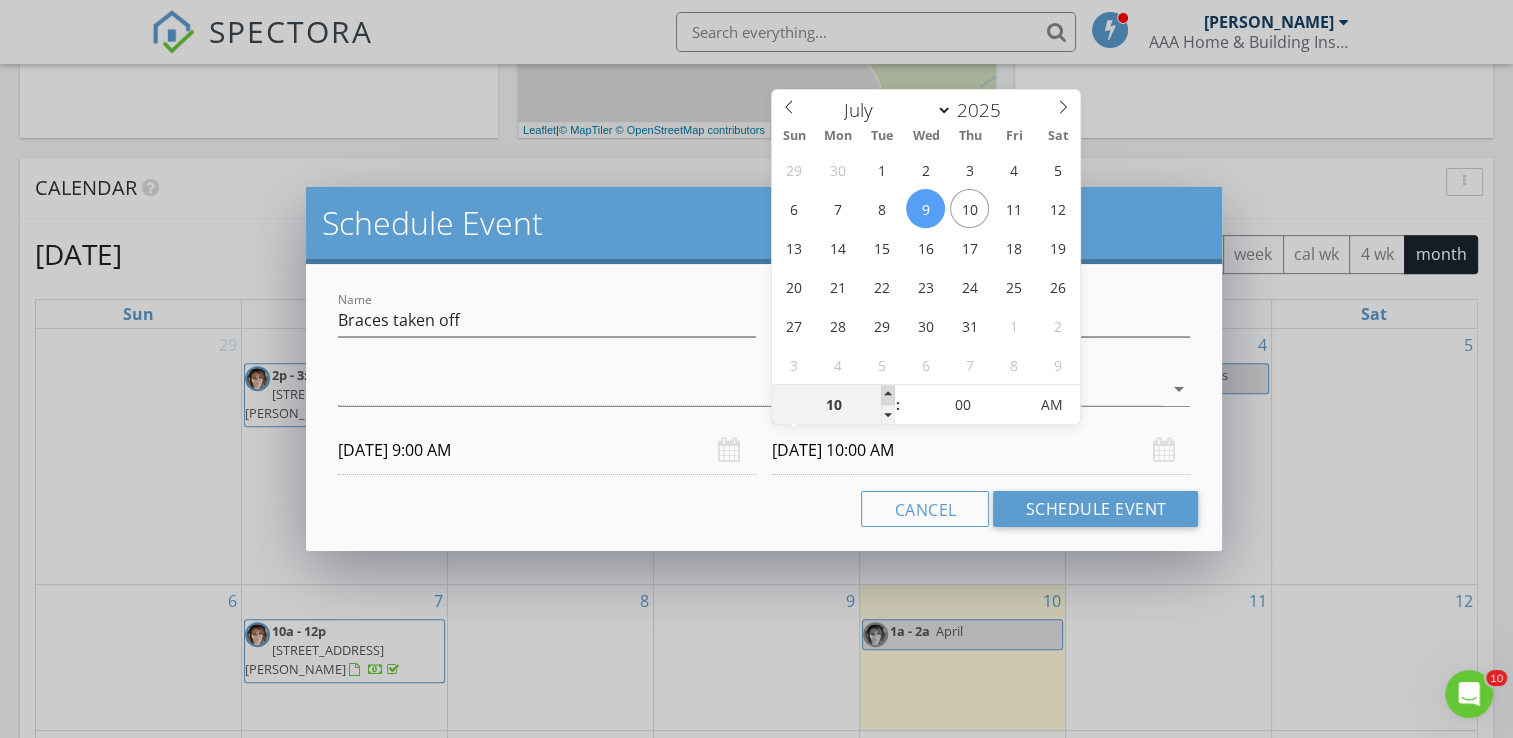 click at bounding box center (888, 395) 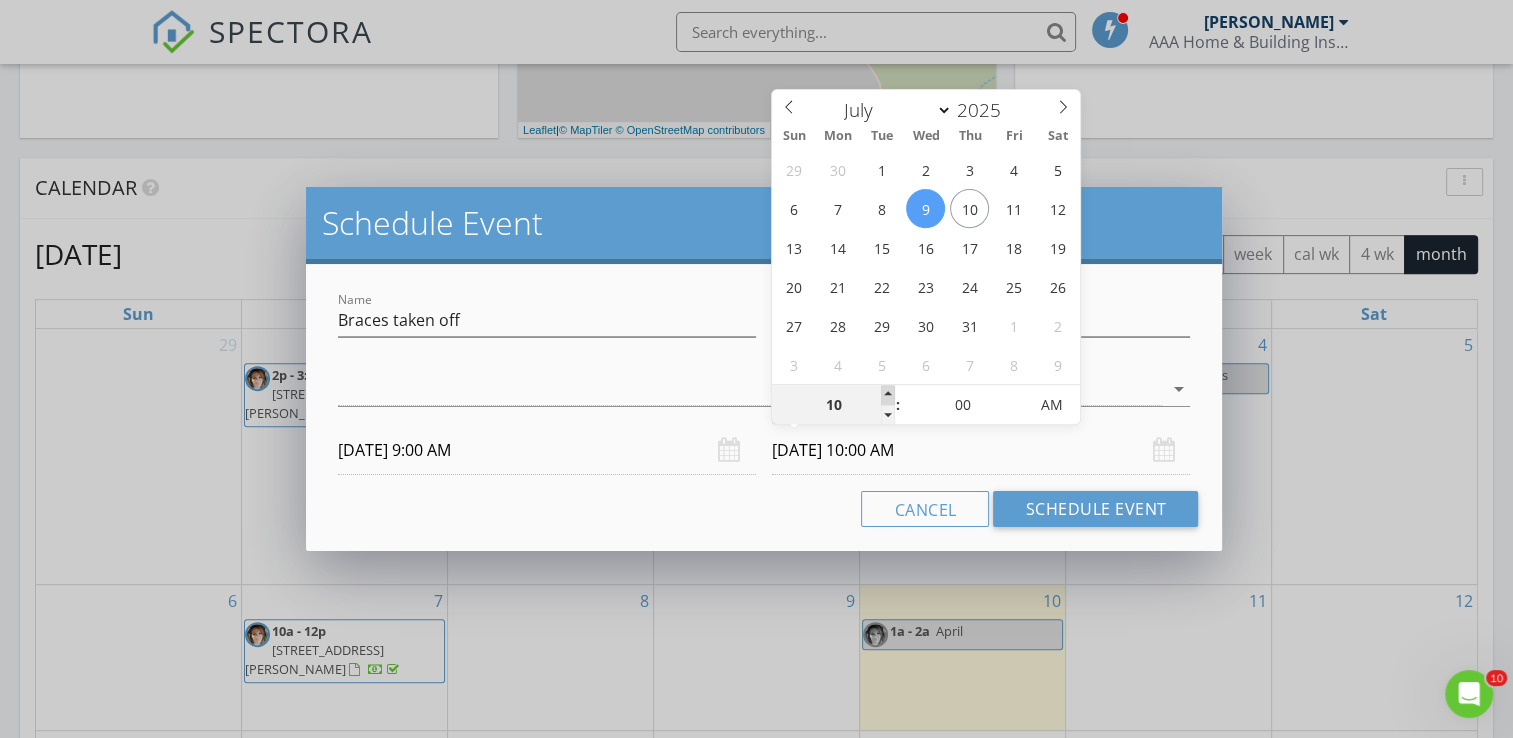 type on "11" 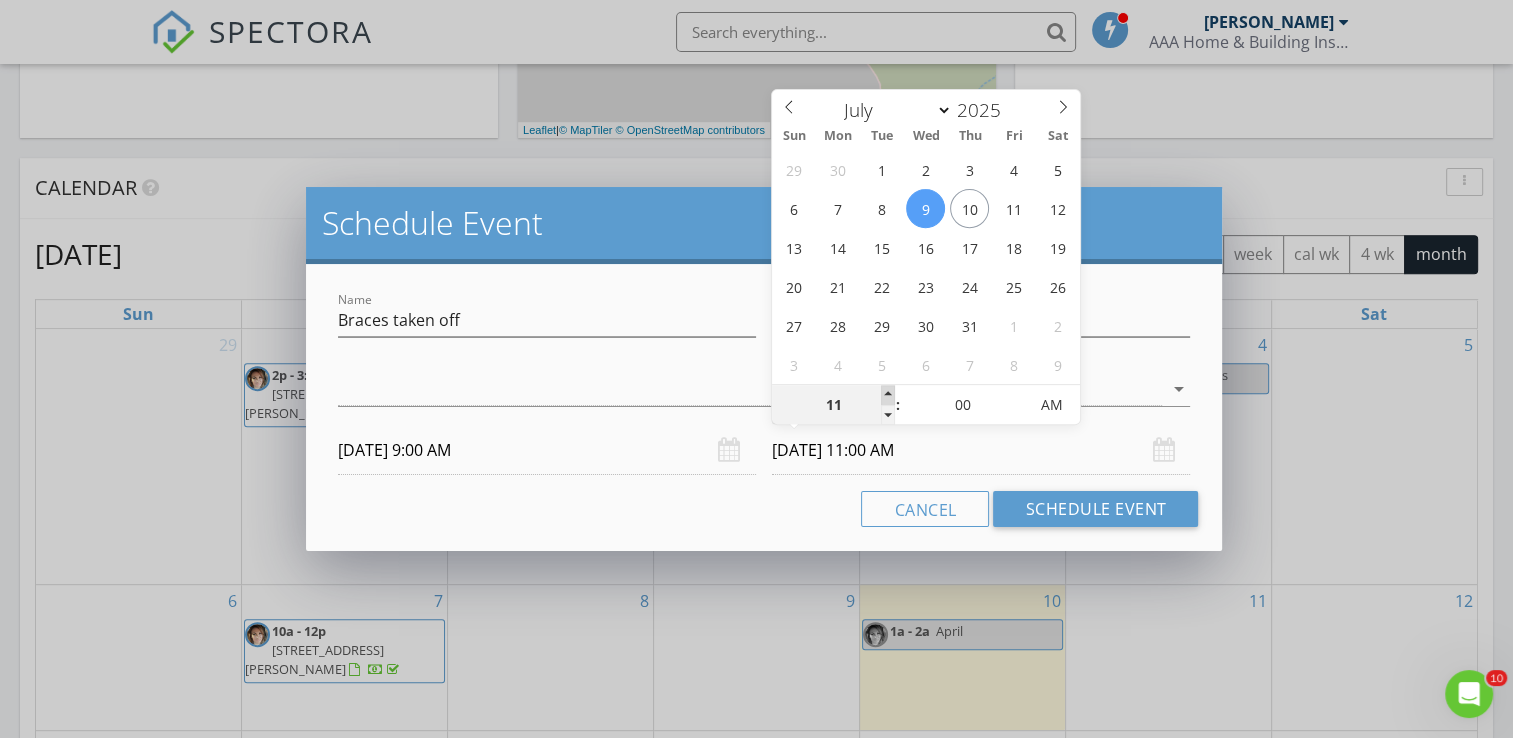 click at bounding box center (888, 395) 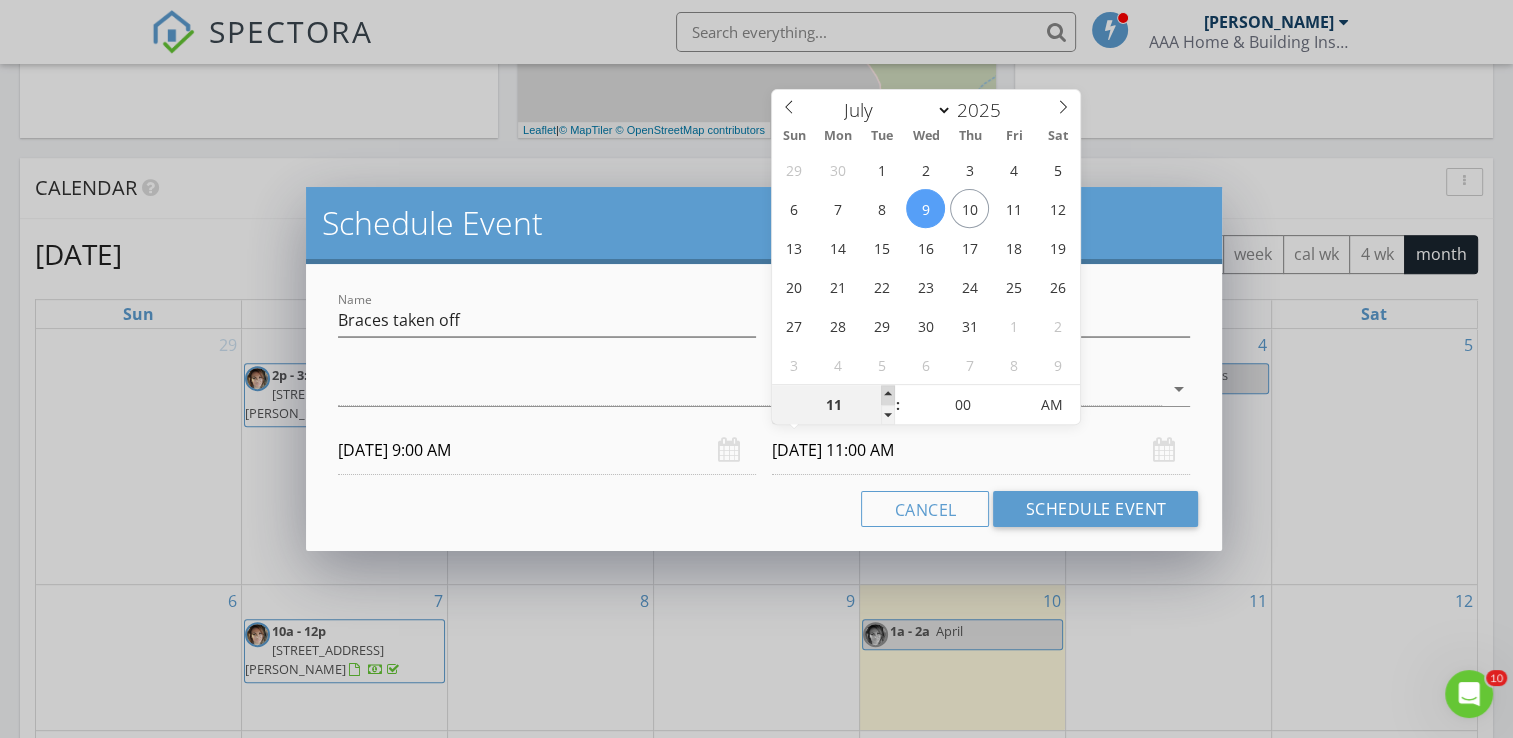 type on "12" 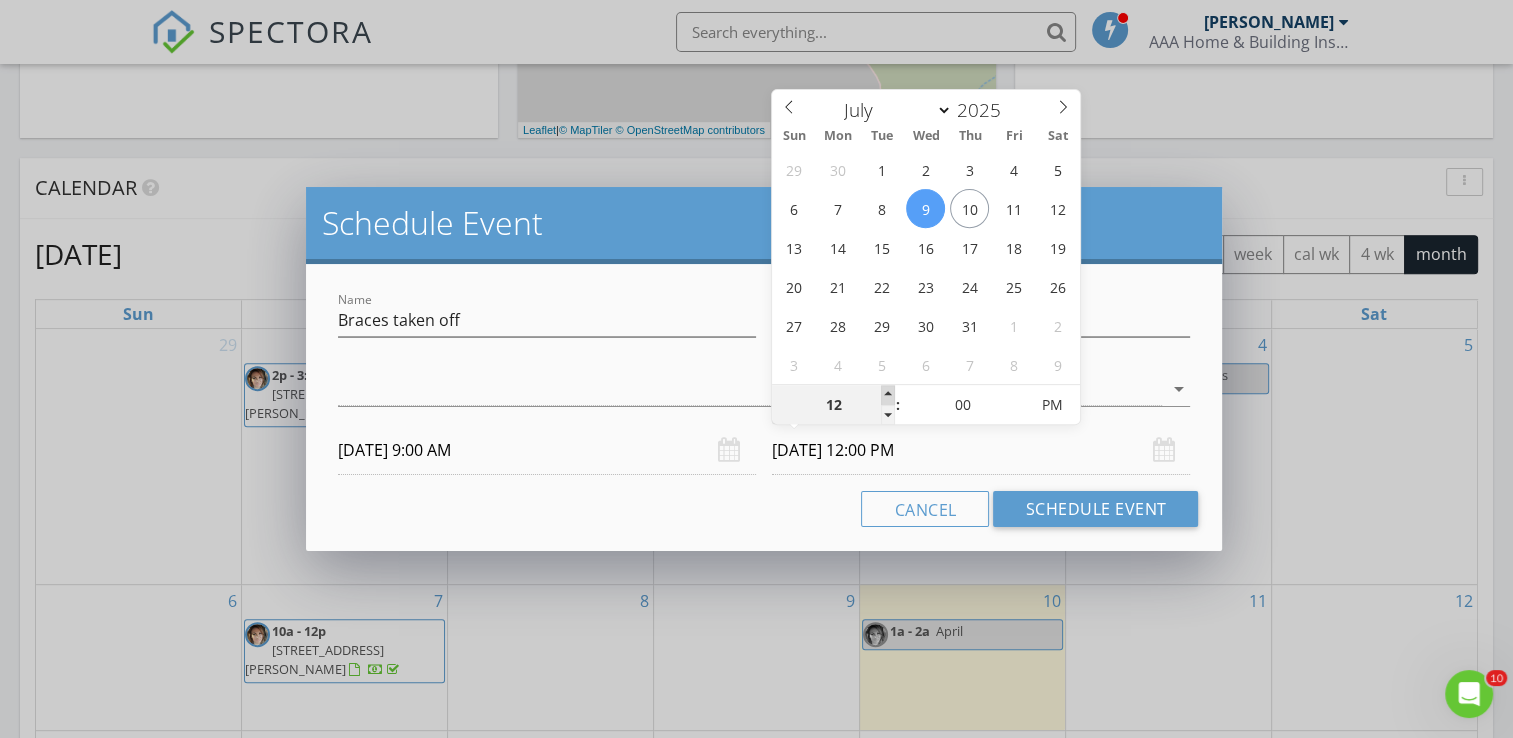 click at bounding box center [888, 395] 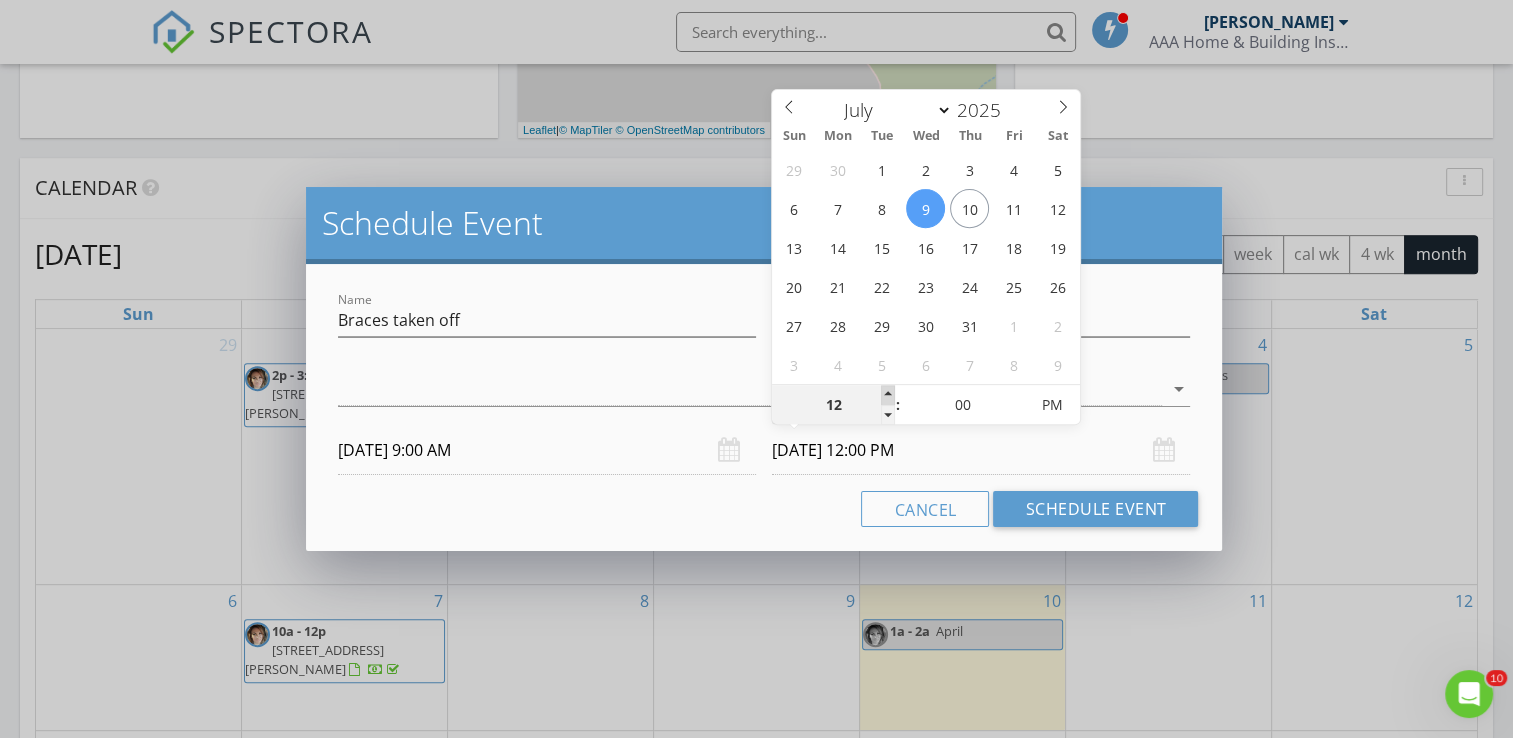 type on "01" 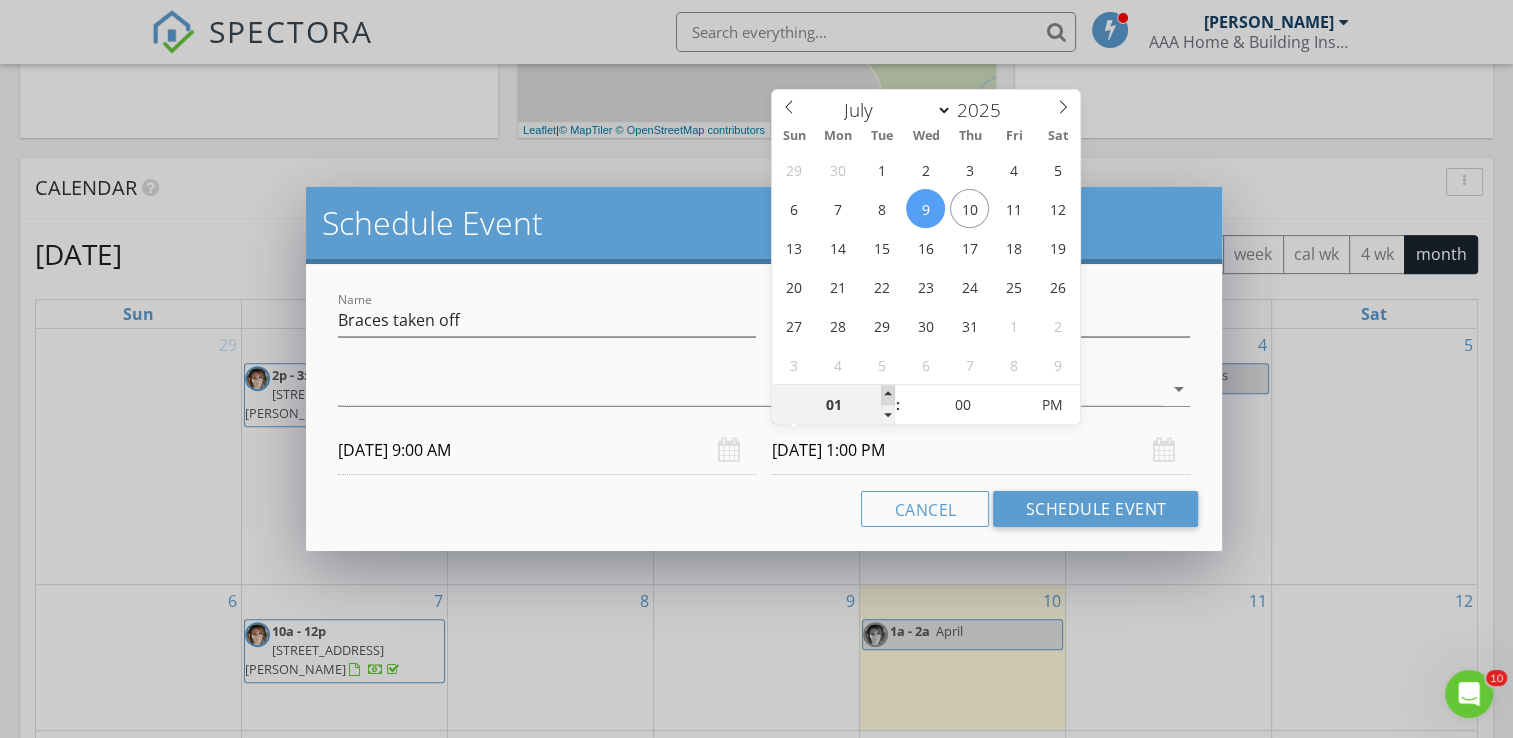 click at bounding box center (888, 395) 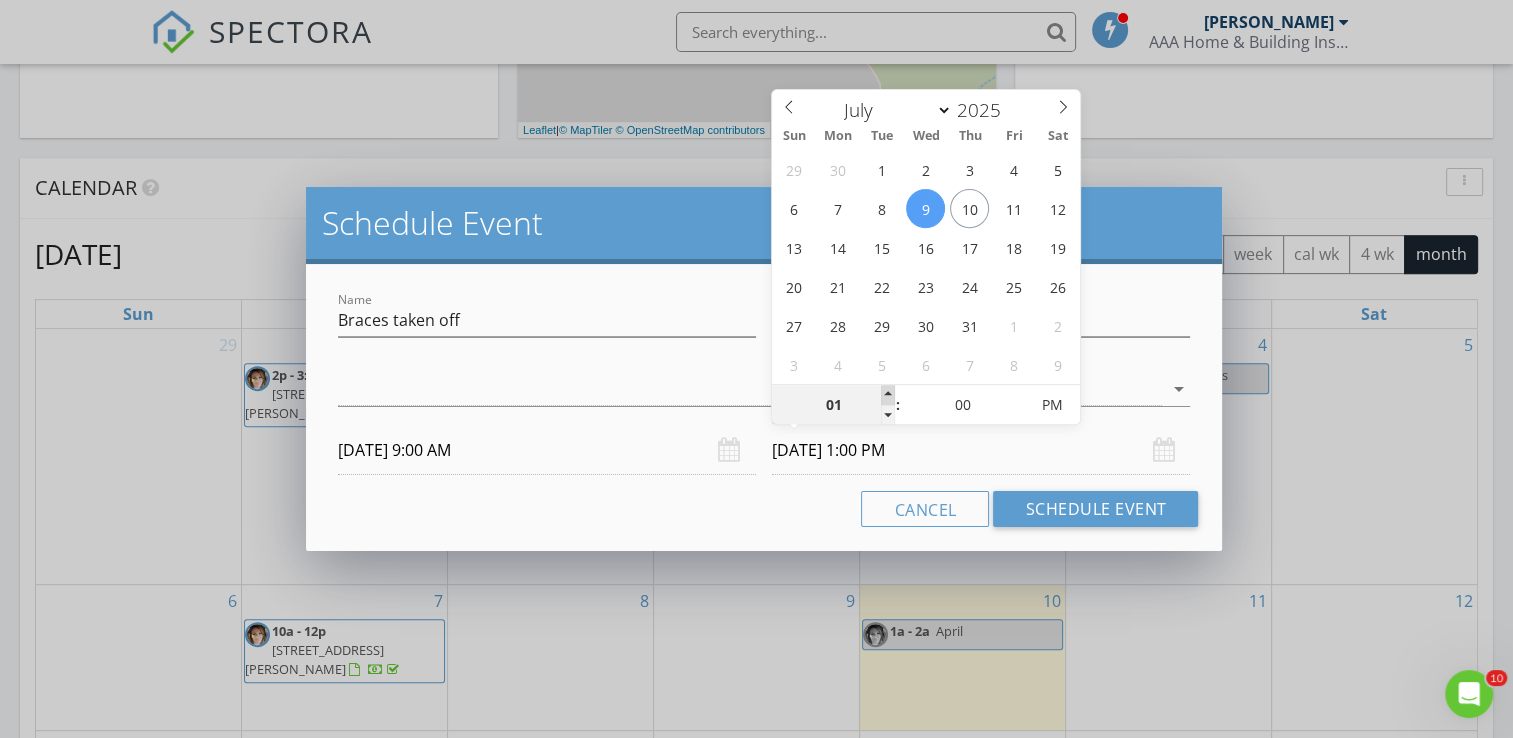 type on "02" 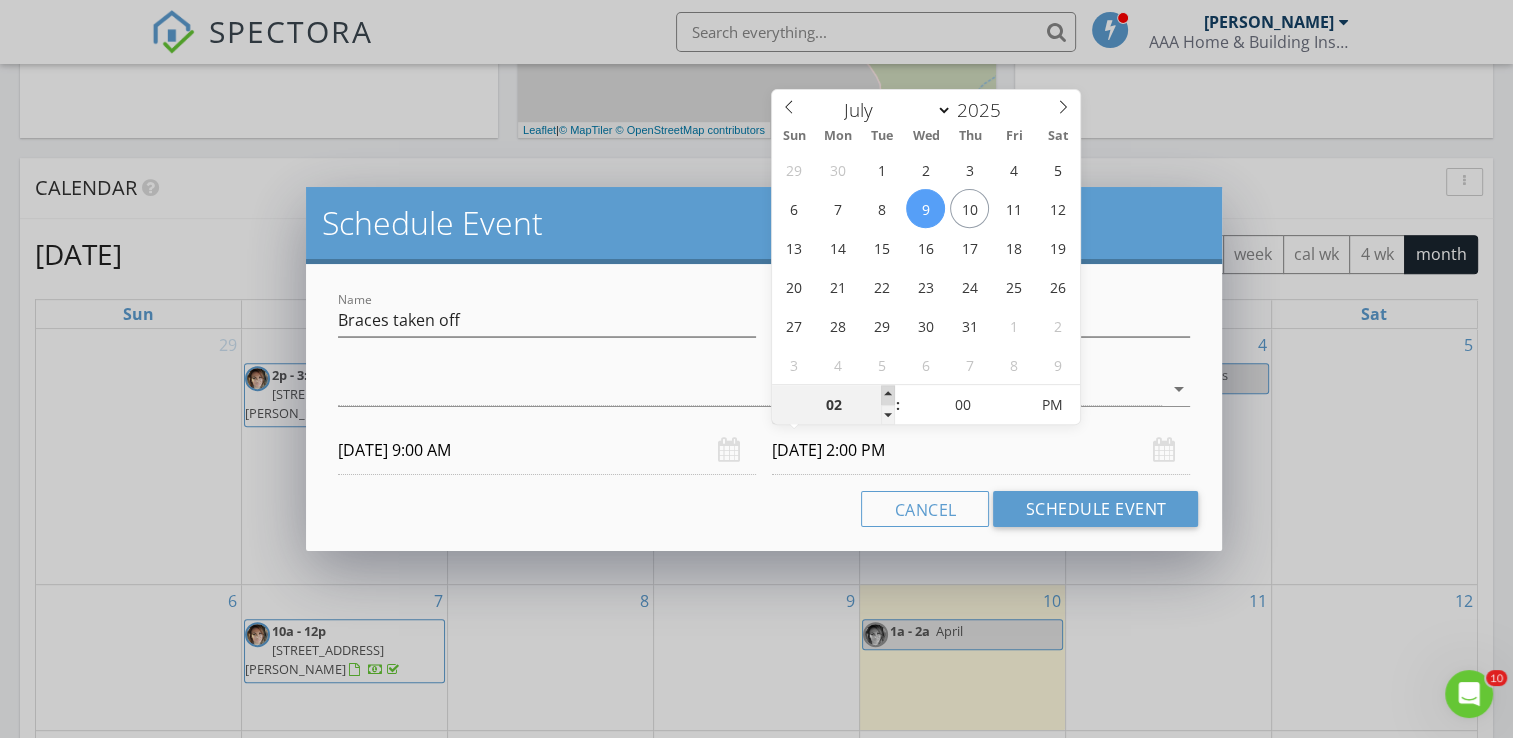 click at bounding box center (888, 395) 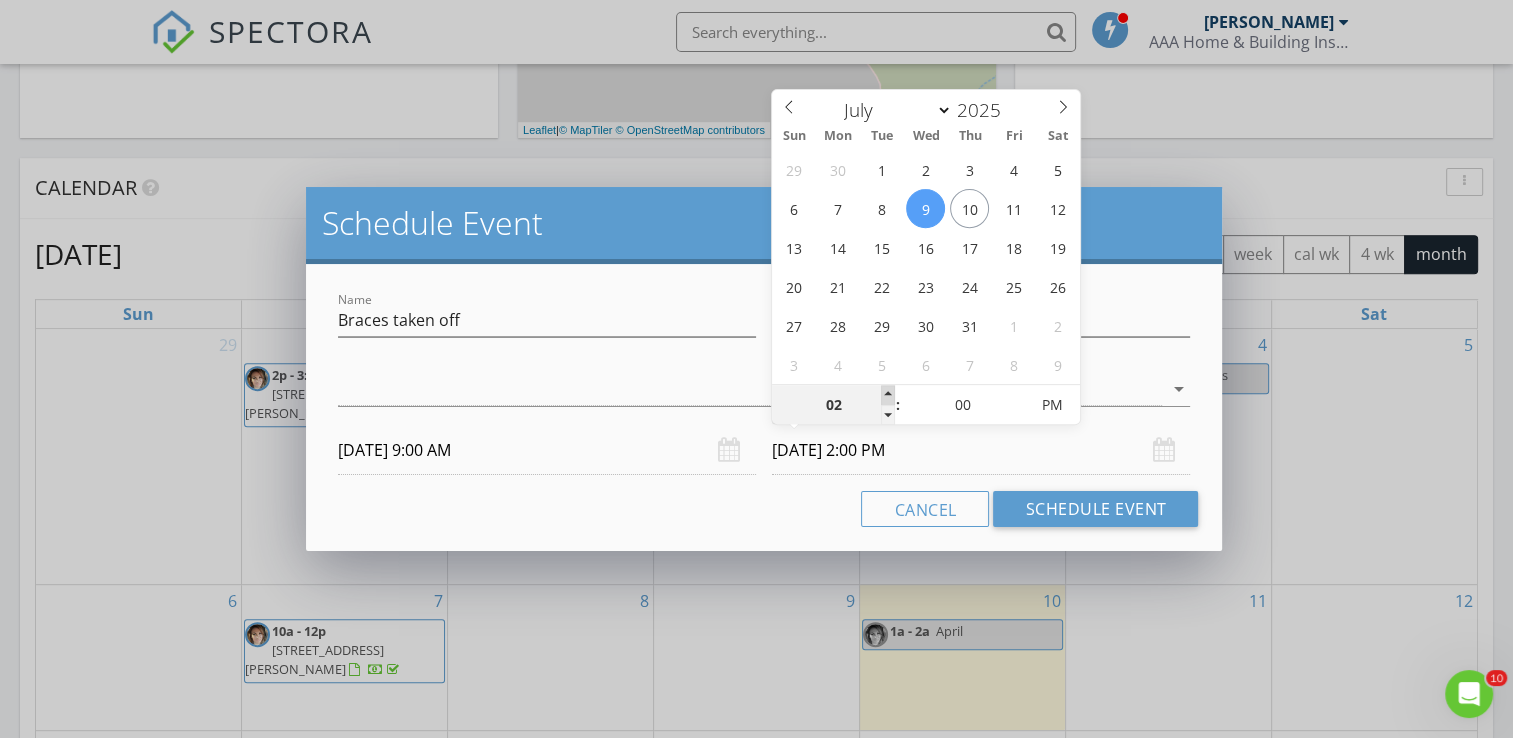 type on "03" 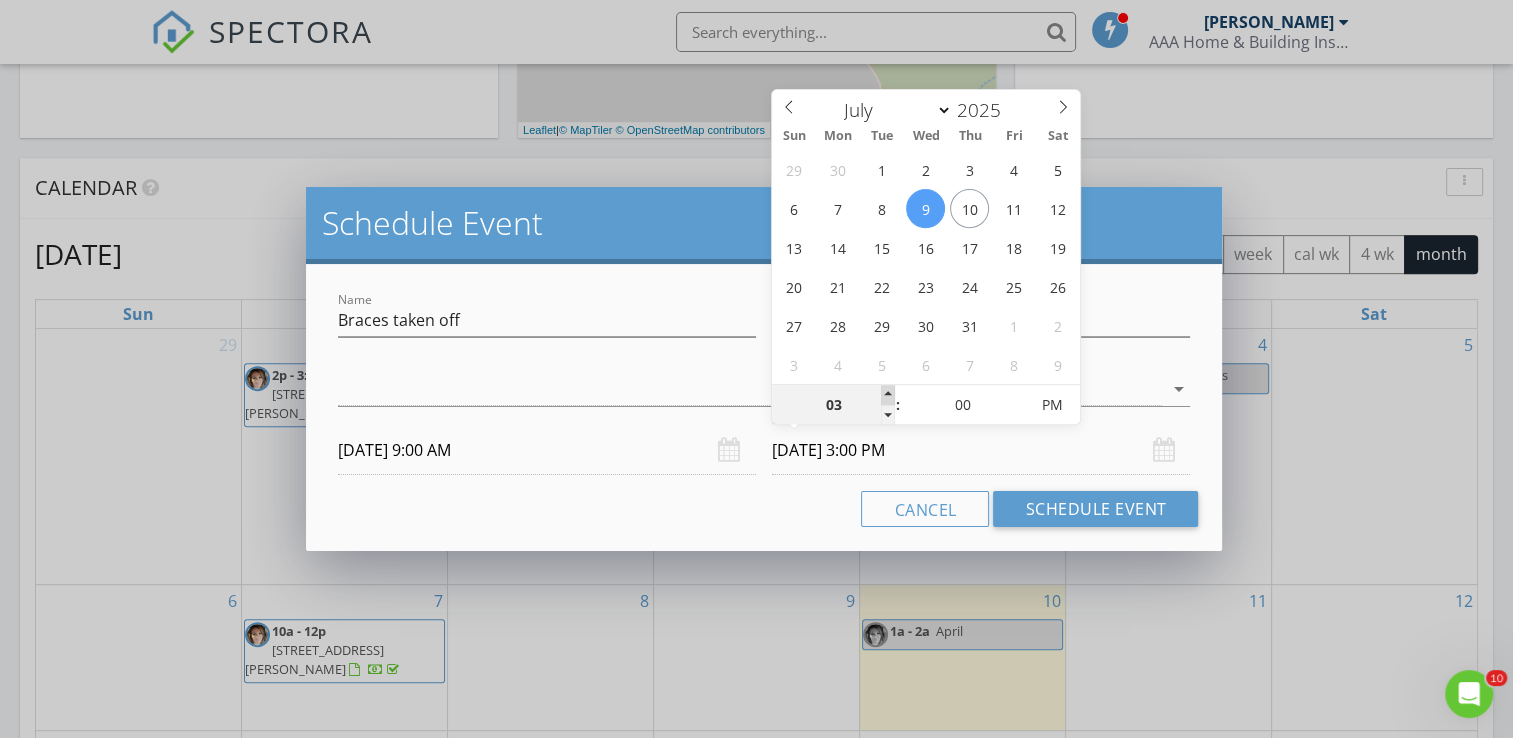 click at bounding box center (888, 395) 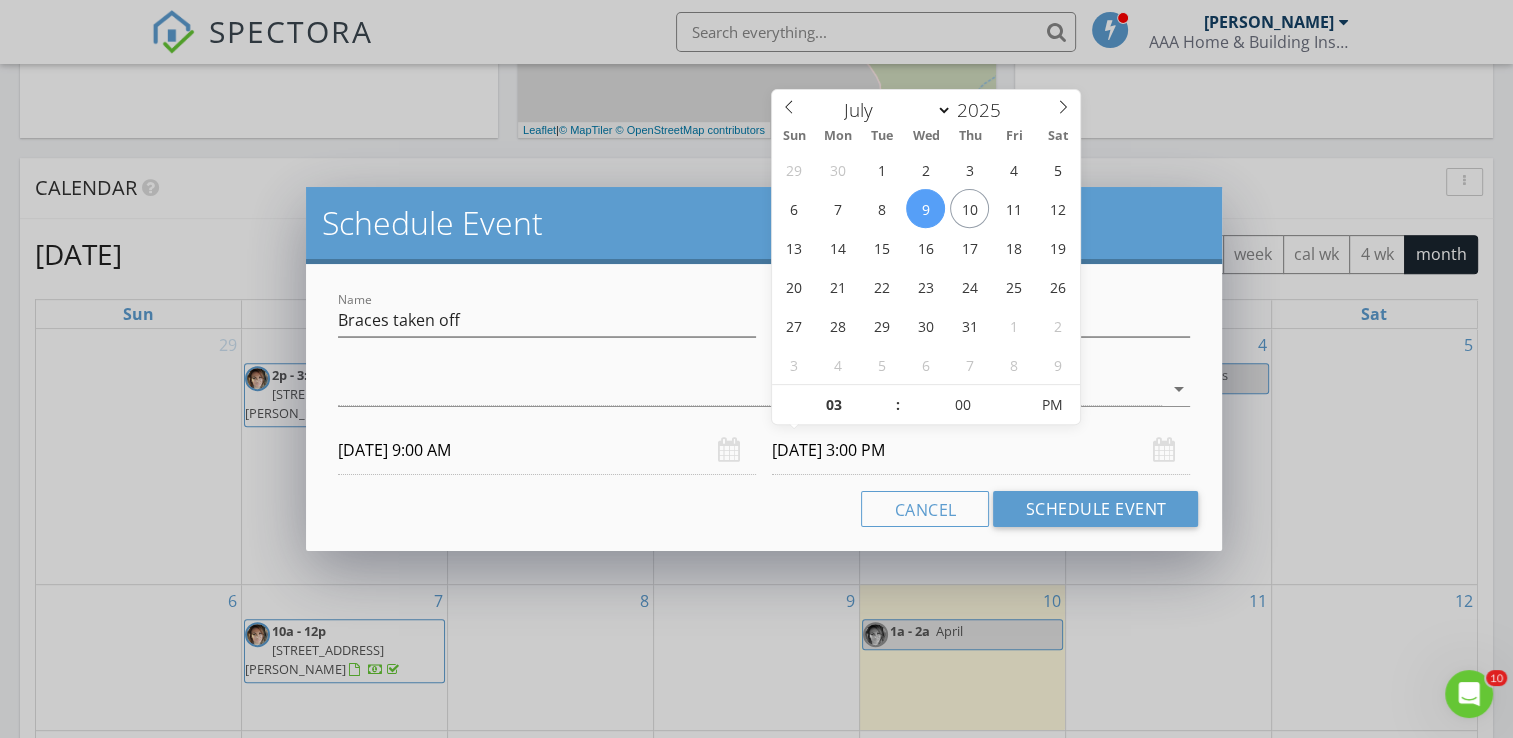 click on "[DATE] 3:00 PM" at bounding box center [981, 450] 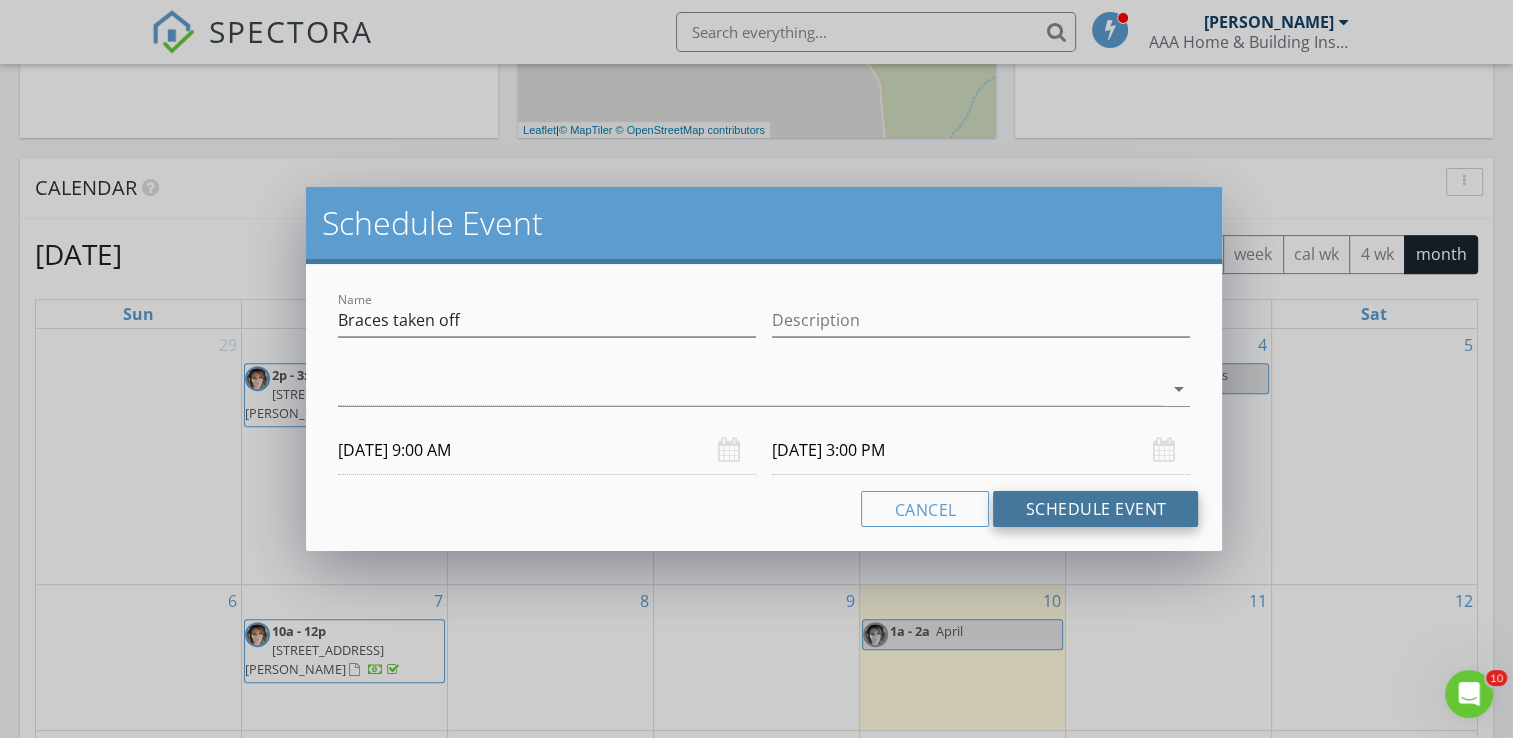 click on "Schedule Event" at bounding box center [1095, 509] 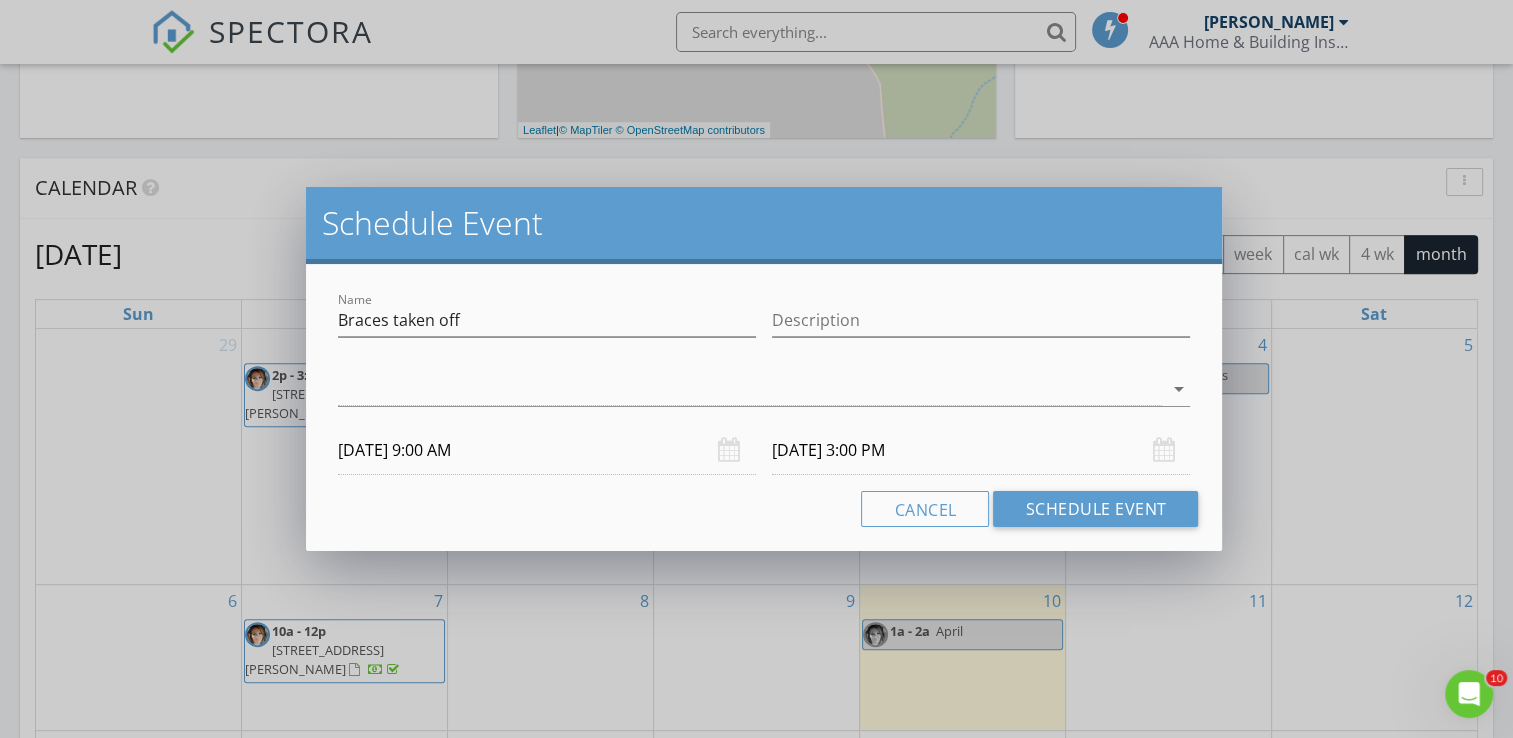 click on "[DATE] 3:00 PM" at bounding box center [981, 450] 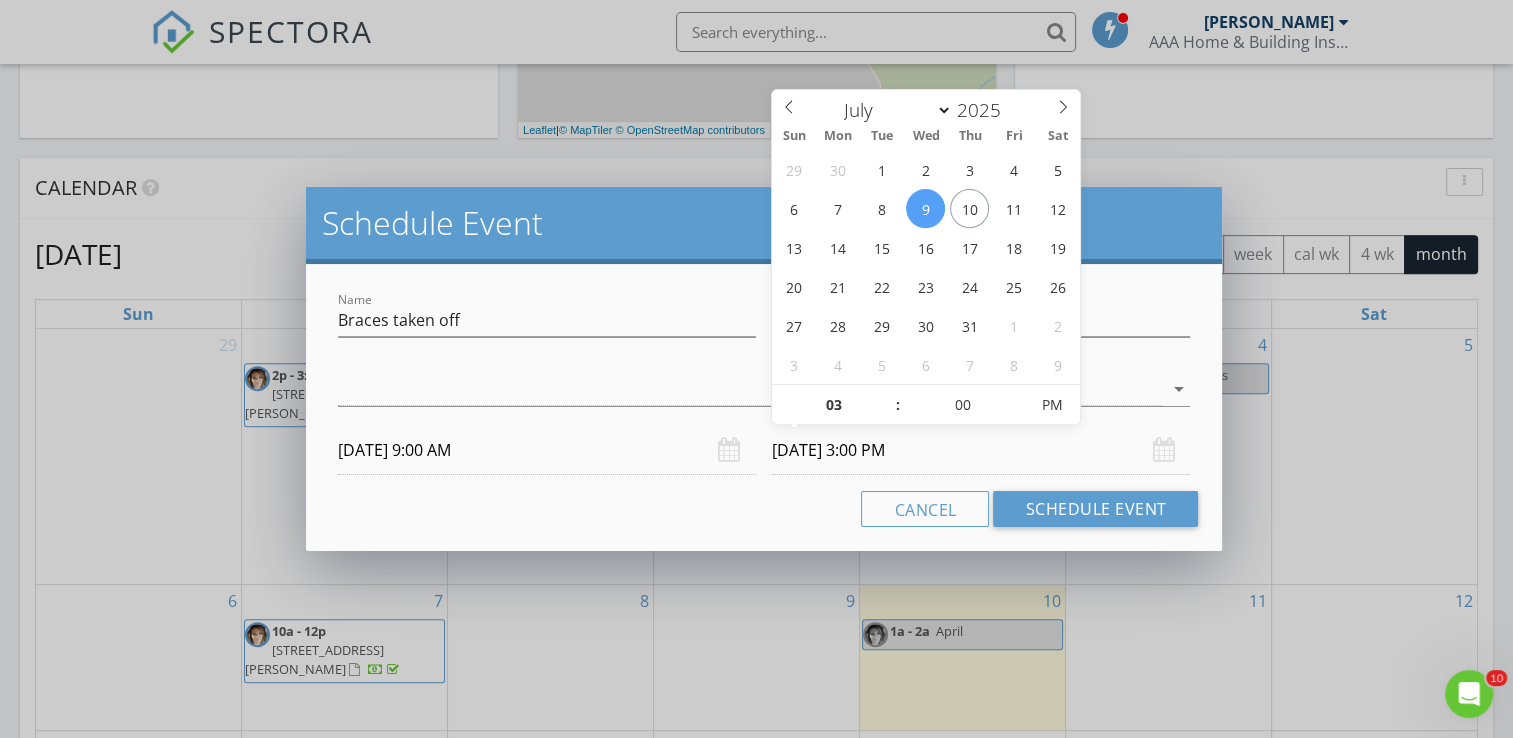 click on "[DATE] 3:00 PM" at bounding box center (981, 450) 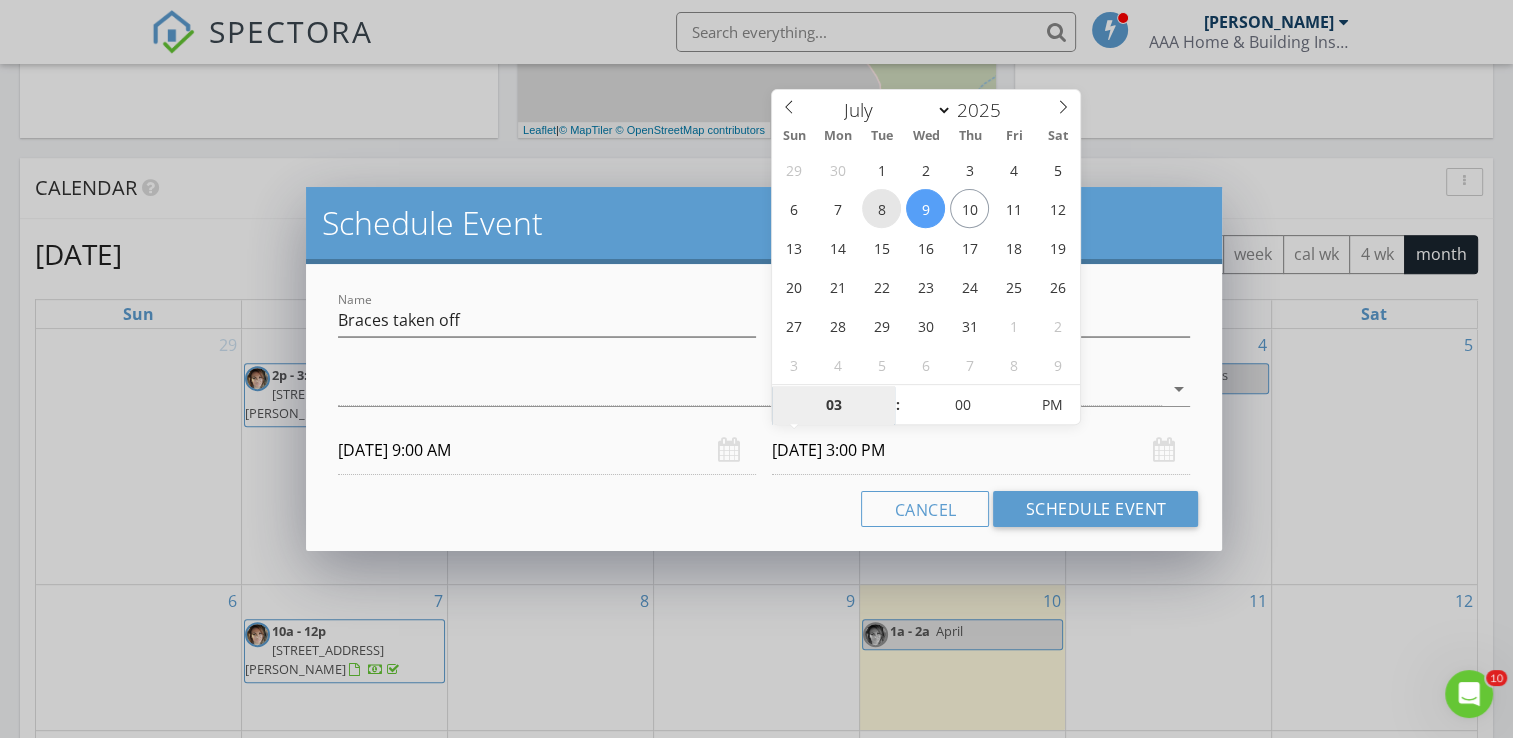 type on "[DATE] 3:00 PM" 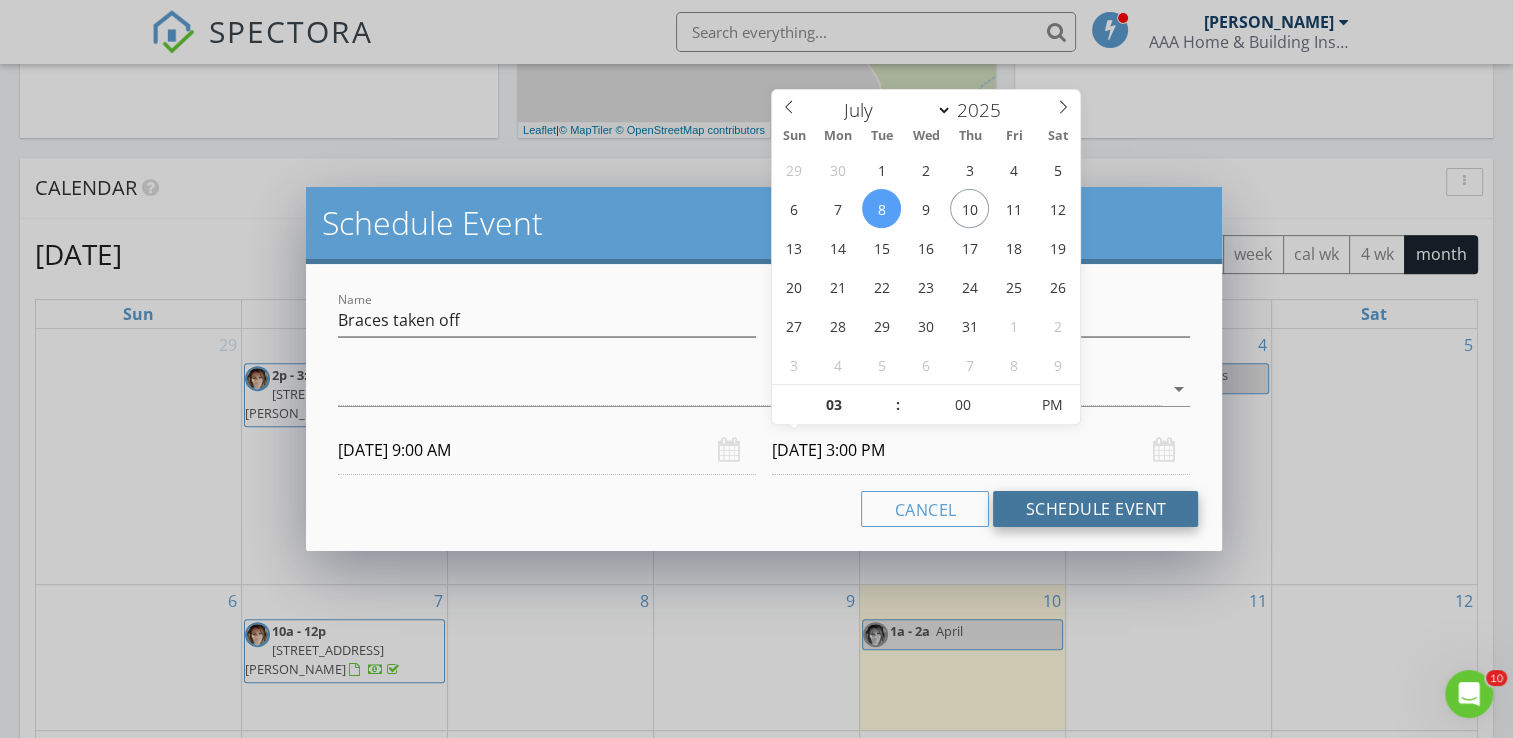 click on "Schedule Event" at bounding box center (1095, 509) 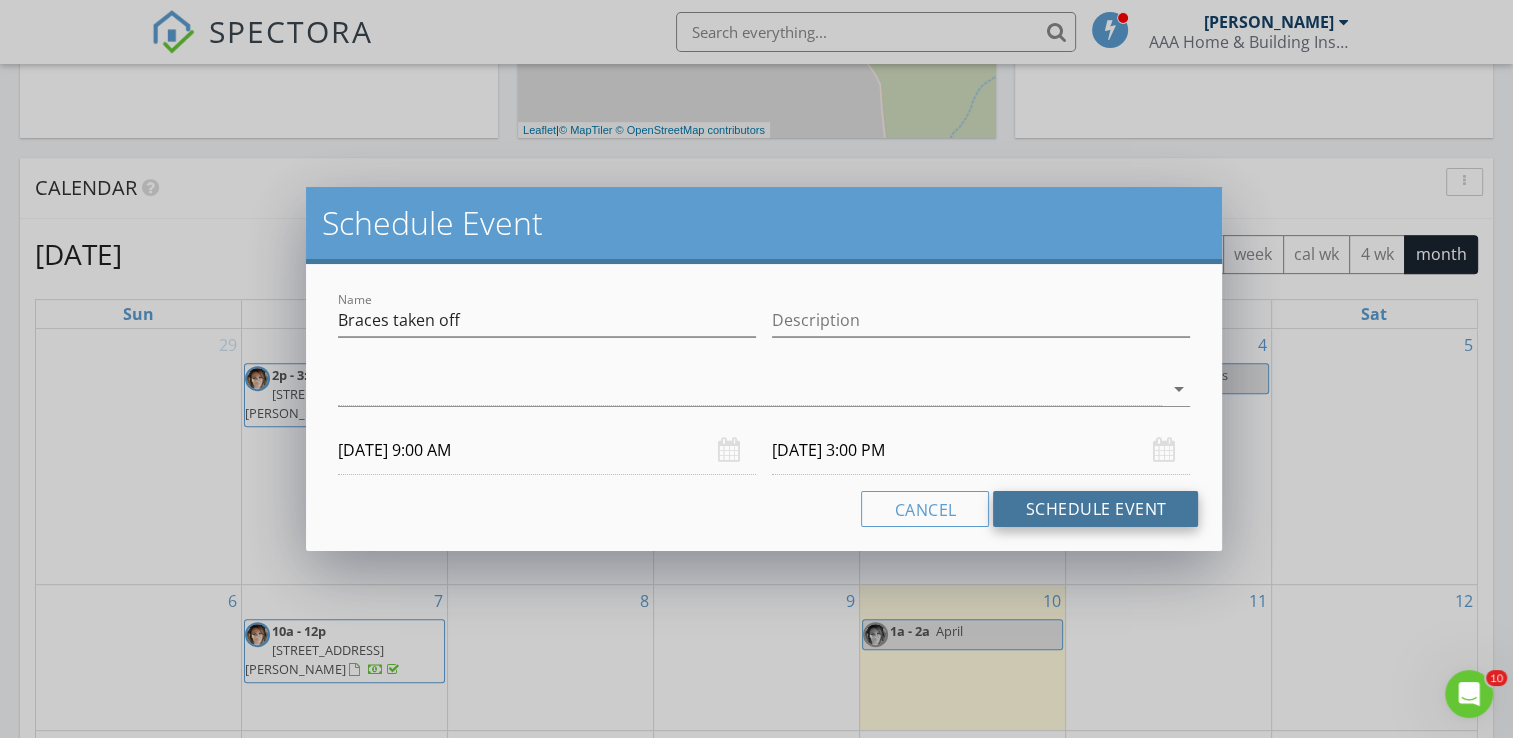 click on "Schedule Event" at bounding box center (1095, 509) 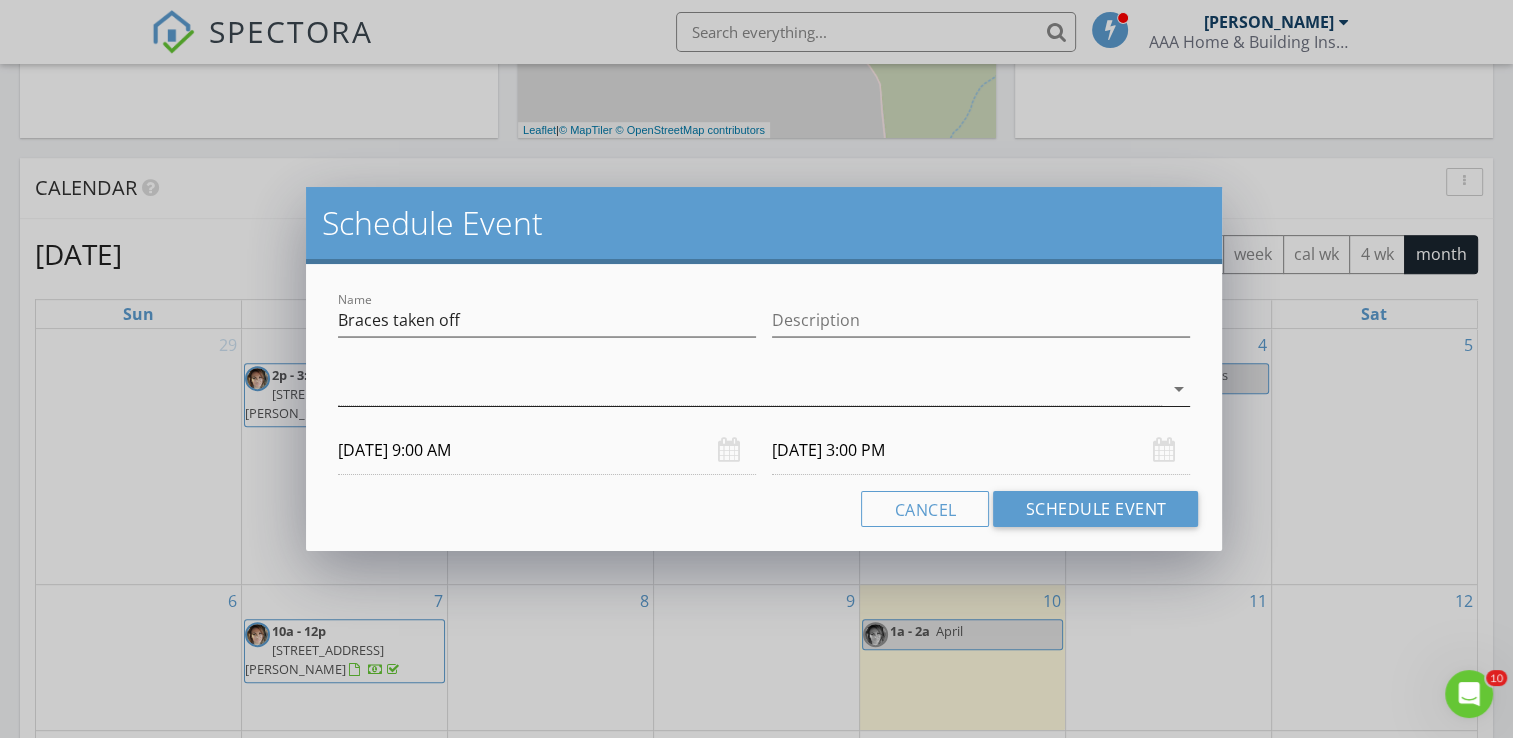 click on "arrow_drop_down" at bounding box center (1178, 389) 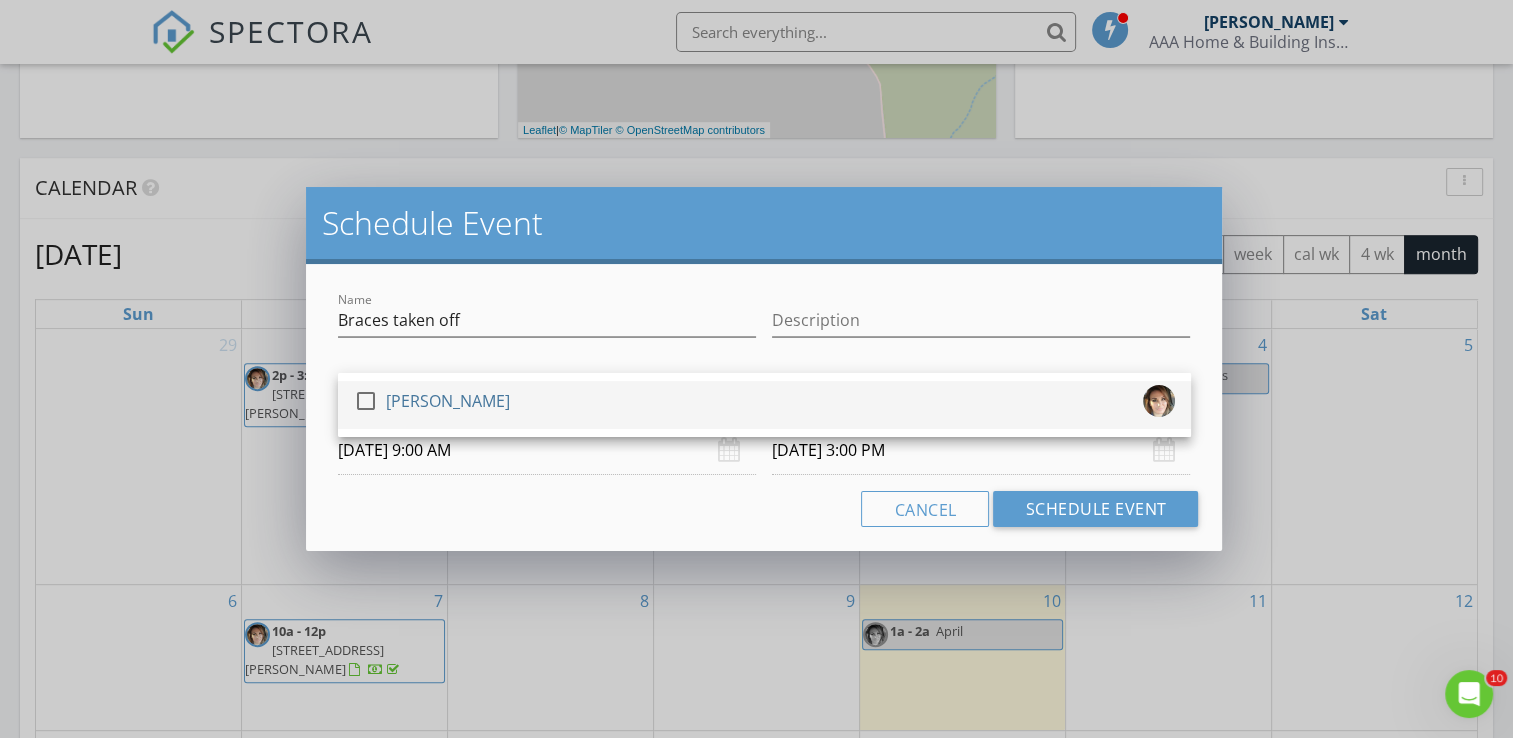 click at bounding box center [366, 401] 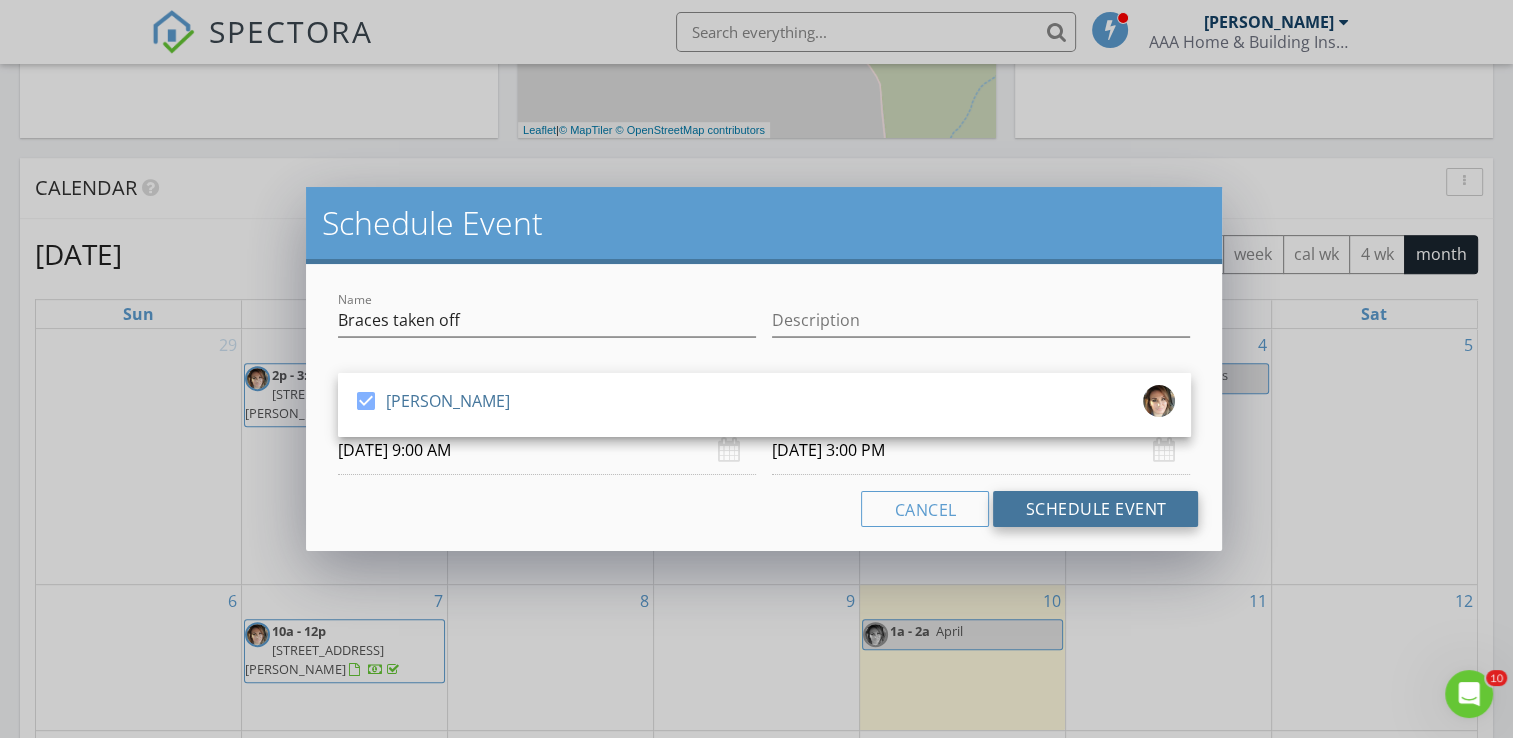 click on "Schedule Event" at bounding box center [1095, 509] 